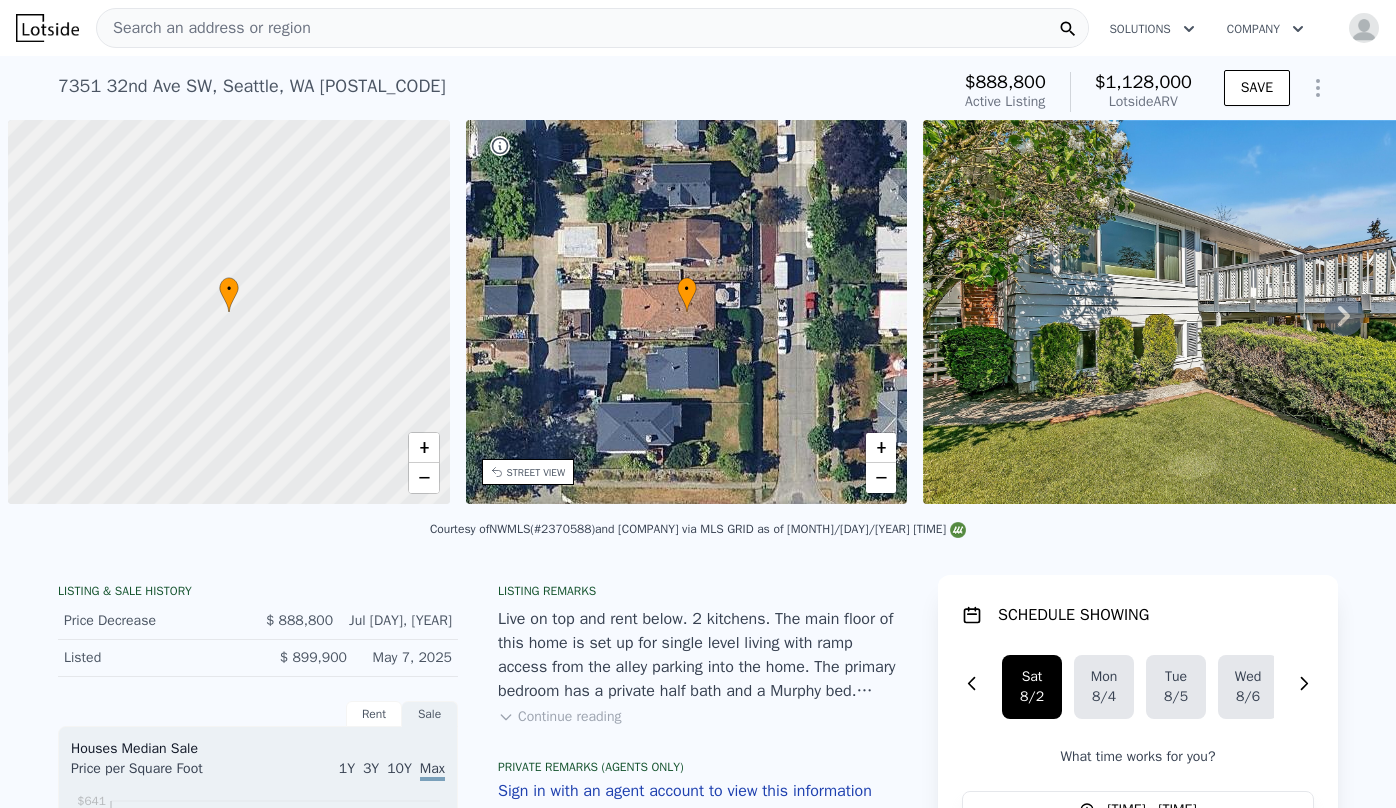 scroll, scrollTop: 0, scrollLeft: 0, axis: both 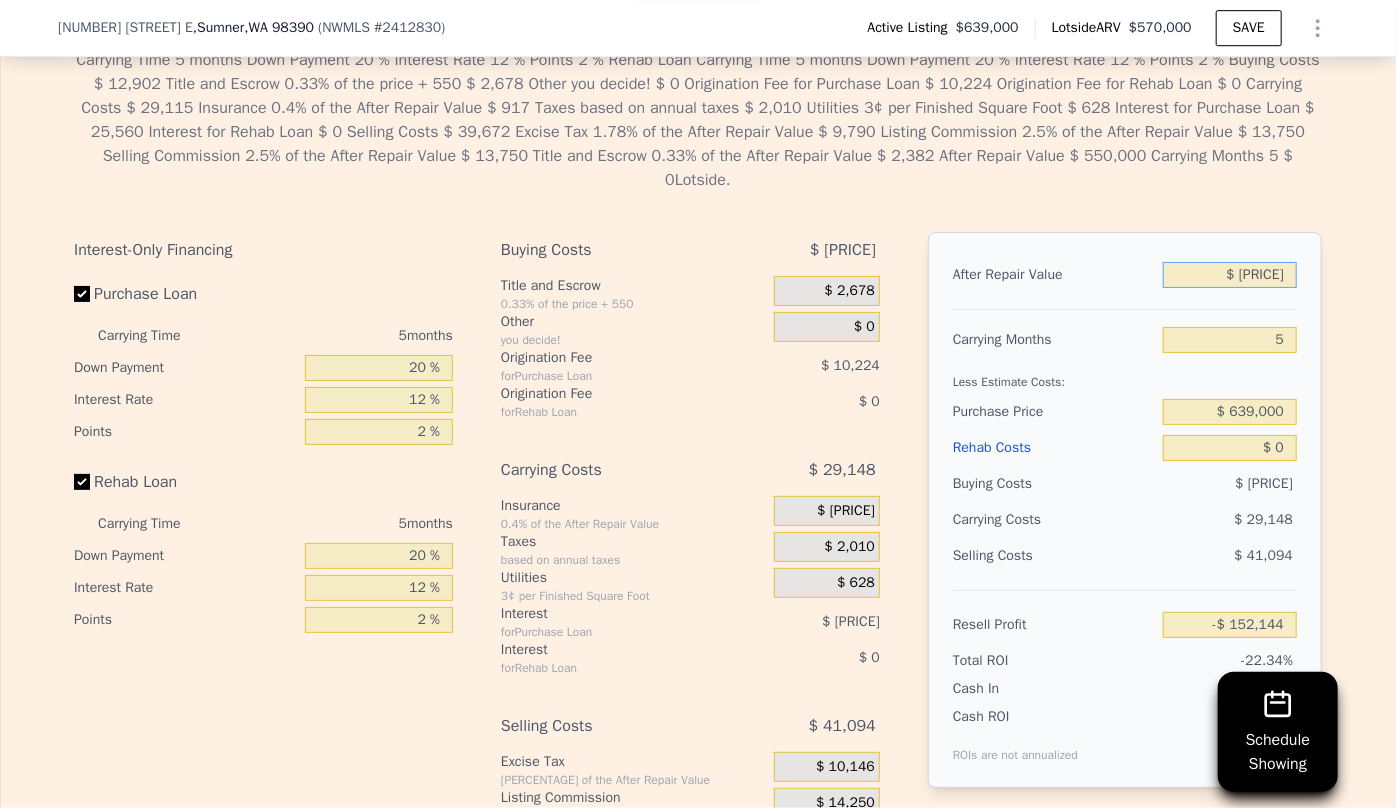 click on "$ 570,000" at bounding box center (1230, 275) 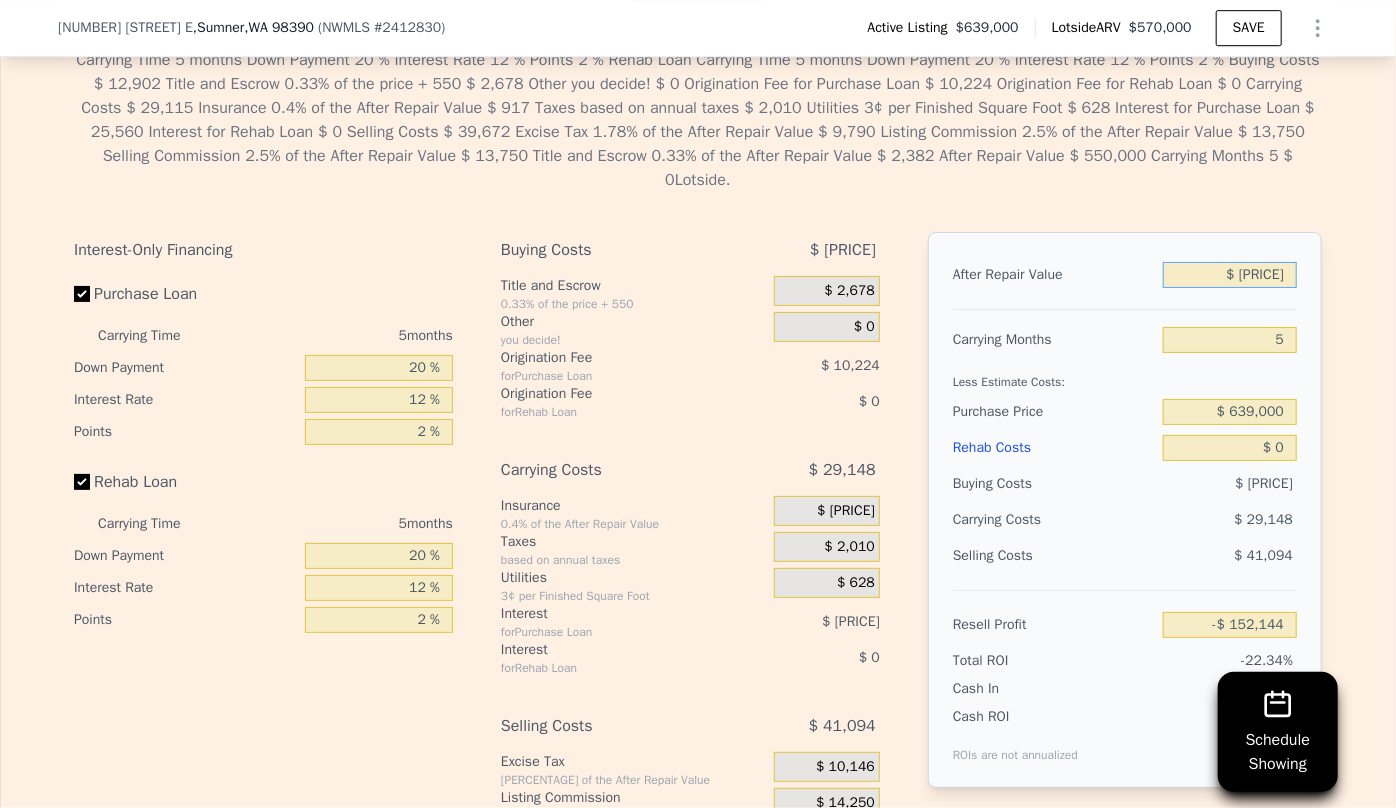 type on "$ 50,000" 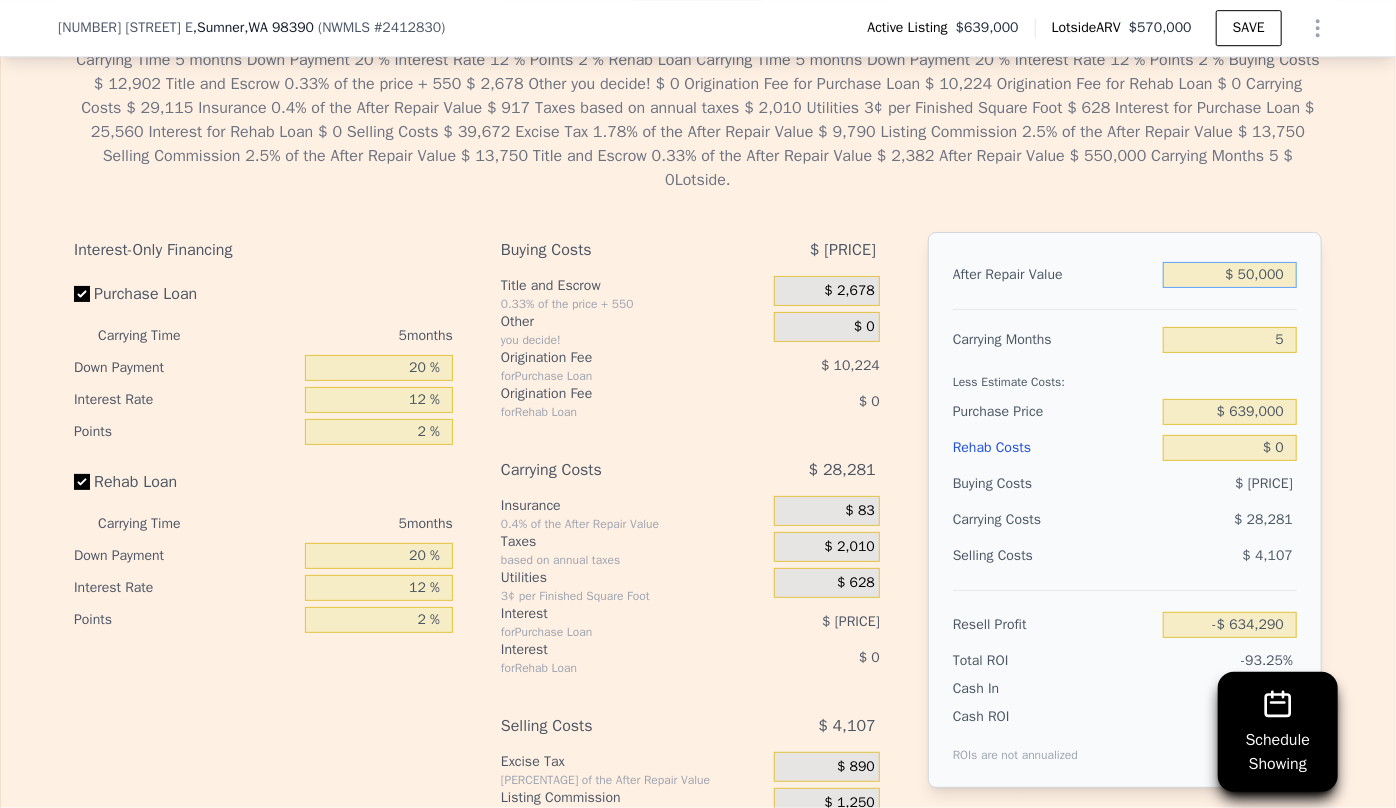 type on "-$ 634,290" 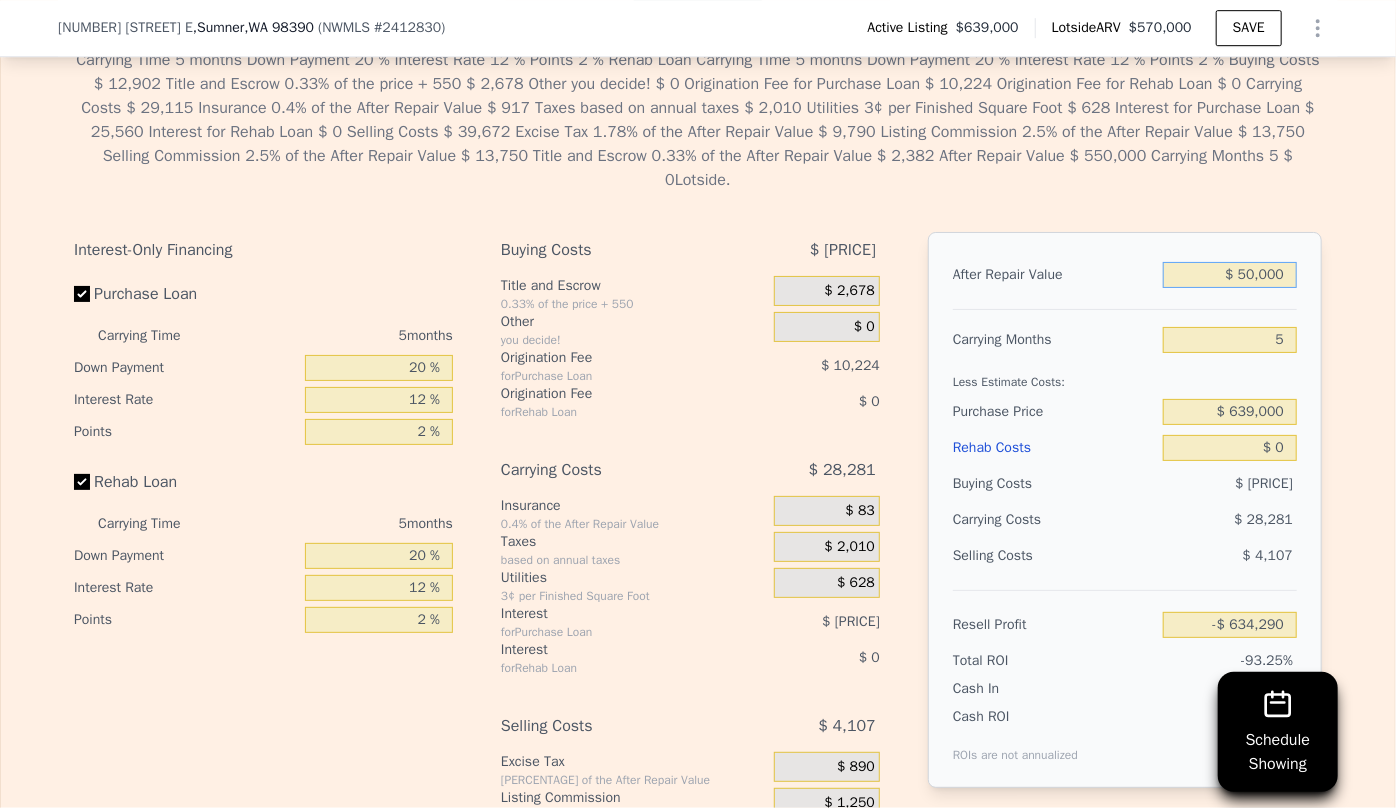 type on "$ 550,000" 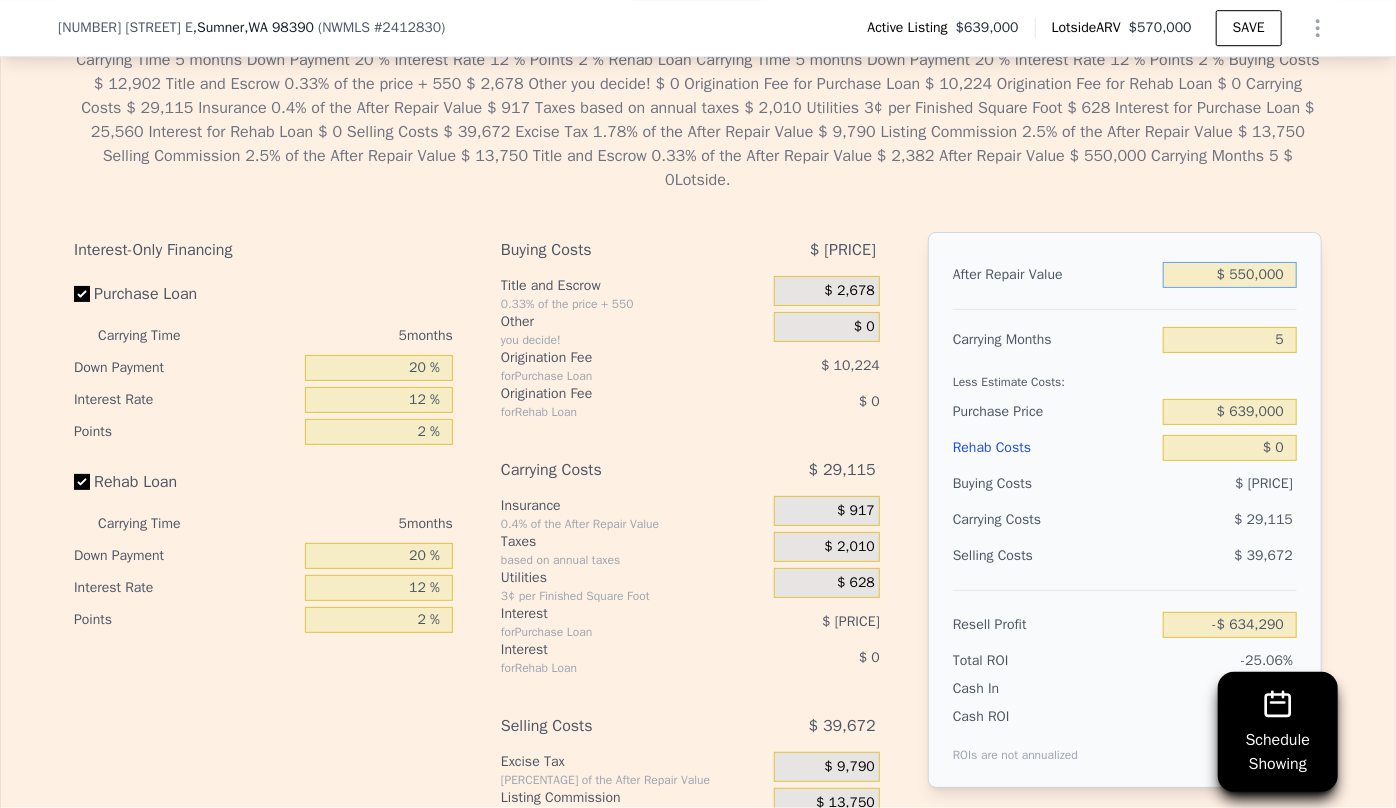 type on "-$ 170,689" 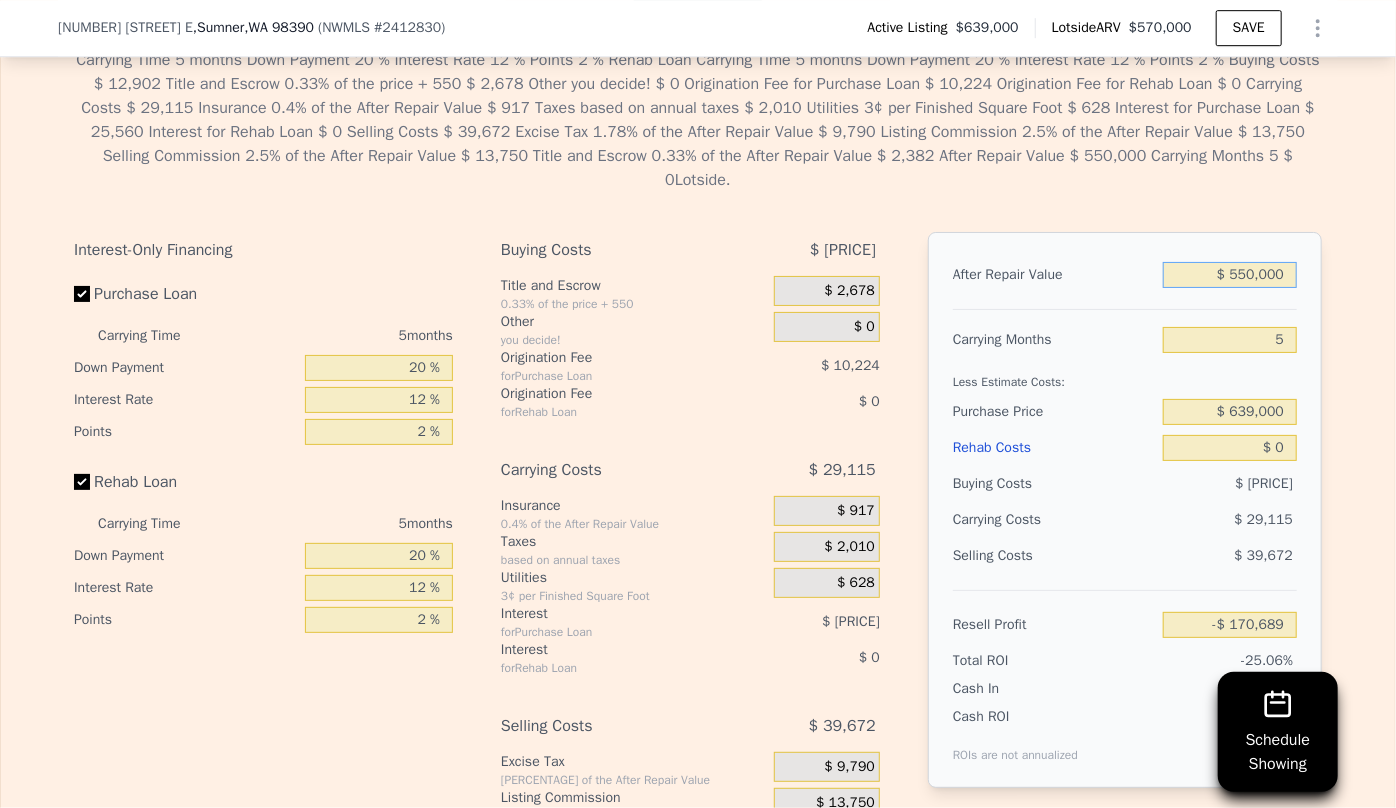 type on "$ 550,000" 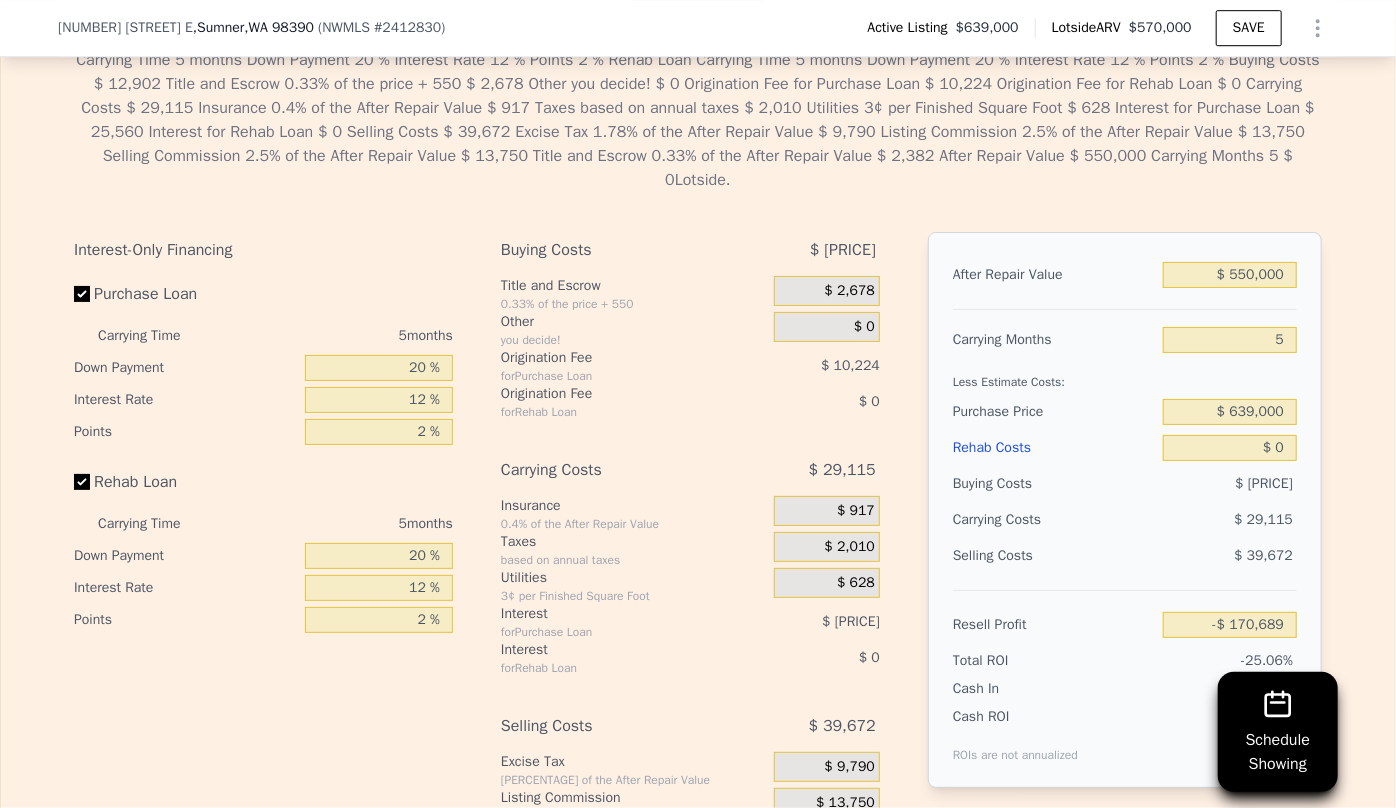 click on "Less Estimate Costs:" at bounding box center [1125, 376] 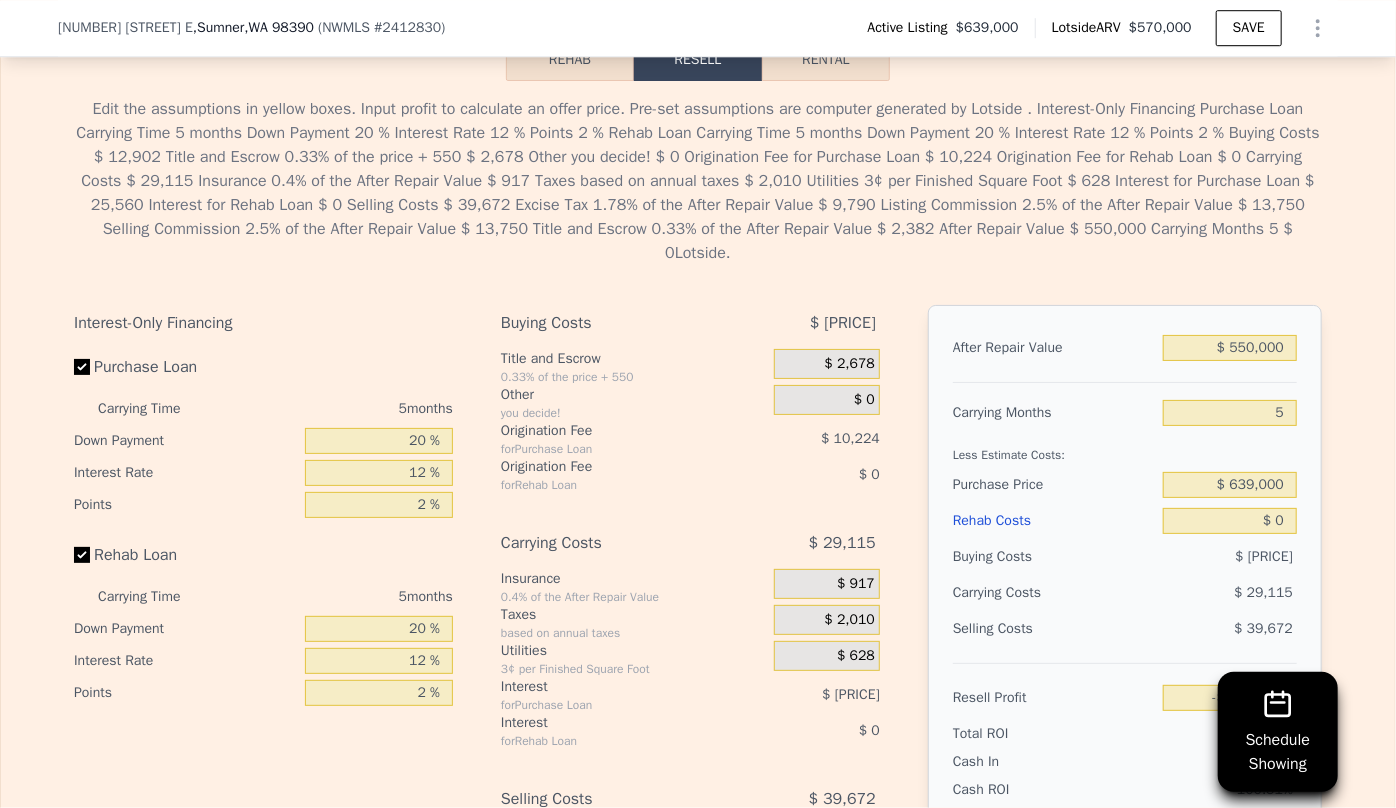 scroll, scrollTop: 3083, scrollLeft: 0, axis: vertical 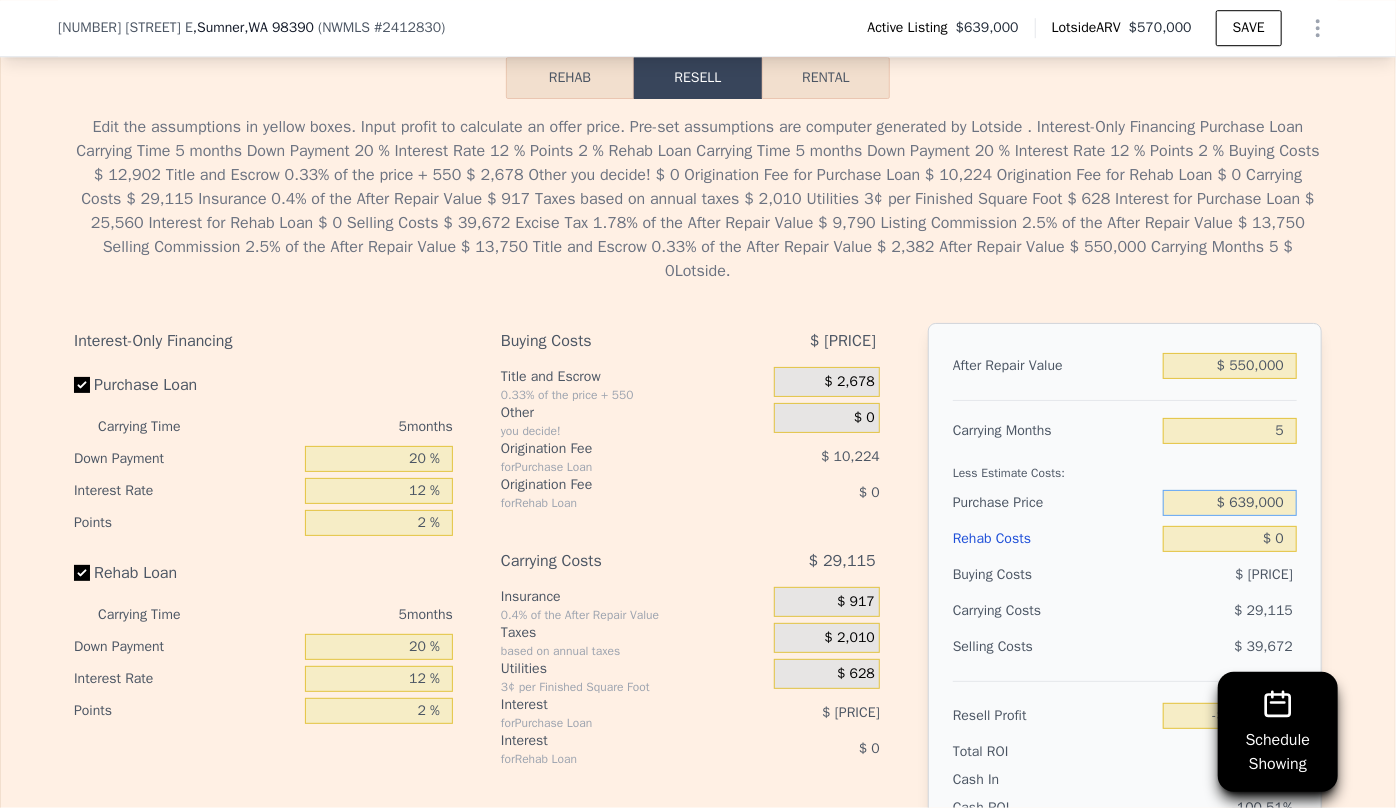 drag, startPoint x: 1274, startPoint y: 384, endPoint x: 1021, endPoint y: 420, distance: 255.54843 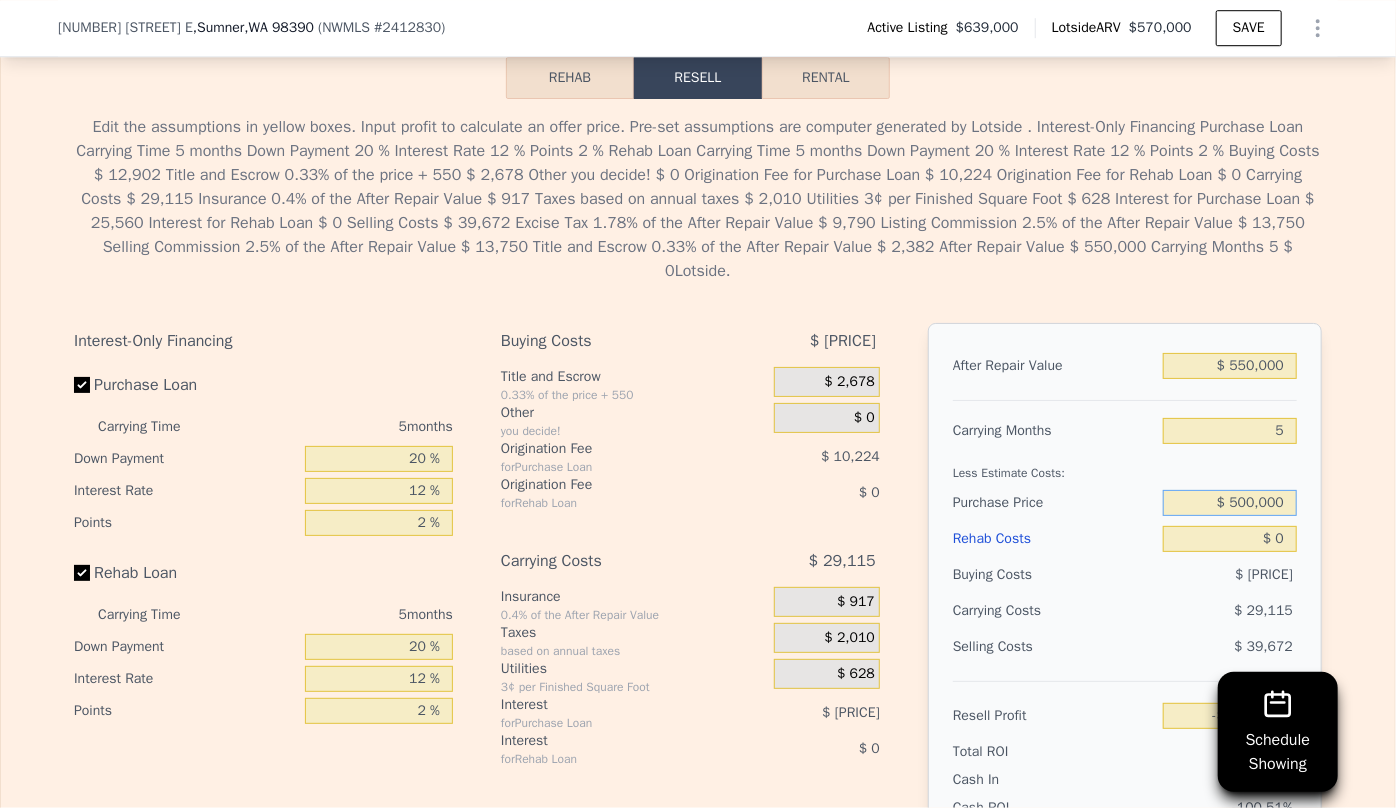 type on "$ 500,000" 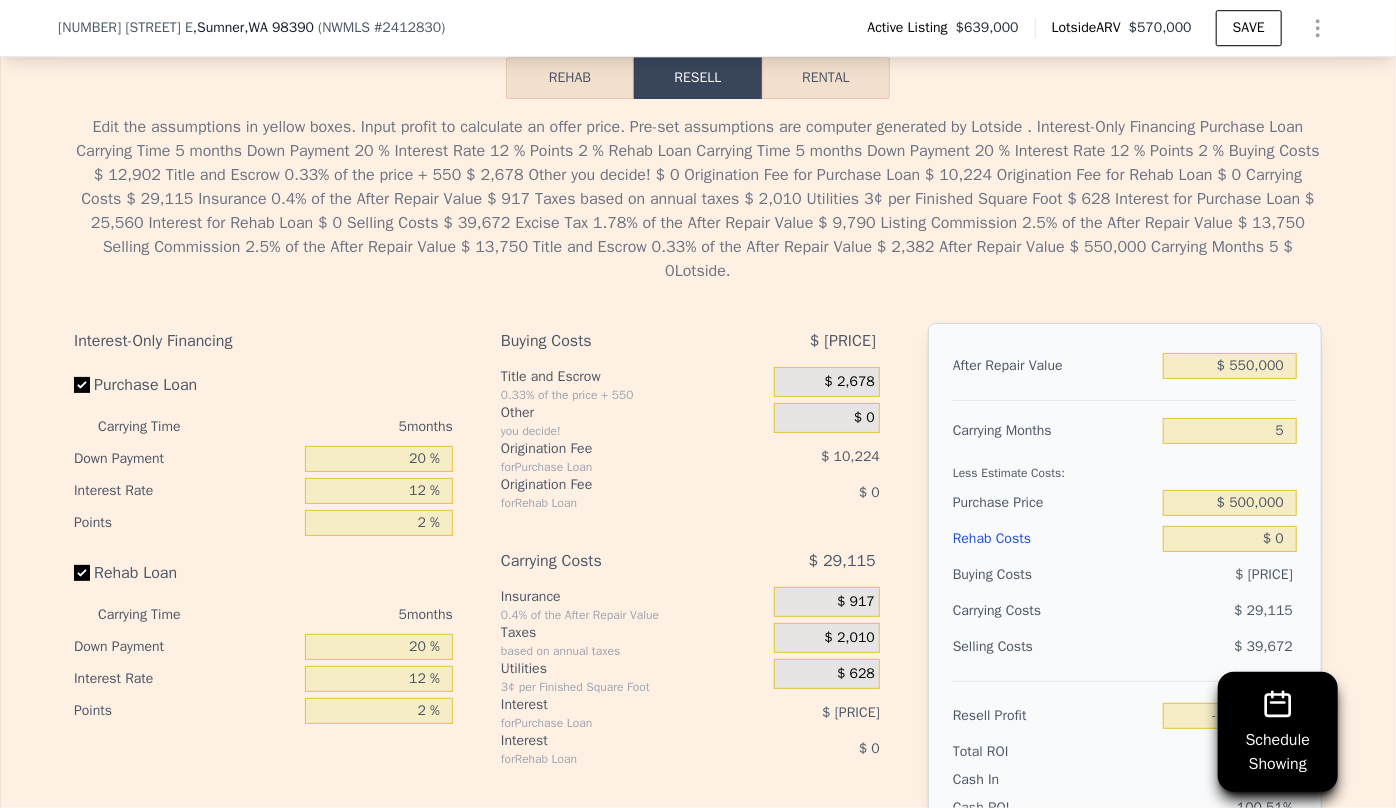 click on "Purchase Price" at bounding box center (1054, 503) 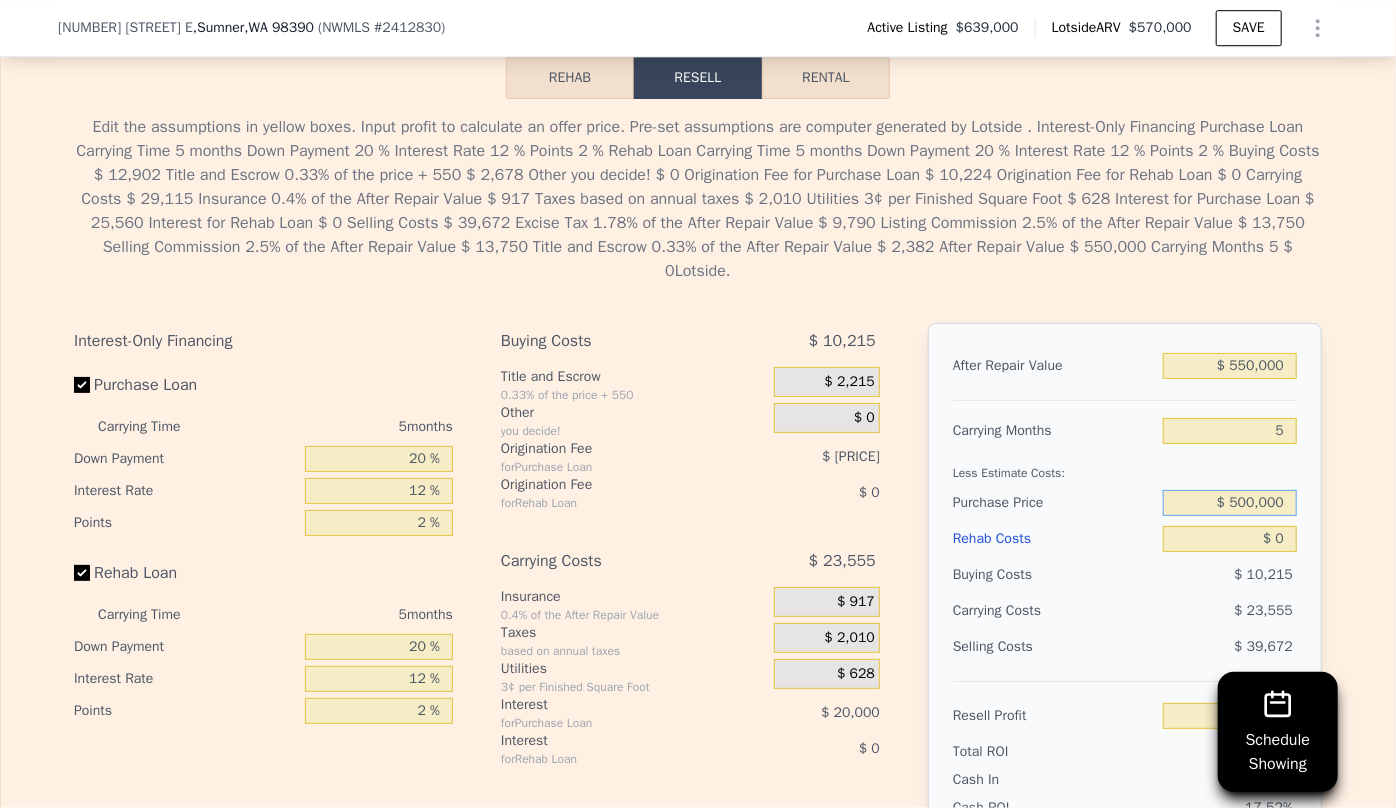 drag, startPoint x: 1283, startPoint y: 375, endPoint x: 1209, endPoint y: 400, distance: 78.1089 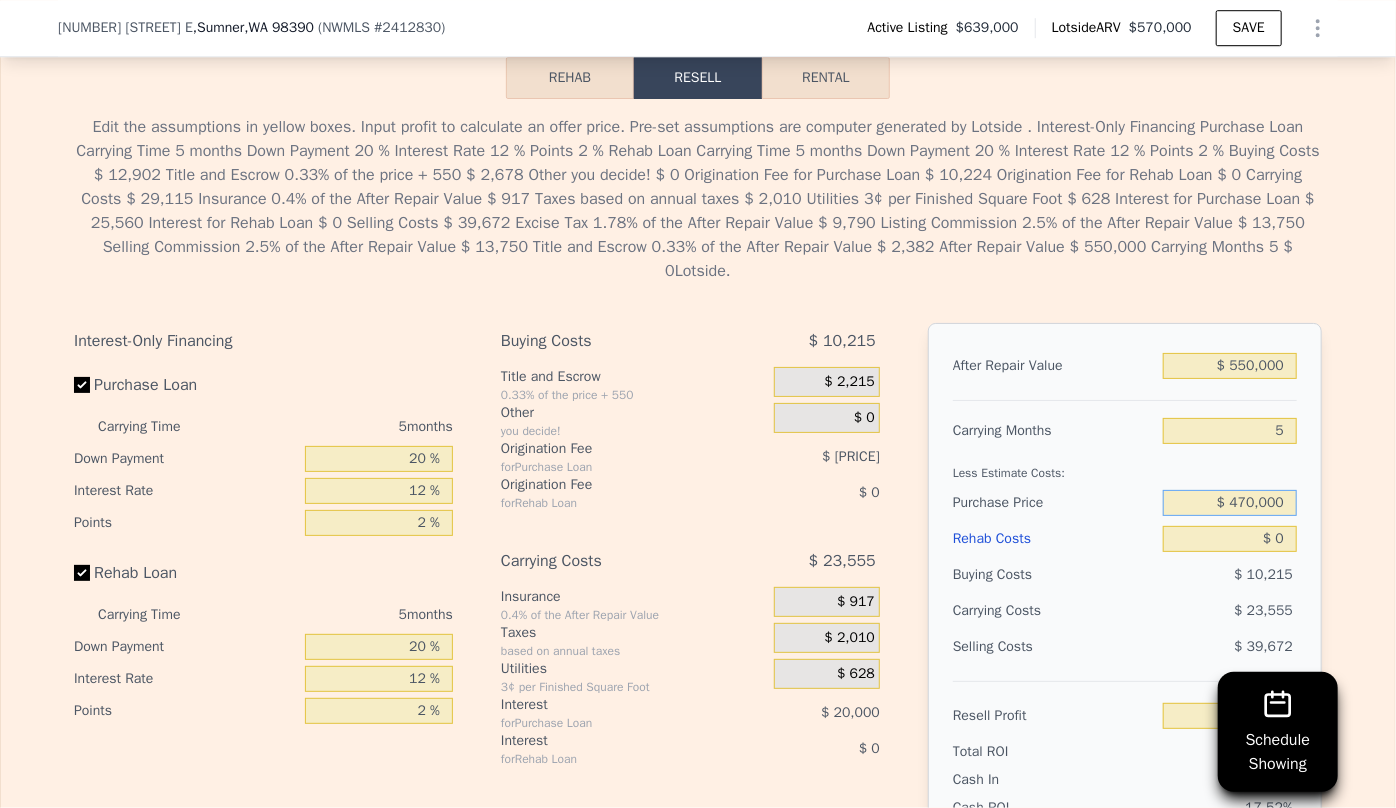 type on "$ 470,000" 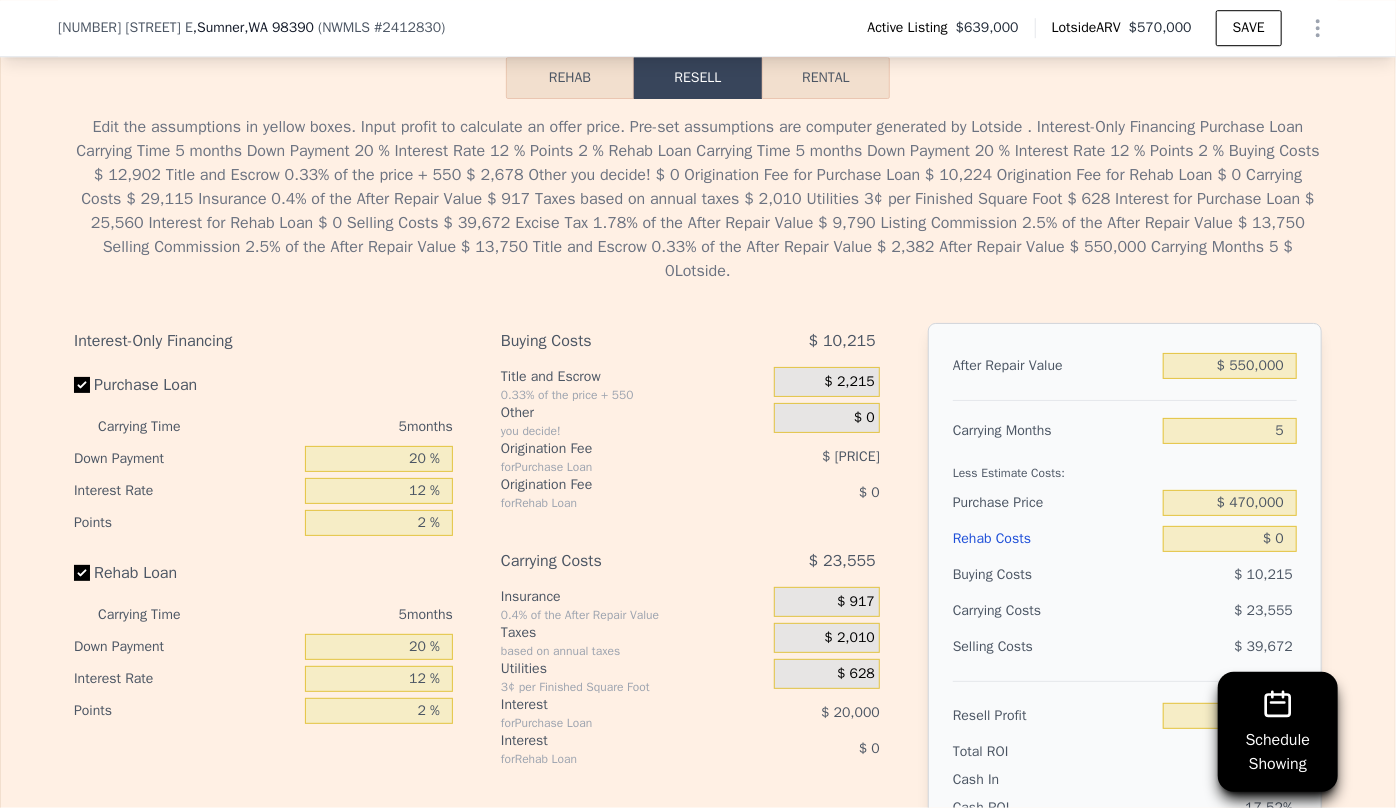 click on "$ 10,215" at bounding box center (1230, 575) 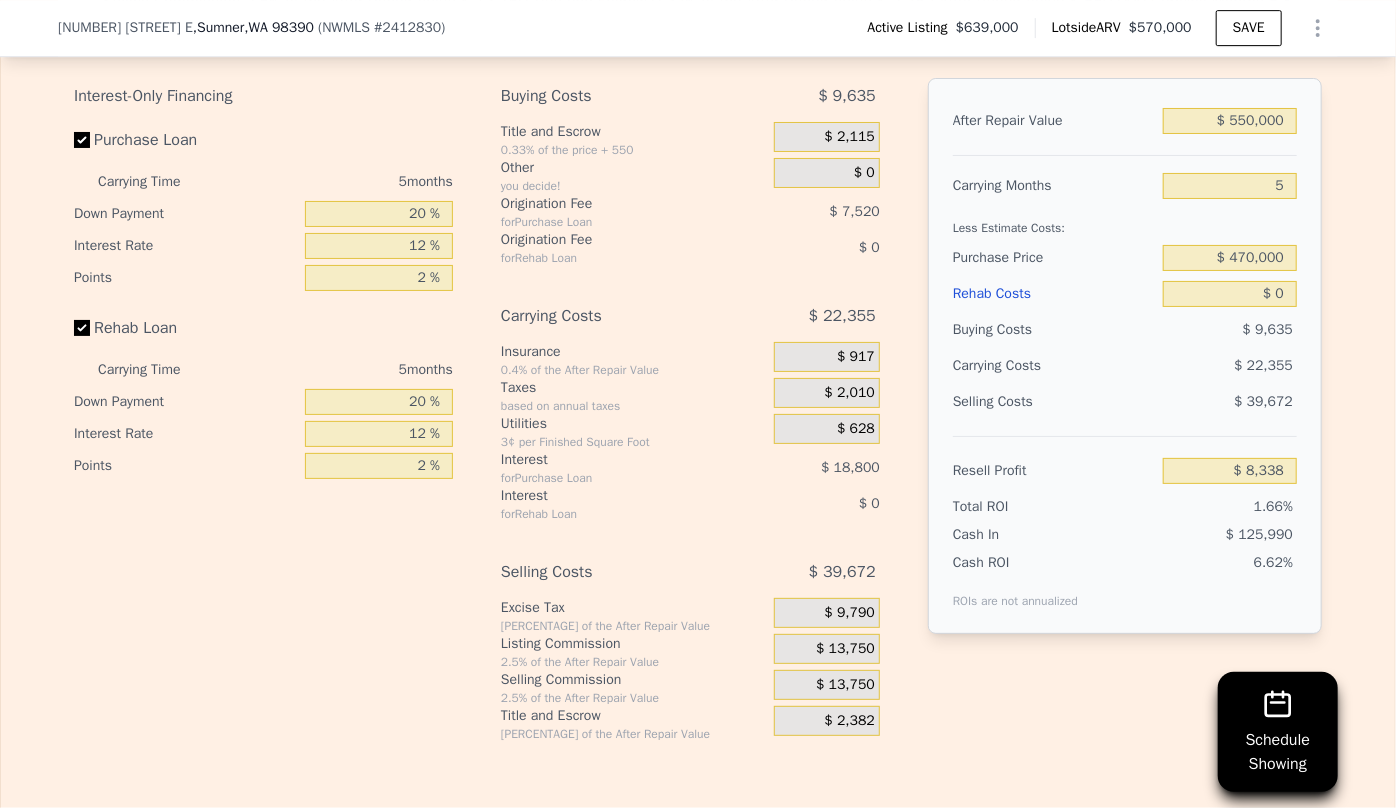 scroll, scrollTop: 3356, scrollLeft: 0, axis: vertical 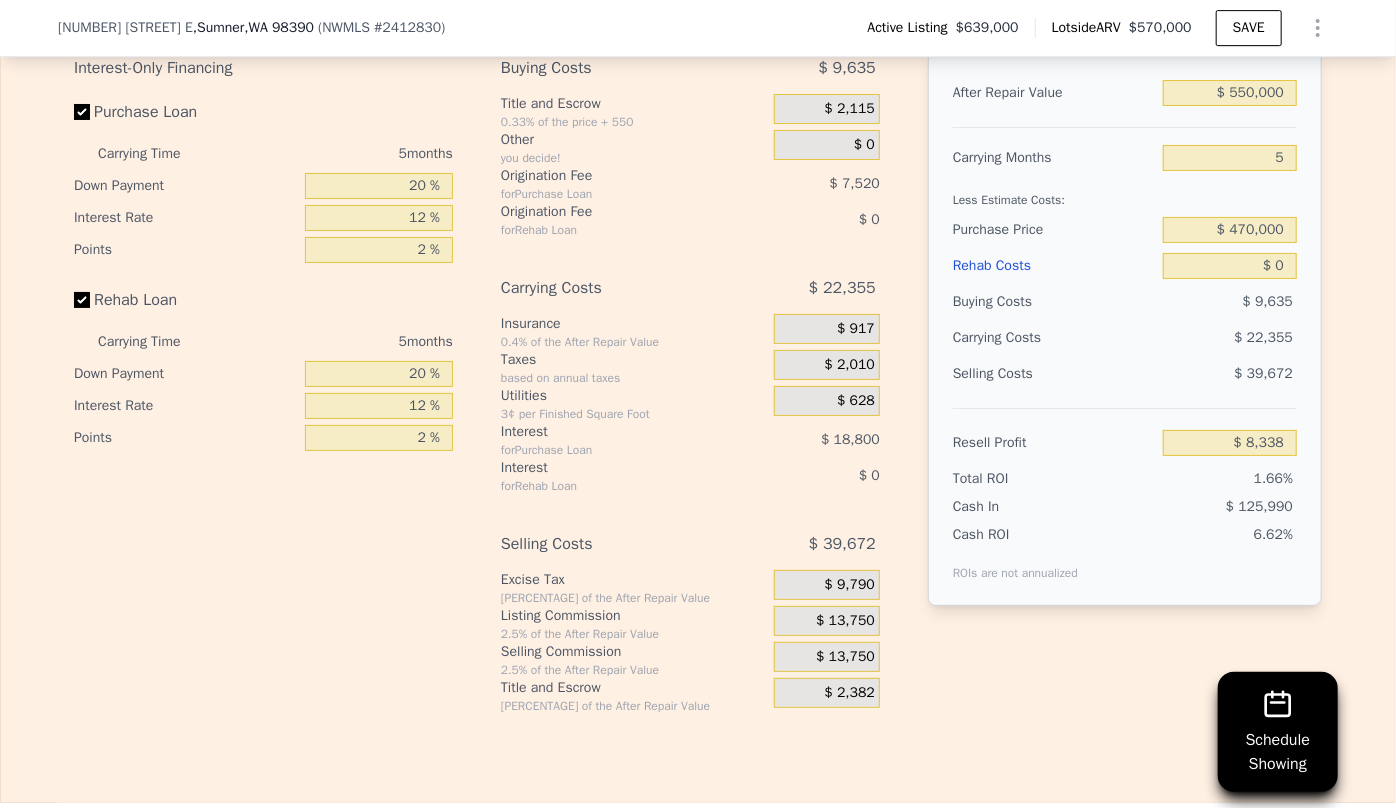 click on "$ 13,750" at bounding box center (845, 657) 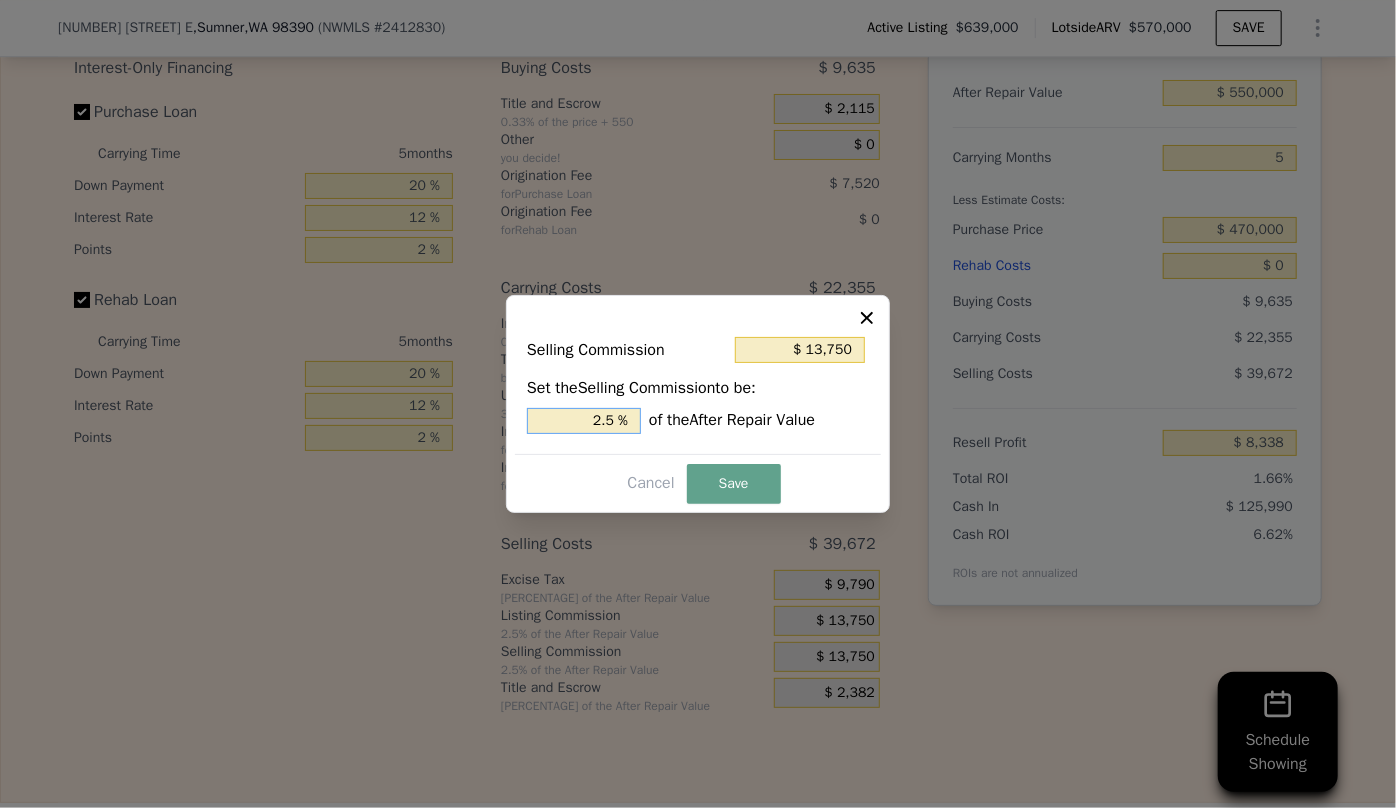 click on "2.5 %" at bounding box center [584, 421] 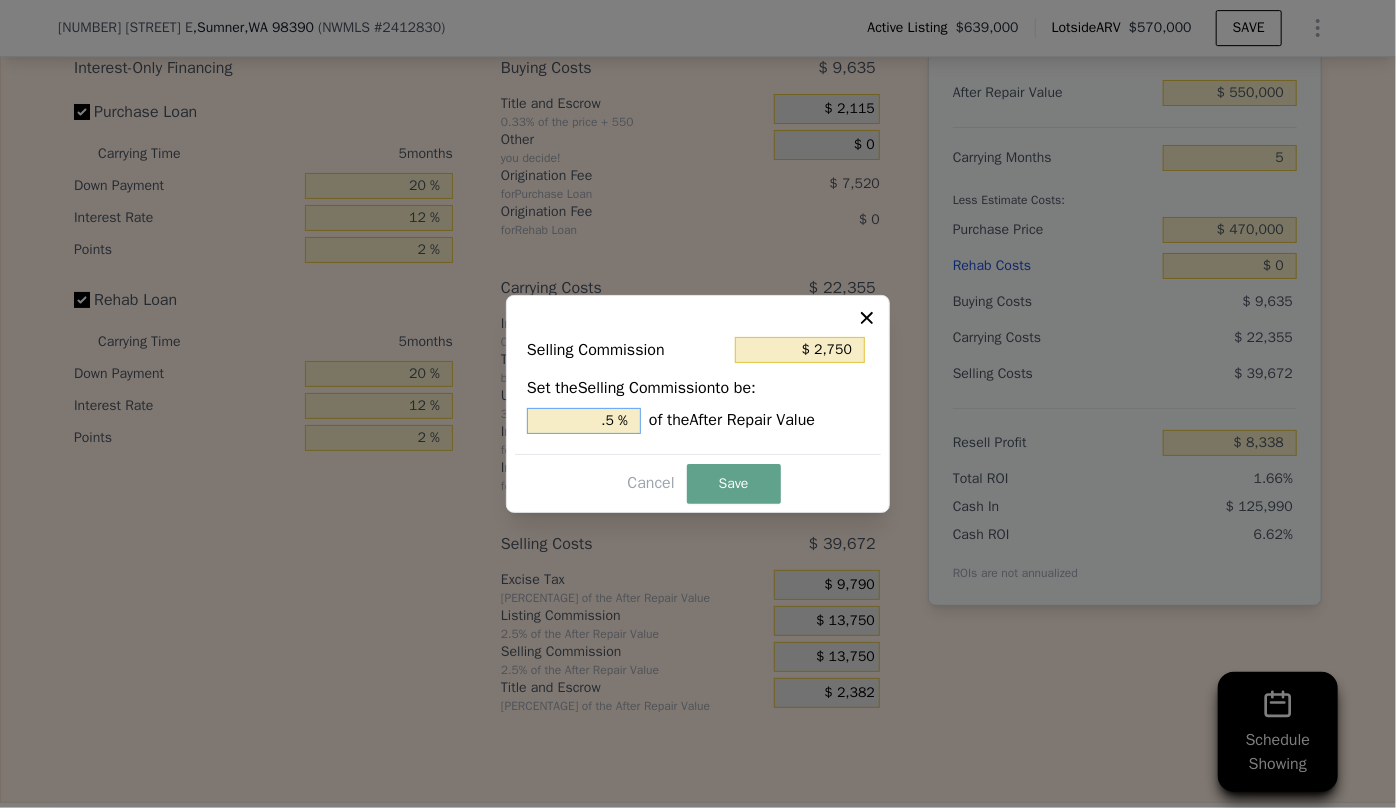 type on "$ 8,250" 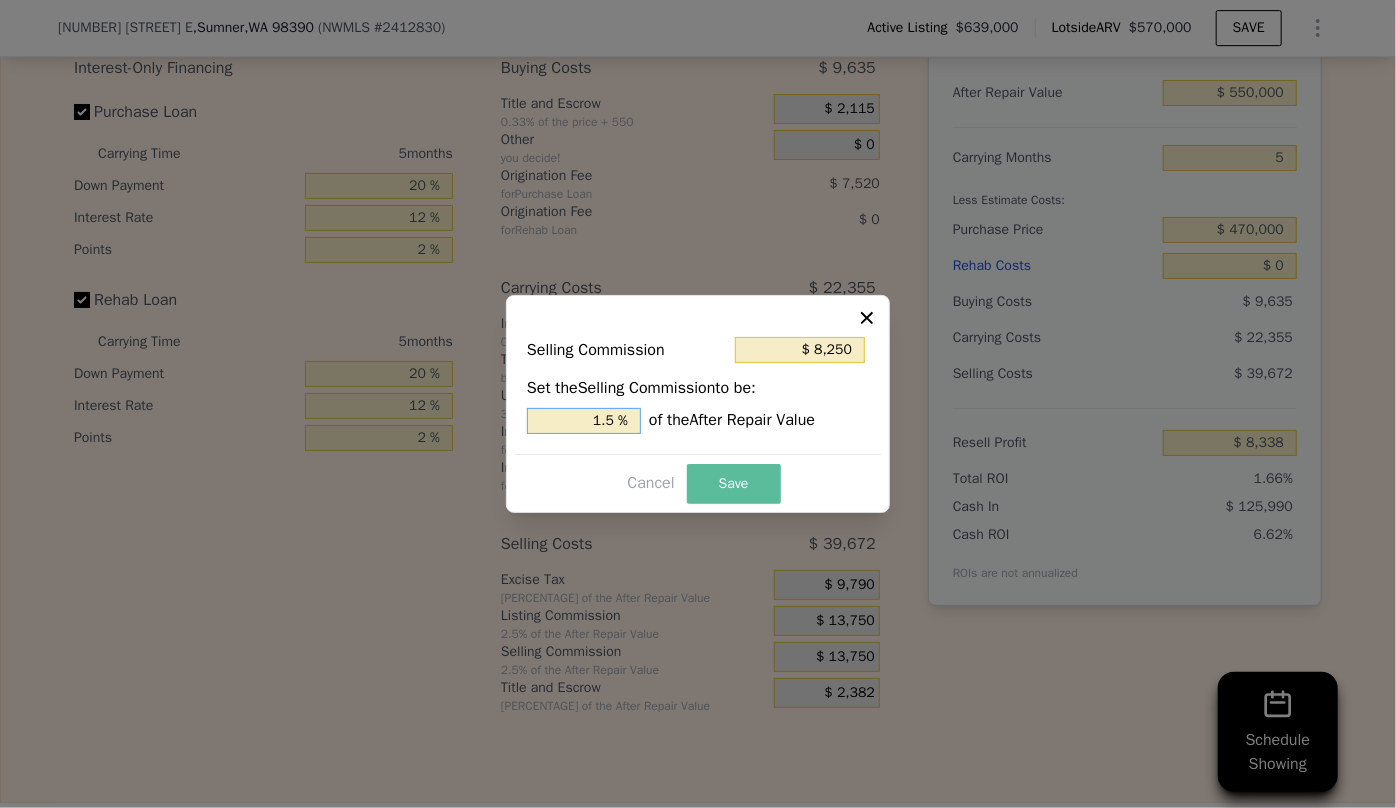type on "1.5 %" 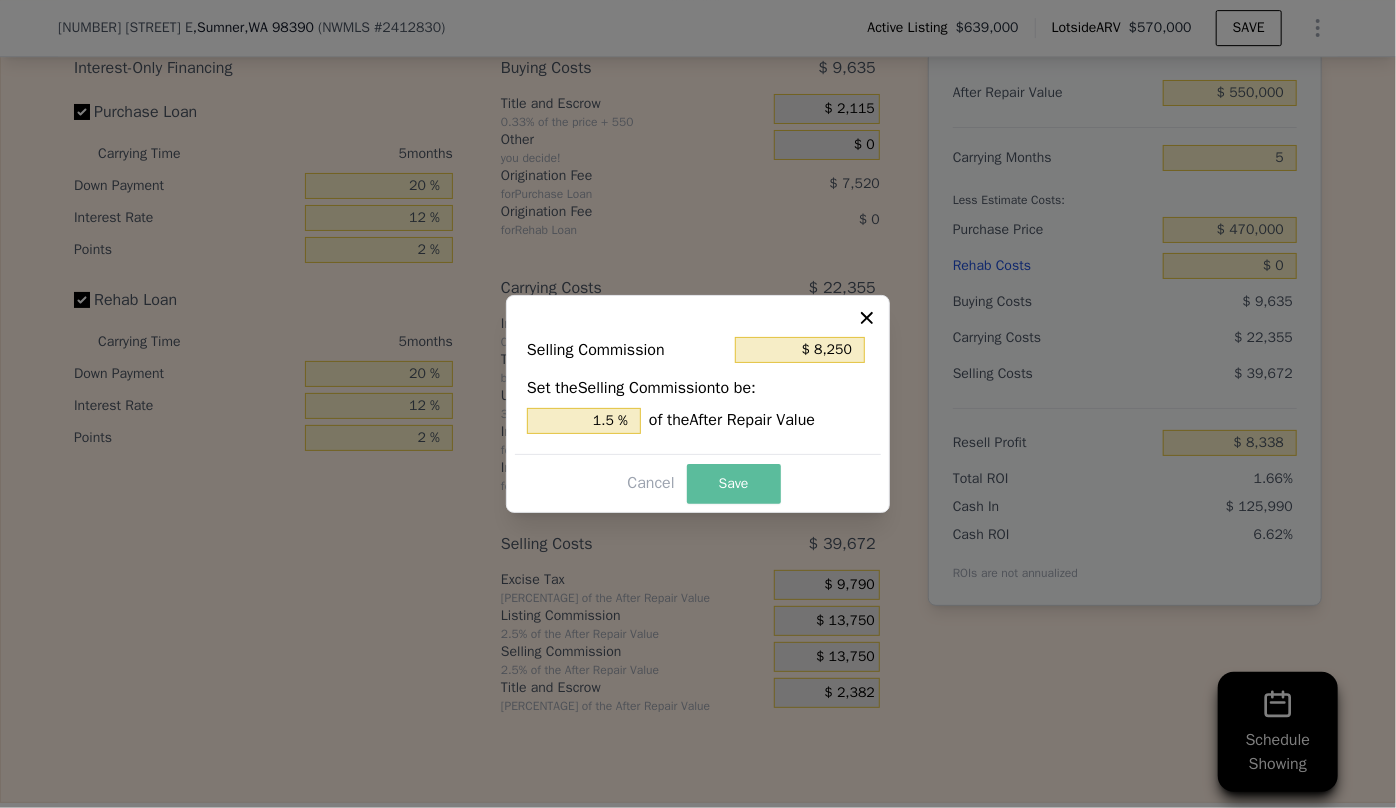 click on "Save" at bounding box center [734, 484] 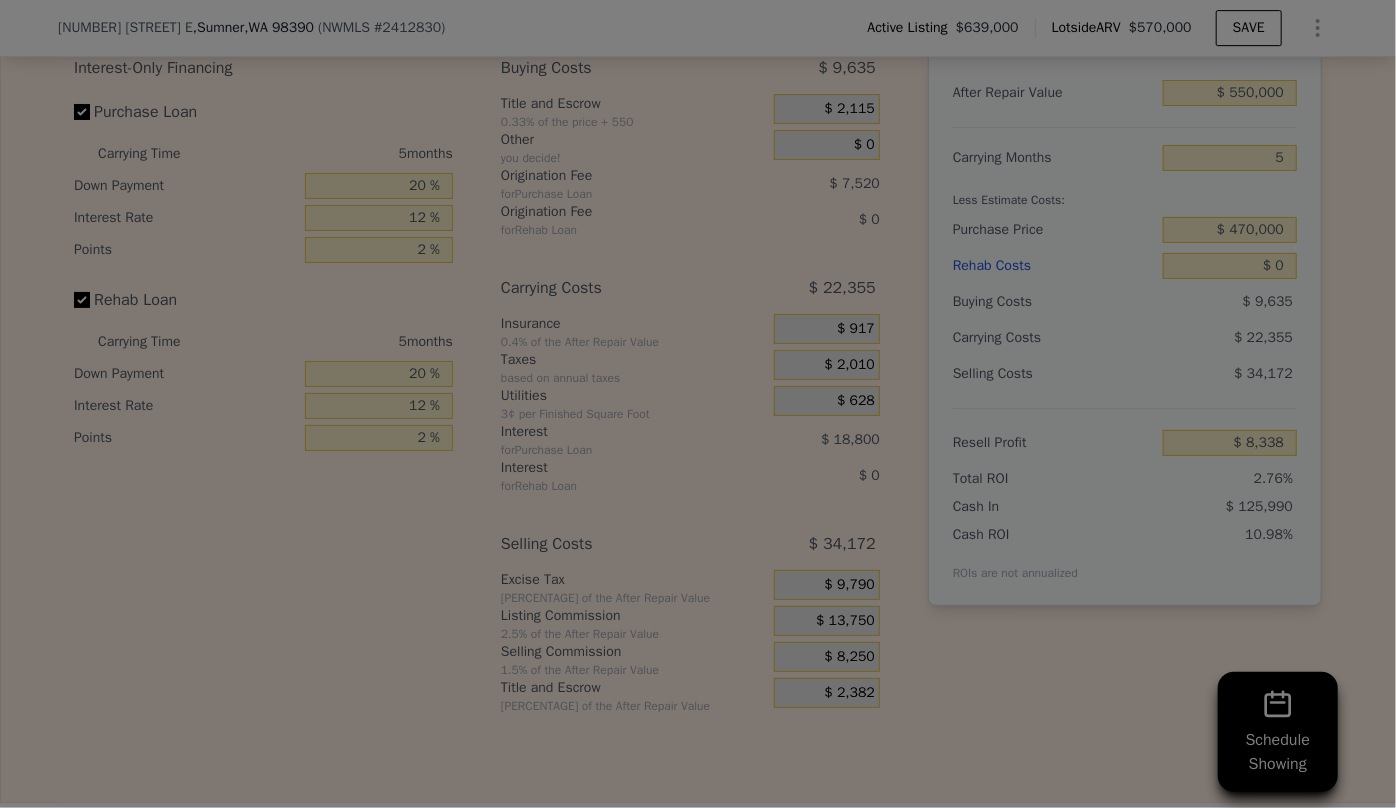 type on "$ 13,838" 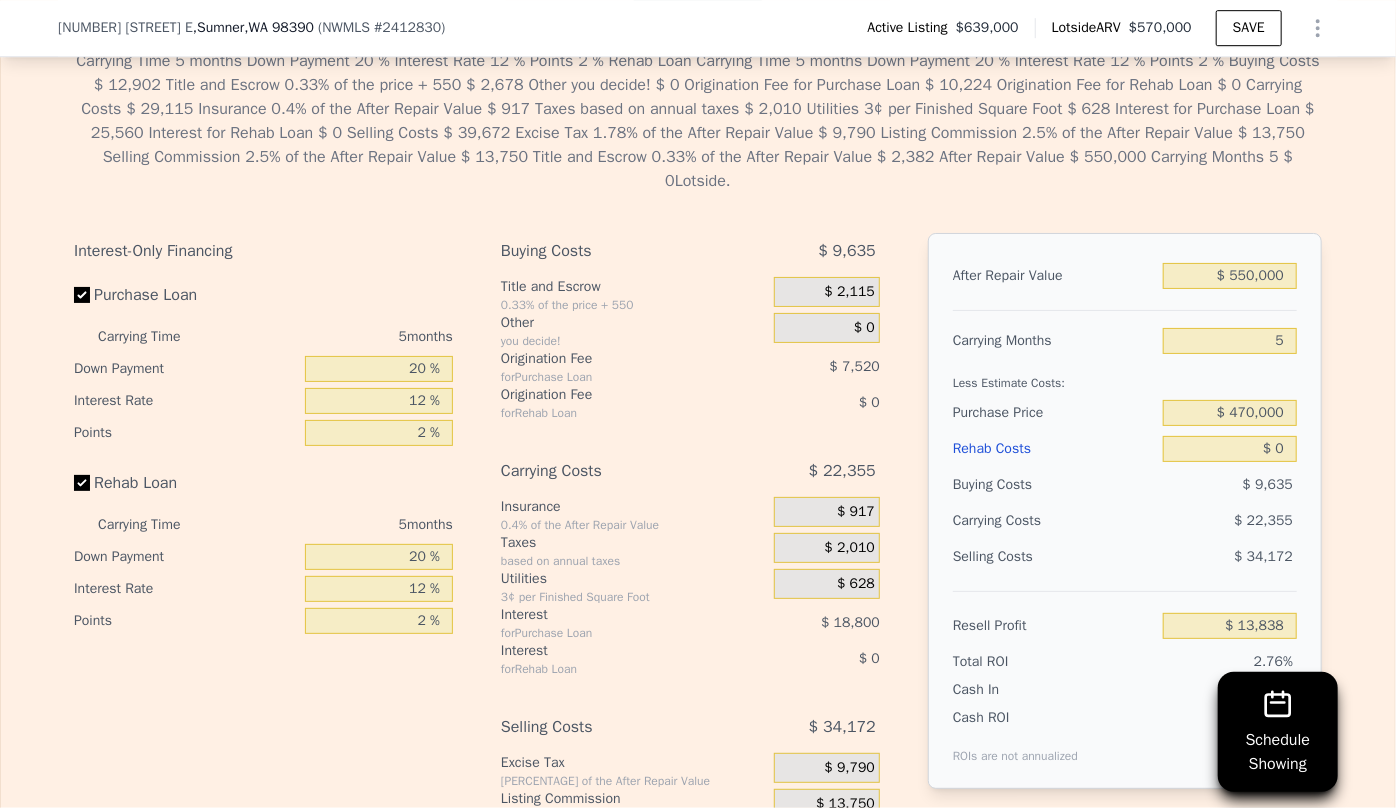 scroll, scrollTop: 3083, scrollLeft: 0, axis: vertical 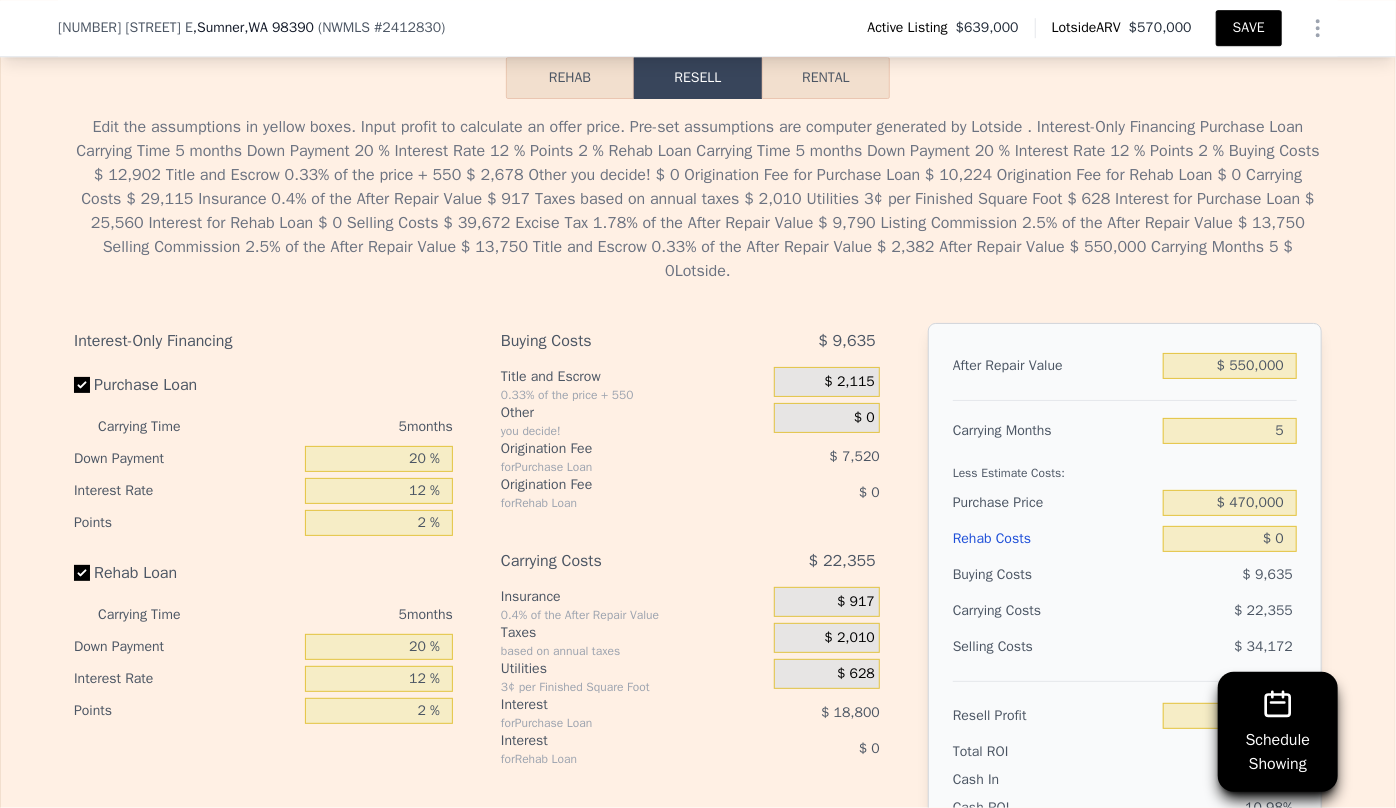 click on "SAVE" at bounding box center [1249, 28] 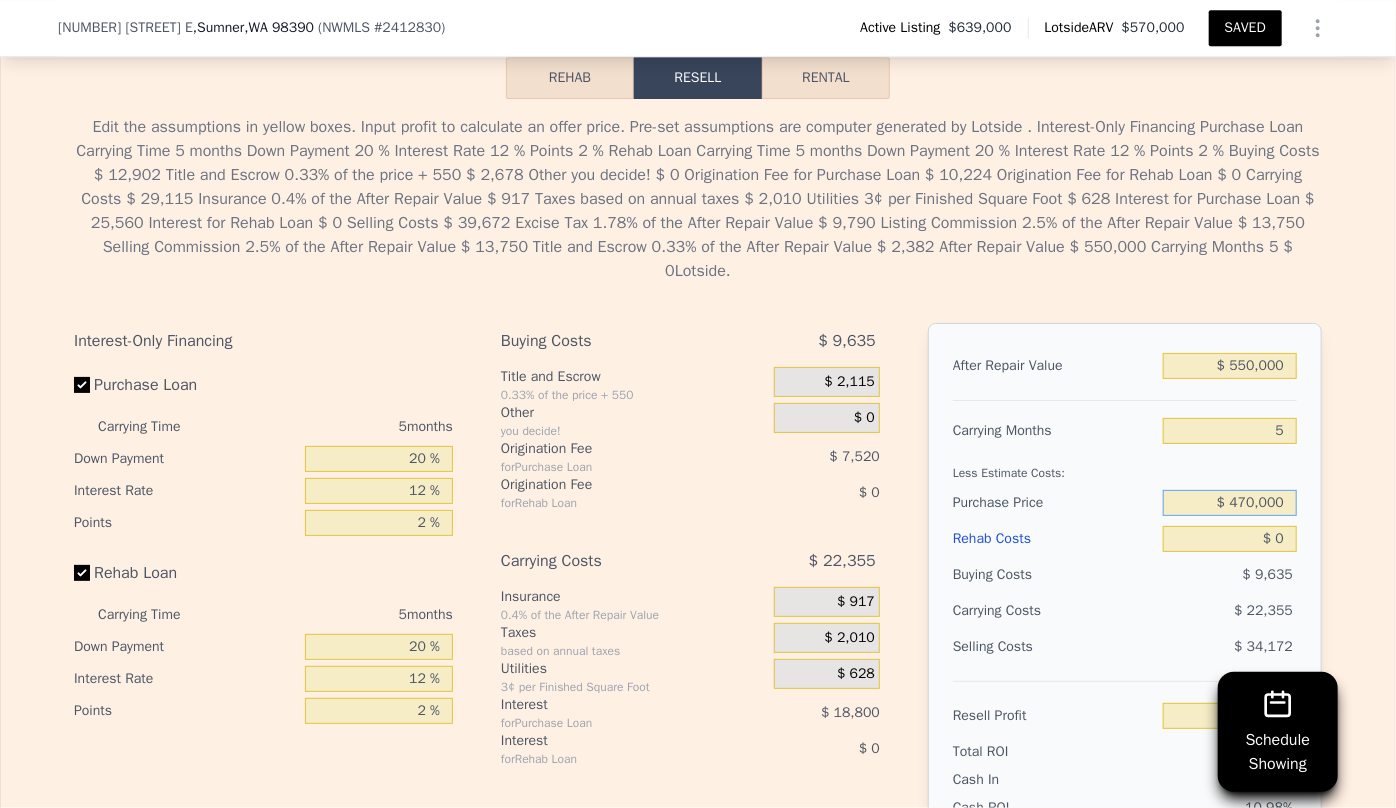 click on "$ 470,000" at bounding box center [1230, 503] 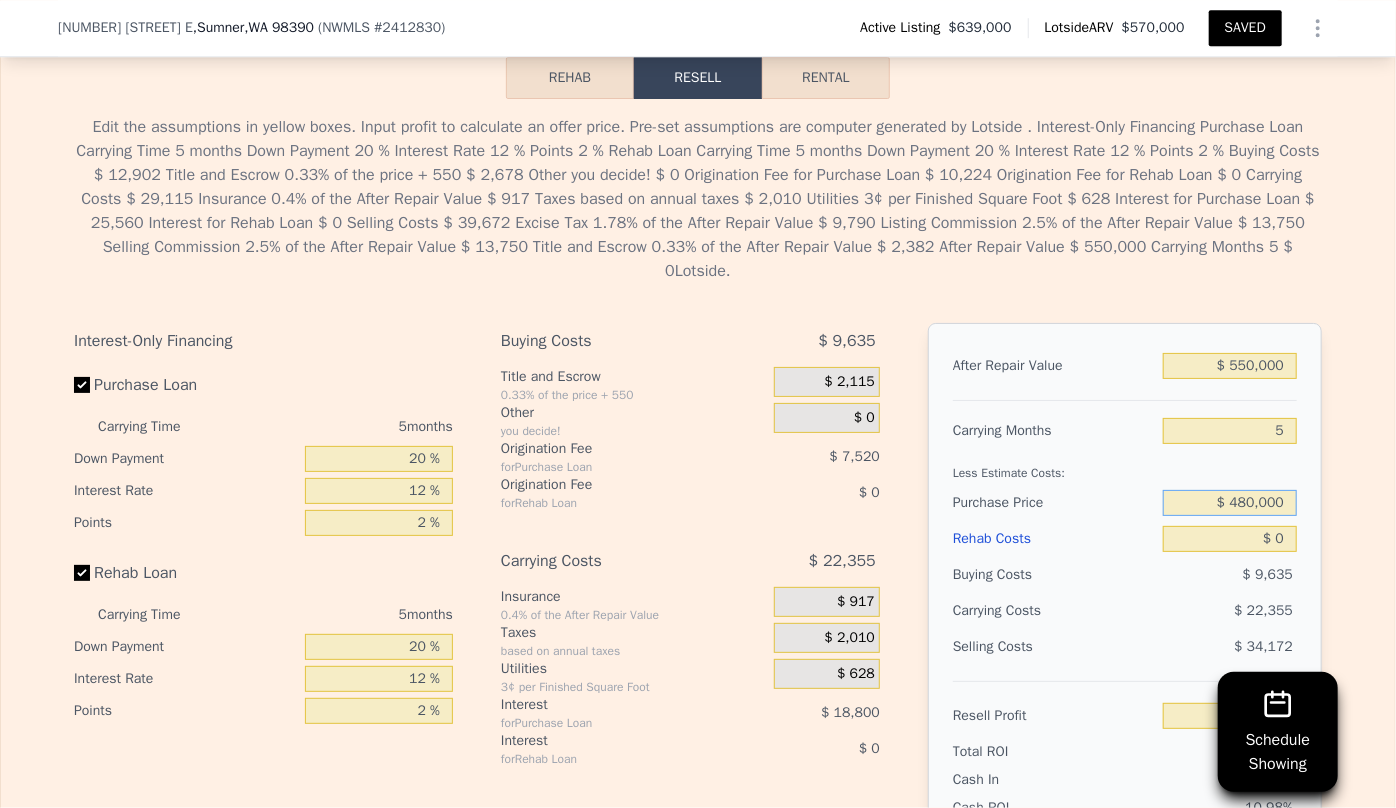 type on "$ 480,000" 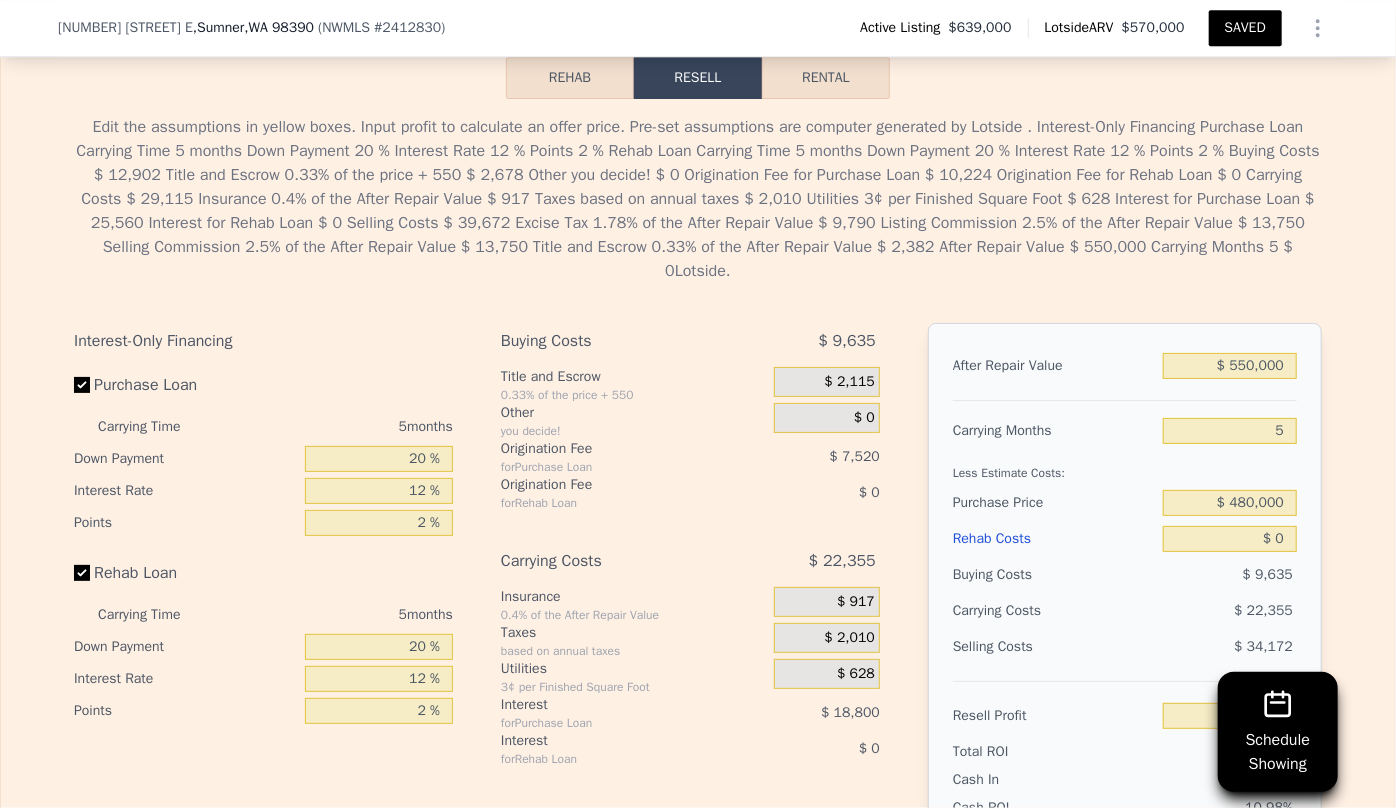 click on "$ 22,355" at bounding box center (1191, 611) 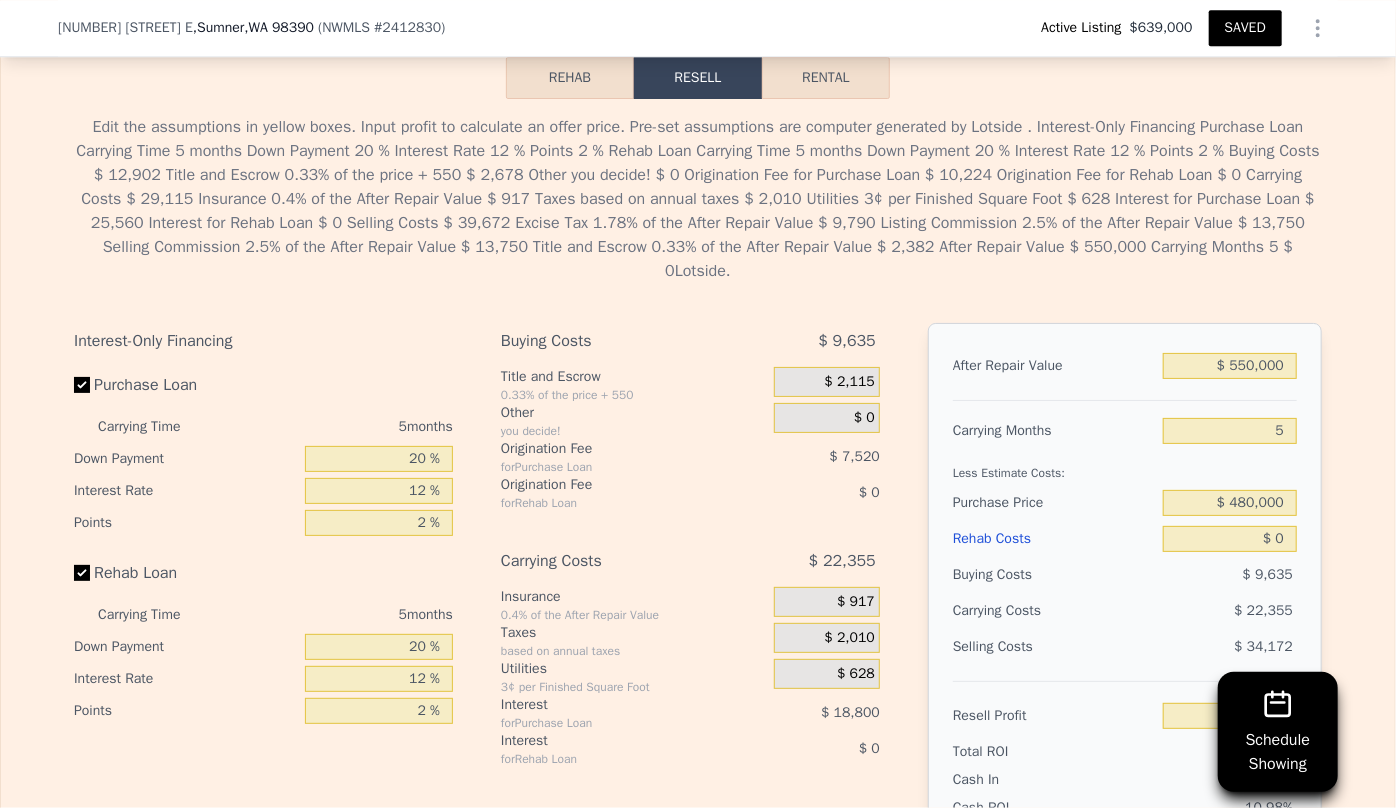 type on "$ 13,838" 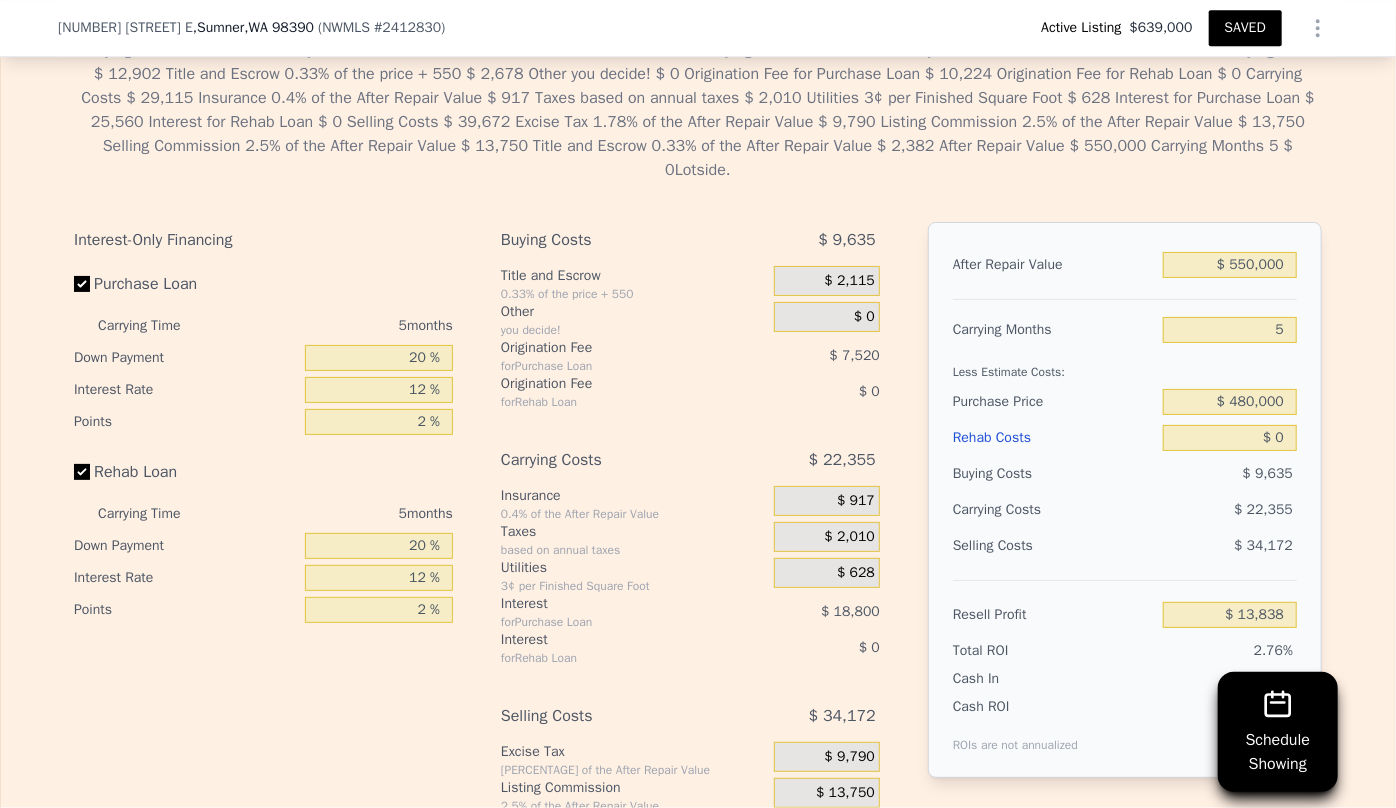 scroll, scrollTop: 3174, scrollLeft: 0, axis: vertical 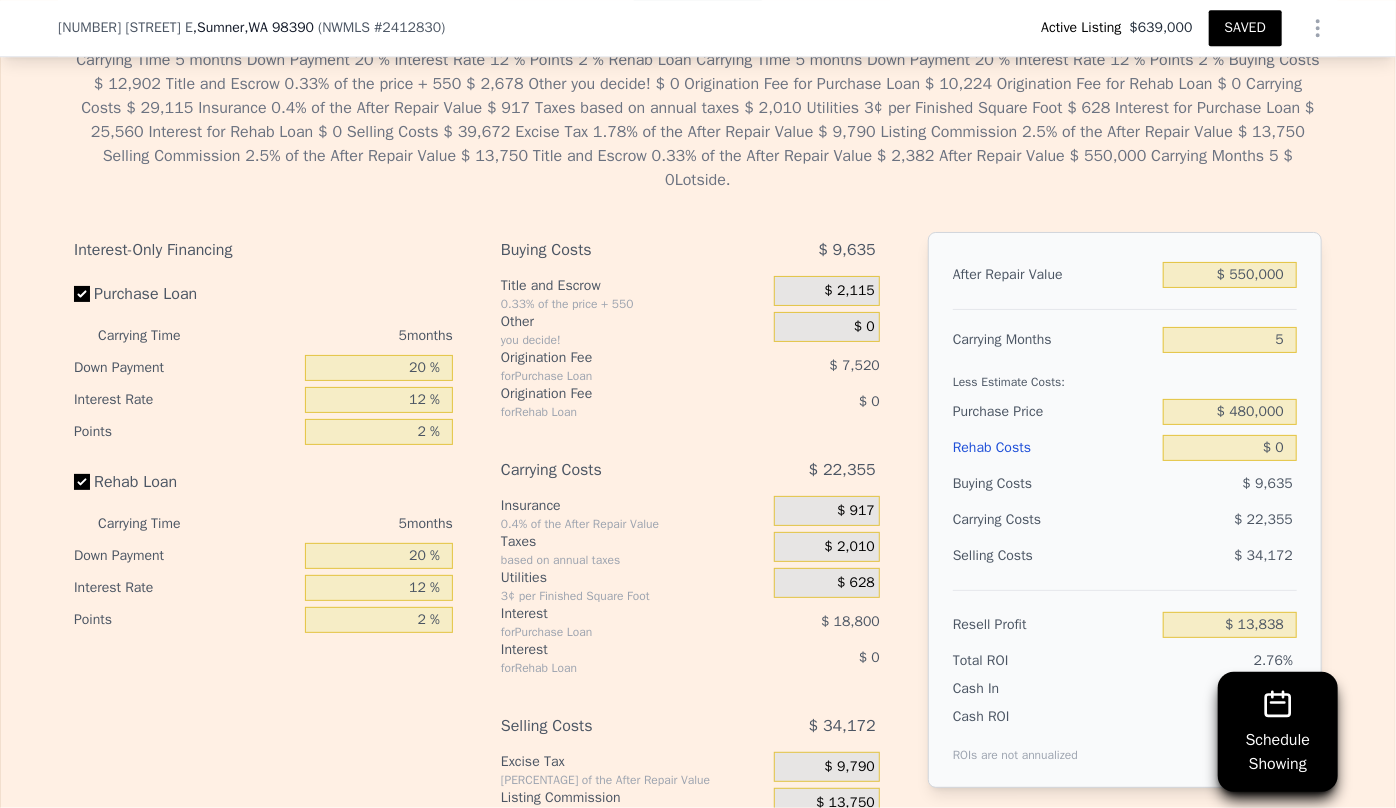 click on "SAVED" at bounding box center (1245, 28) 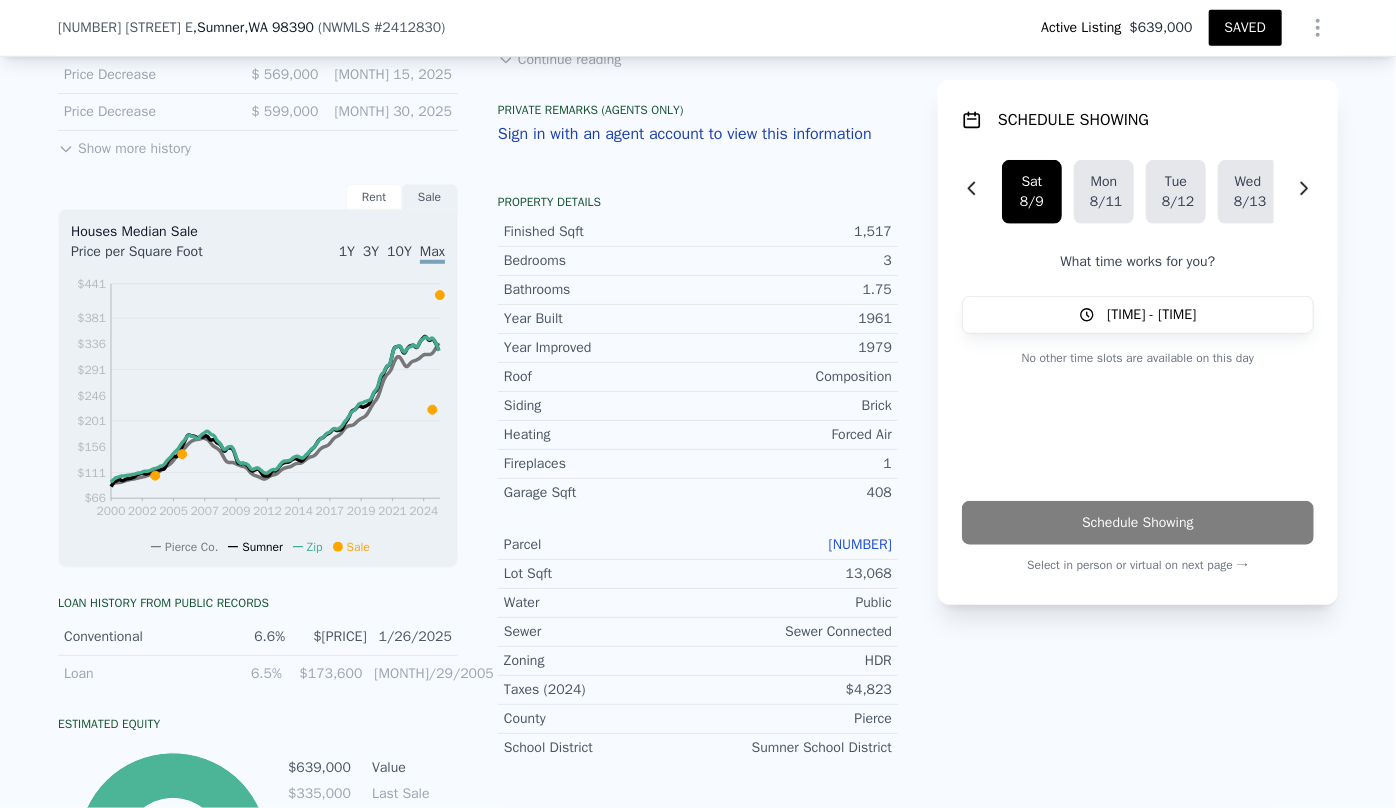 scroll, scrollTop: 0, scrollLeft: 0, axis: both 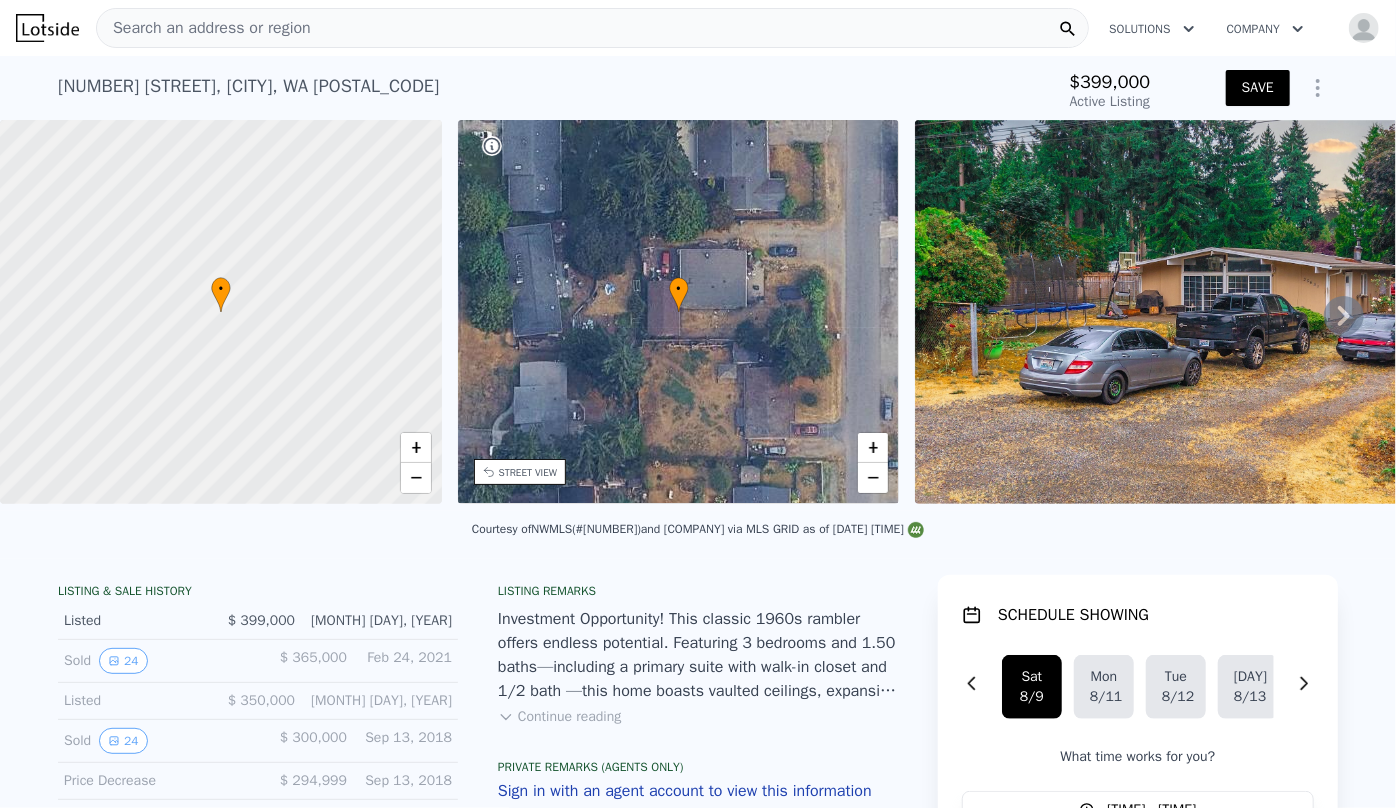 click on "Search an address or region" at bounding box center [204, 28] 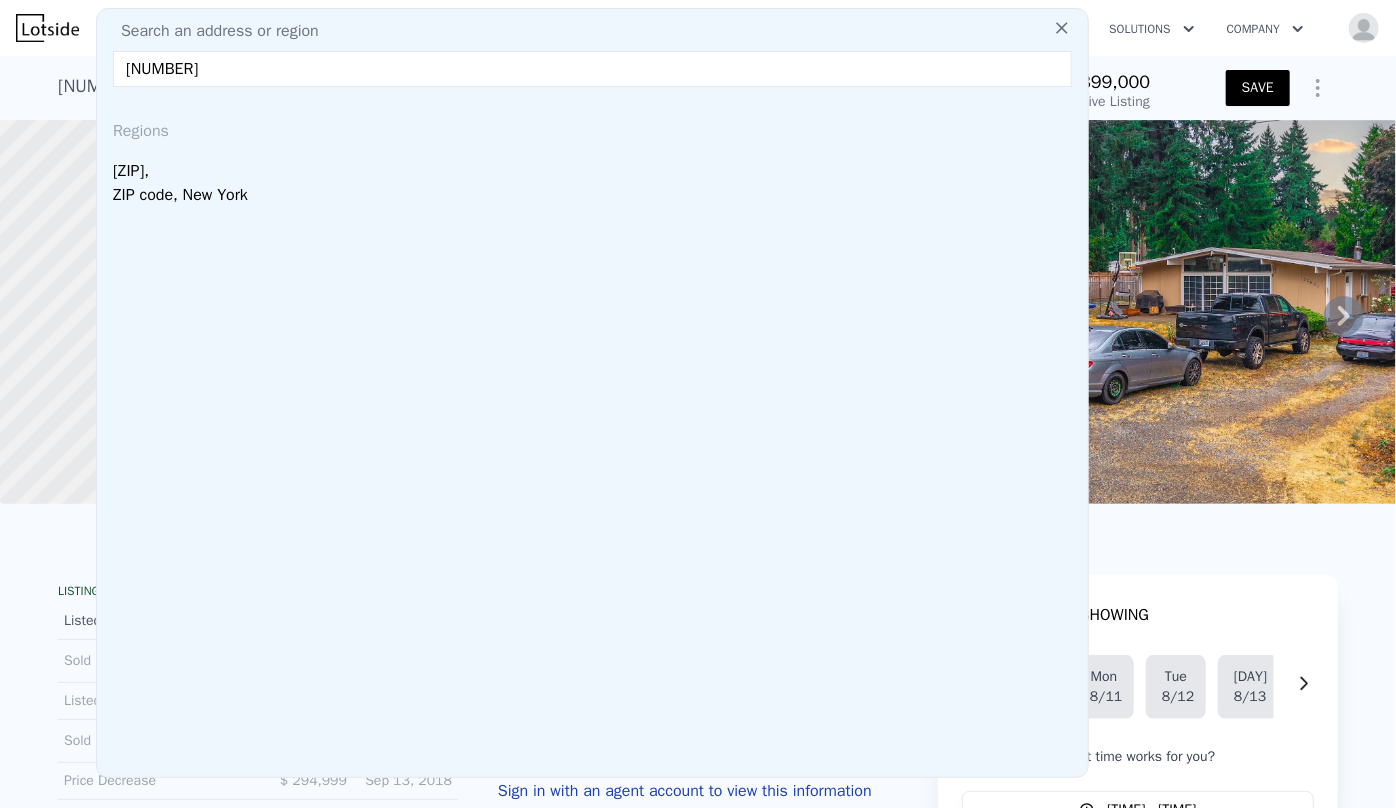 click on "Search an address or region" at bounding box center [212, 31] 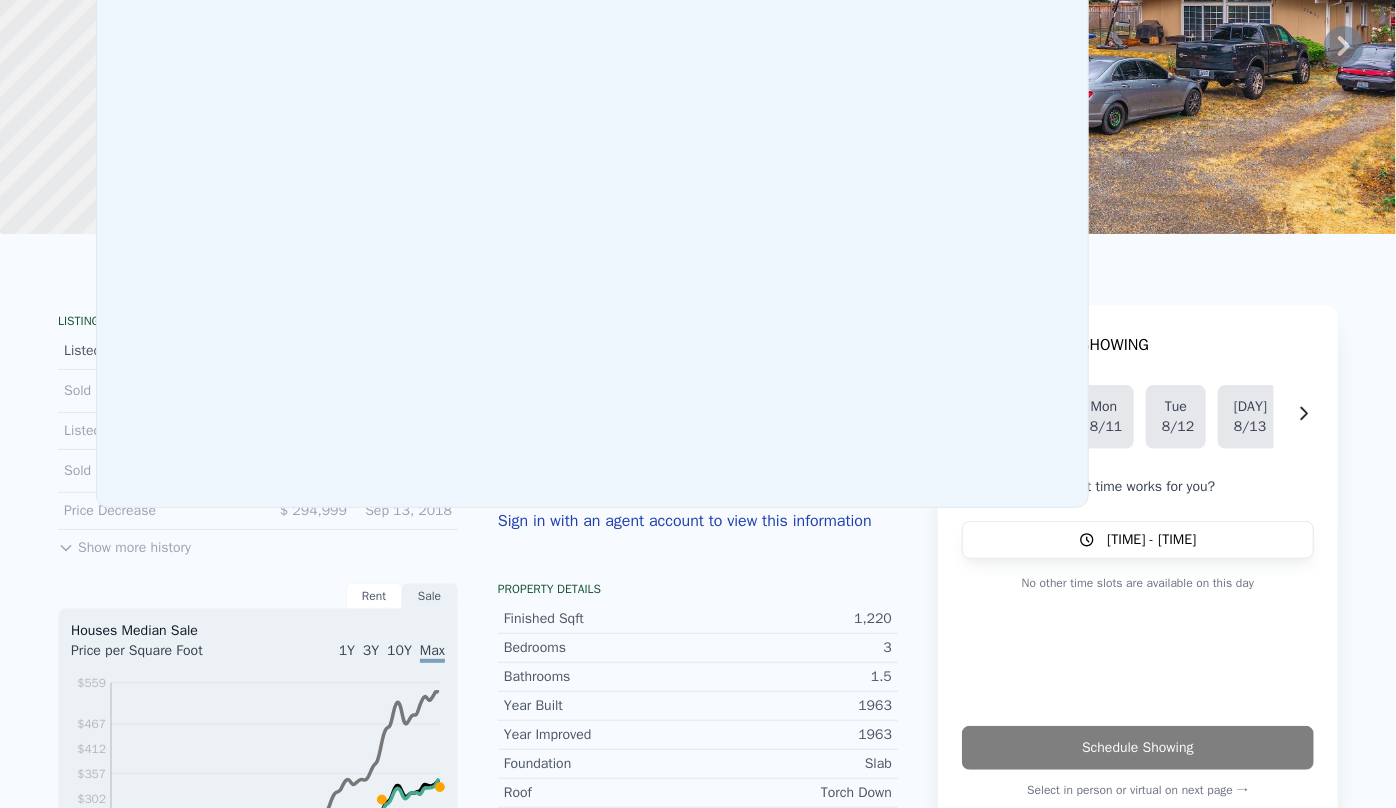scroll, scrollTop: 0, scrollLeft: 0, axis: both 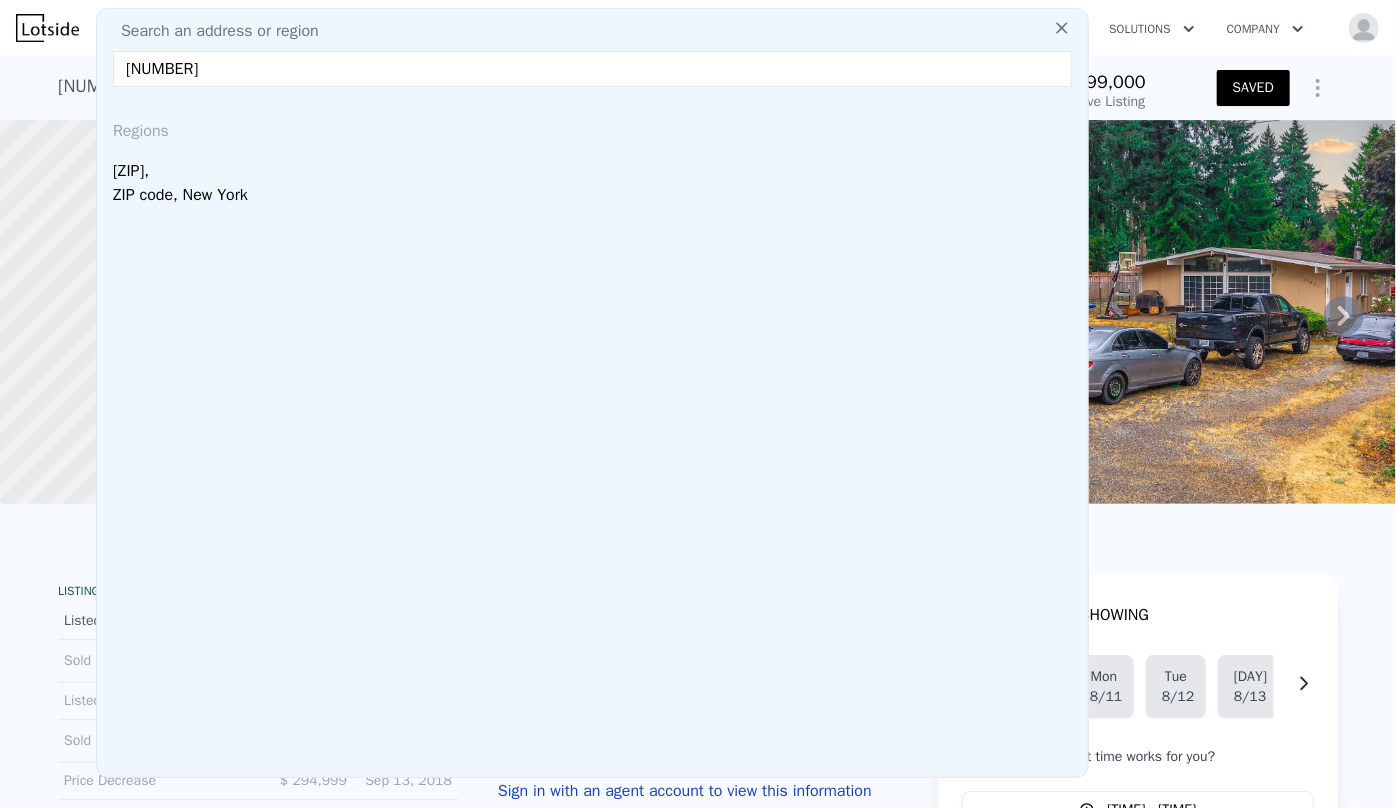 click on "13032" at bounding box center [592, 69] 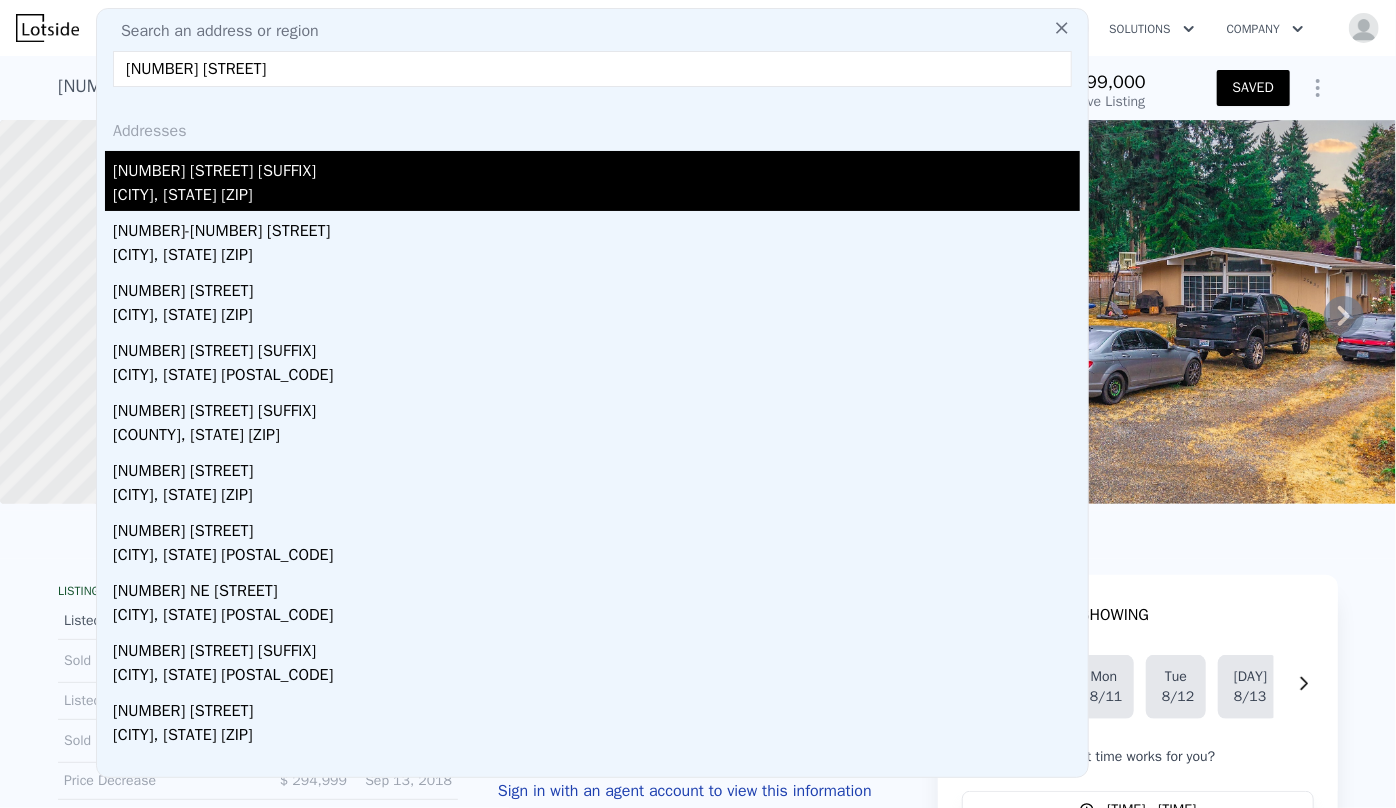 type on "13032 27th ne" 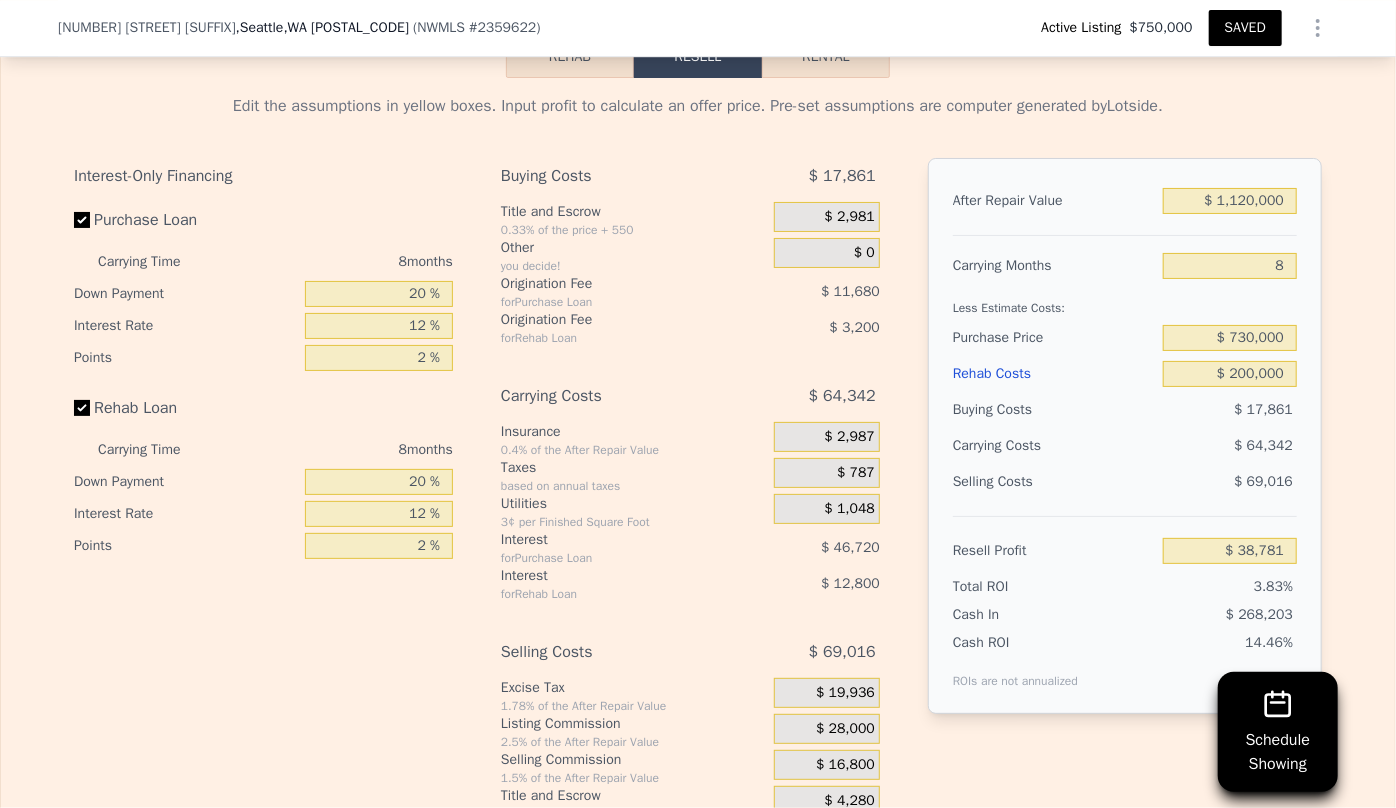 scroll, scrollTop: 3407, scrollLeft: 0, axis: vertical 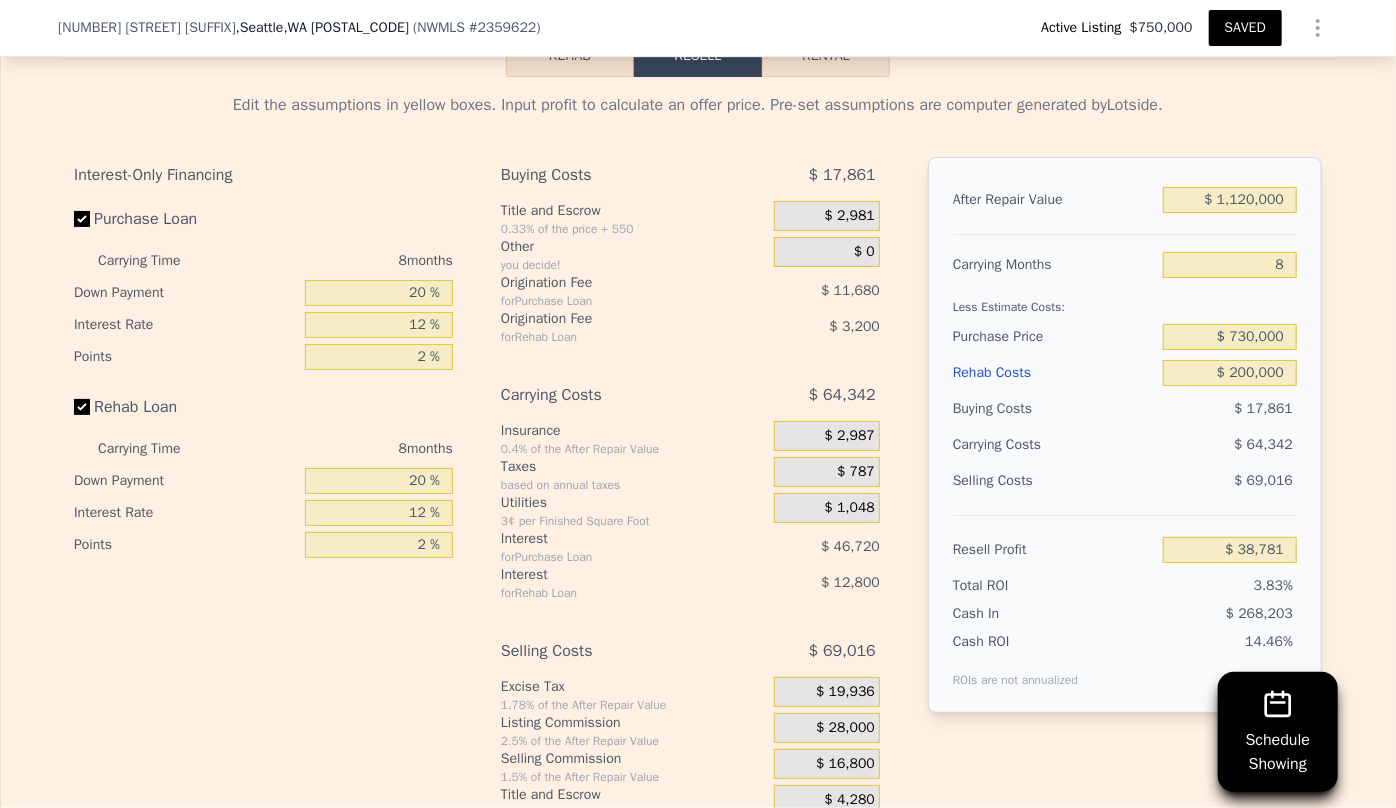 click on "Rehab Costs" at bounding box center (1054, 373) 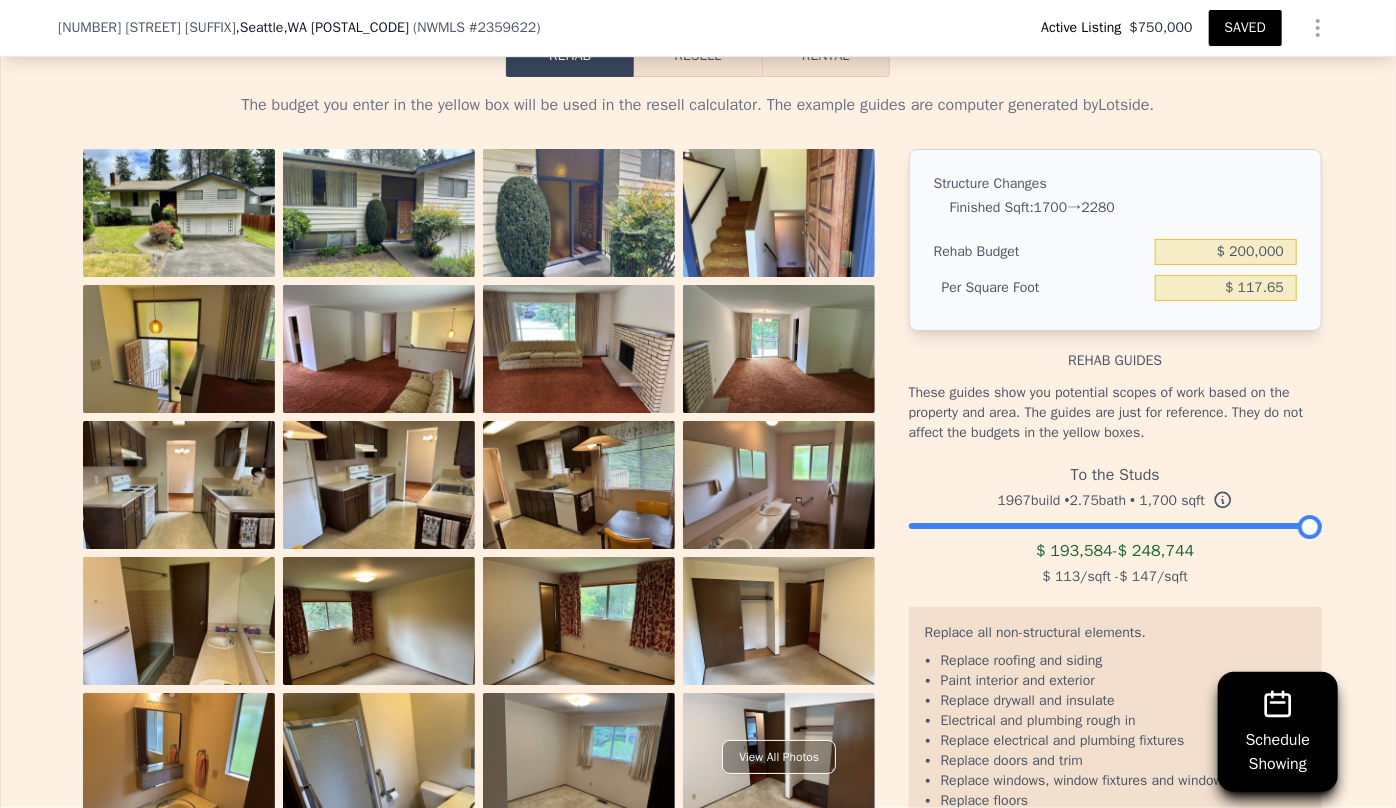 click on "Resell" at bounding box center [697, 56] 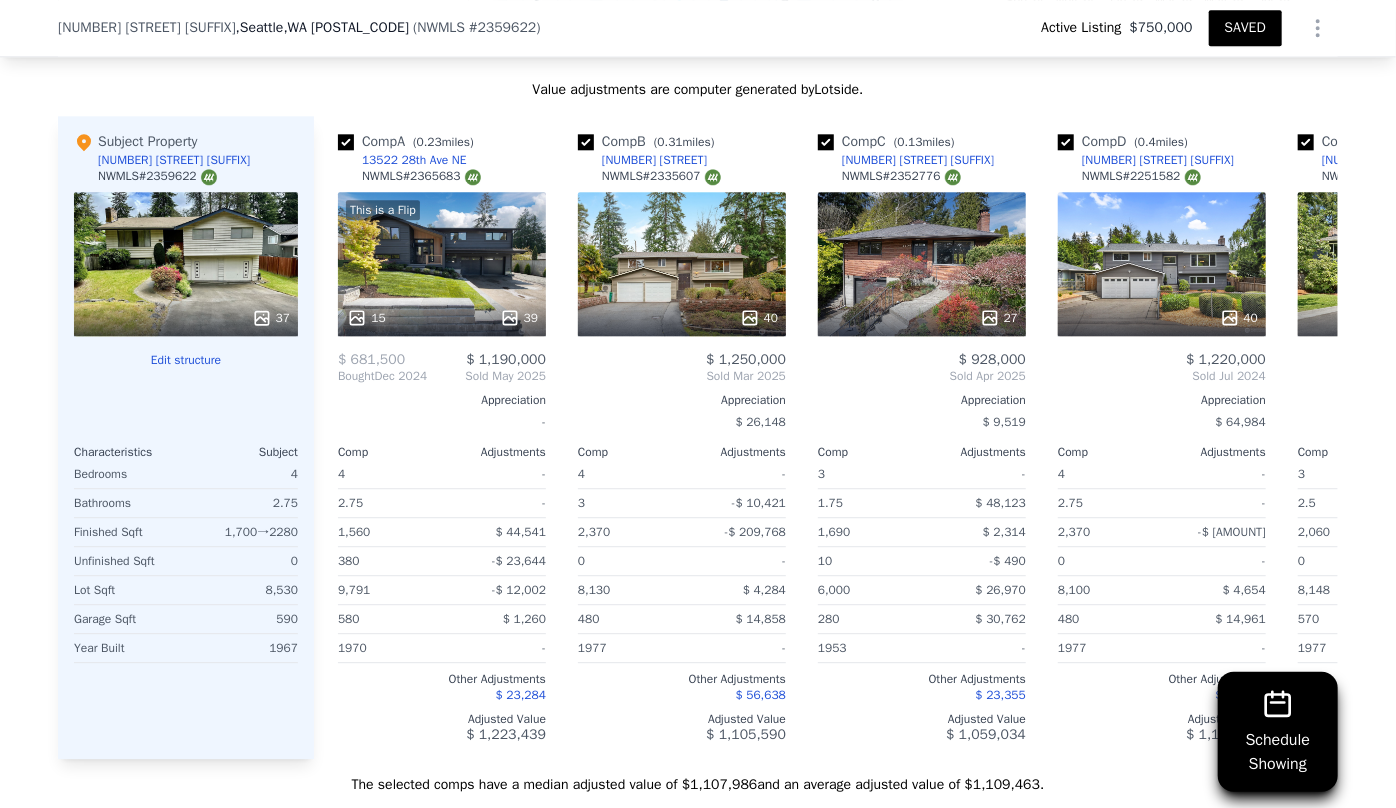 scroll, scrollTop: 2469, scrollLeft: 0, axis: vertical 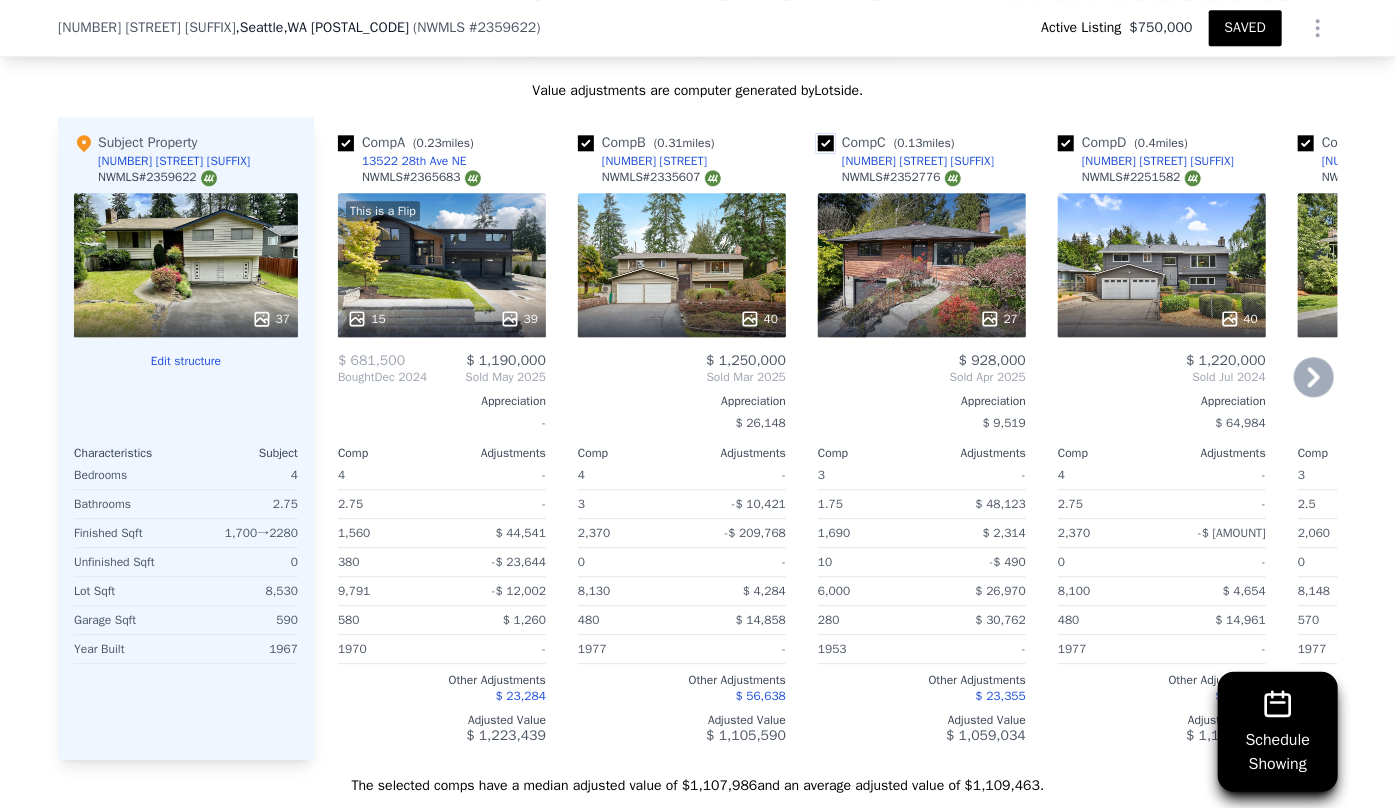 click at bounding box center [826, 143] 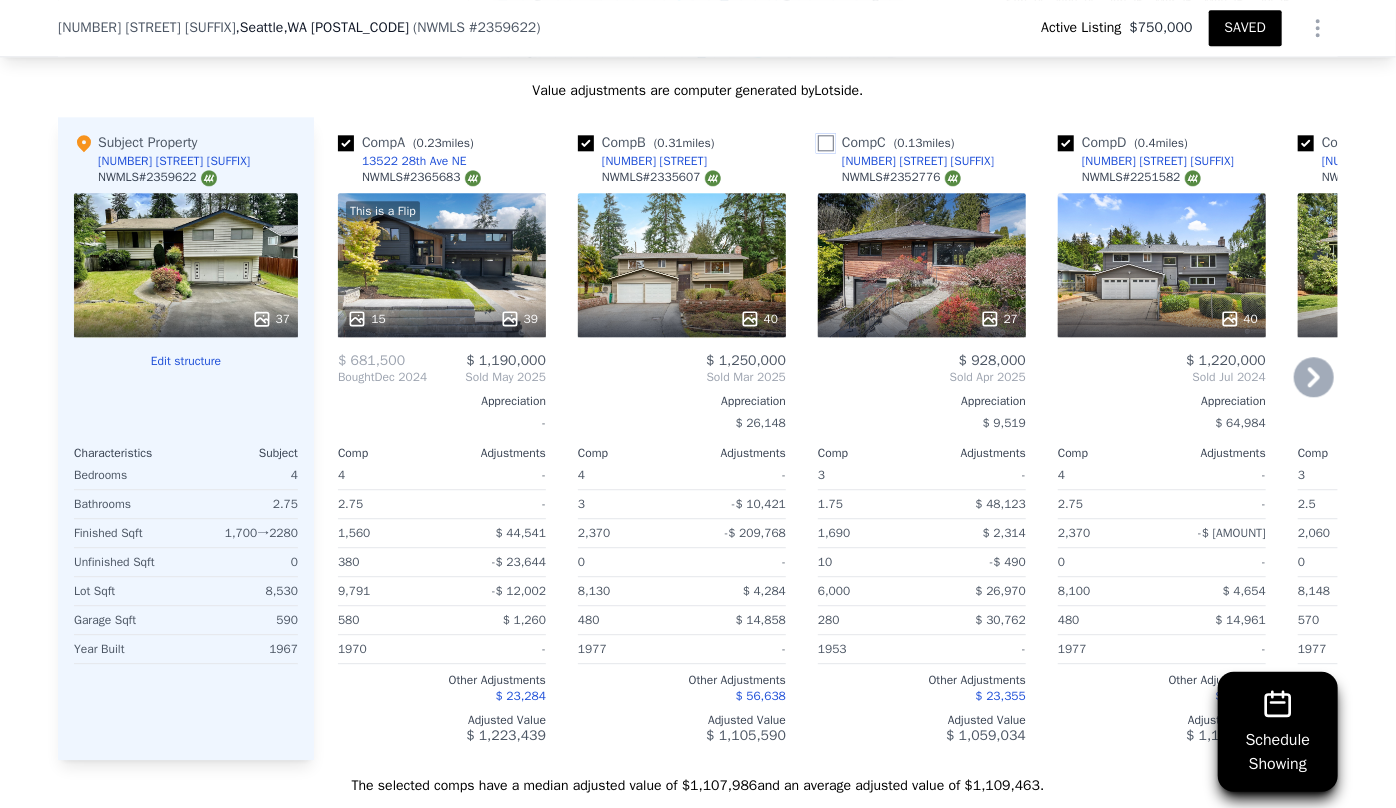 checkbox on "false" 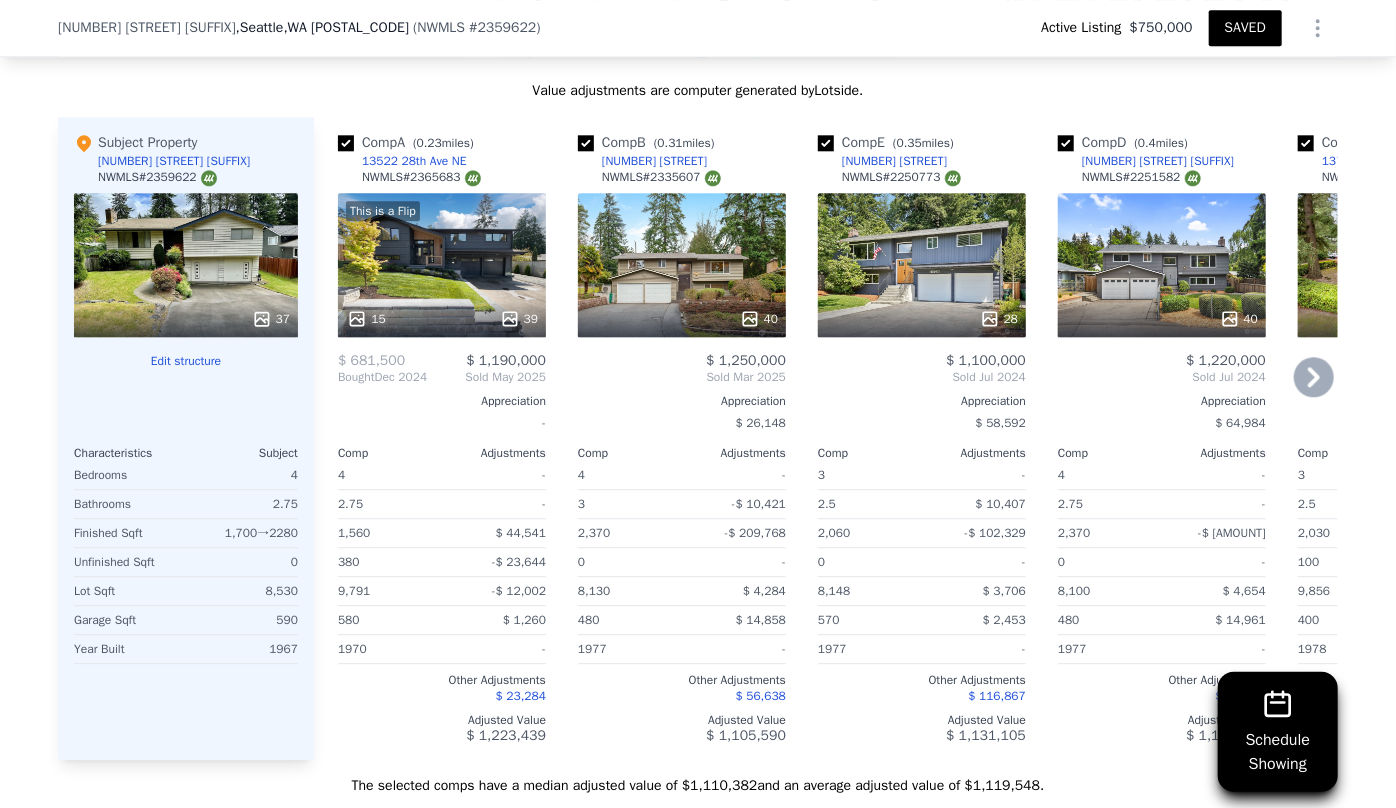 click 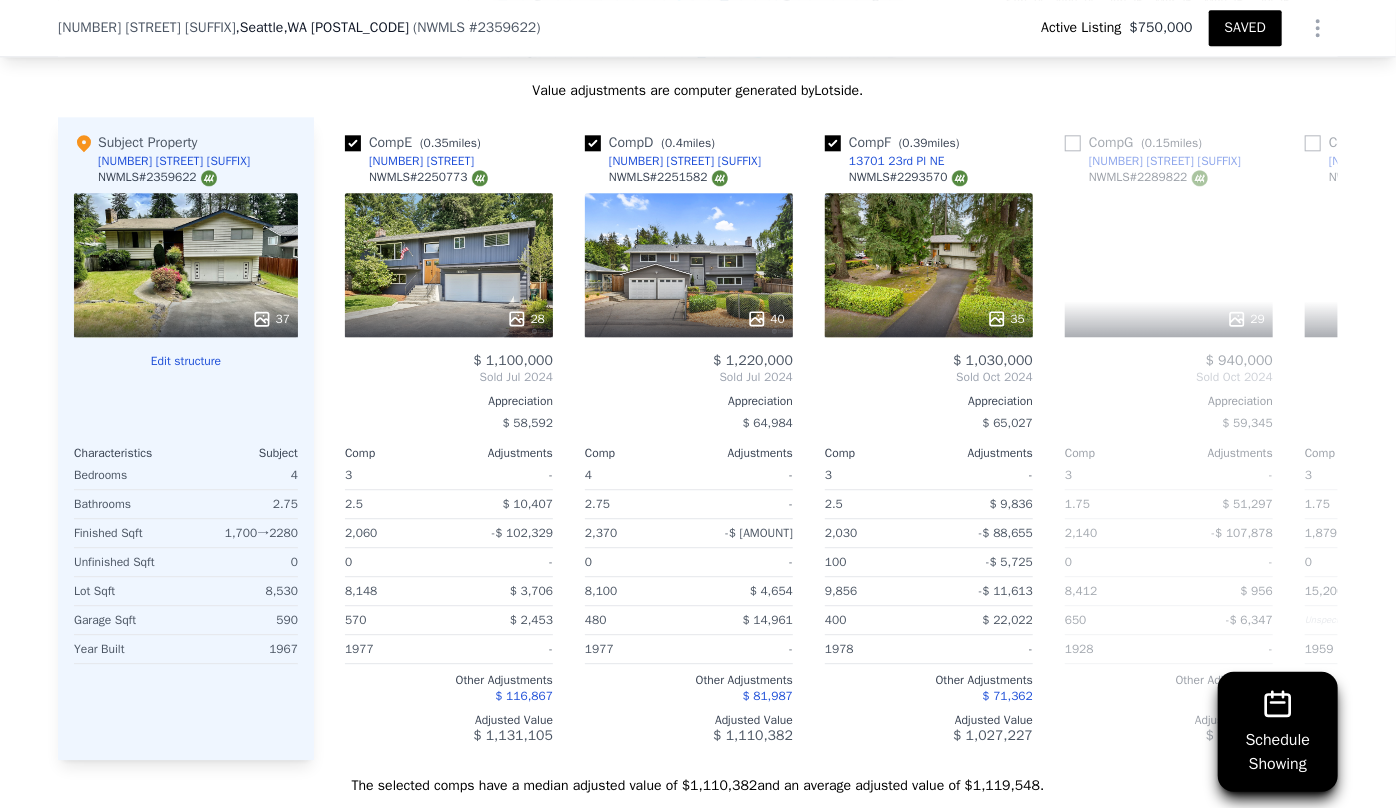scroll, scrollTop: 0, scrollLeft: 480, axis: horizontal 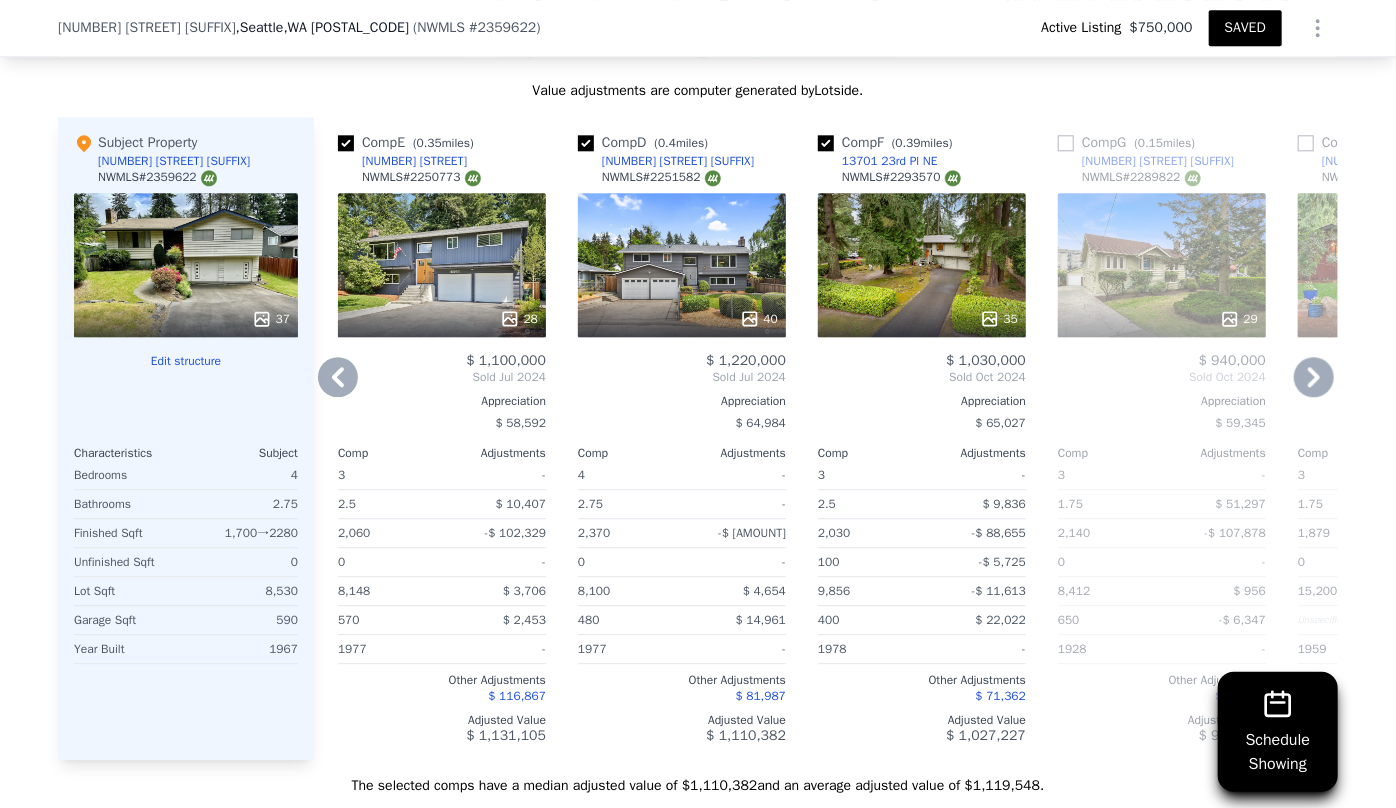 click 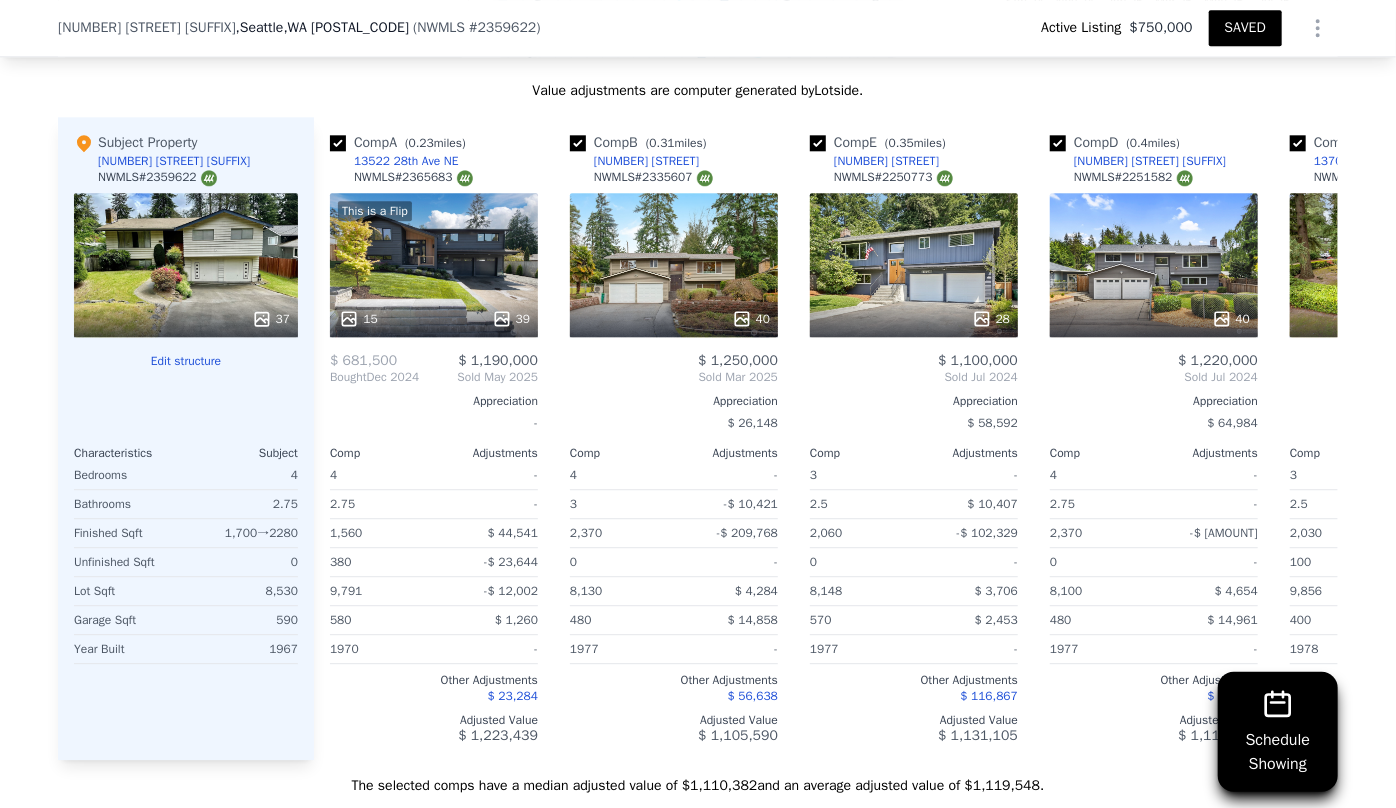 scroll, scrollTop: 0, scrollLeft: 0, axis: both 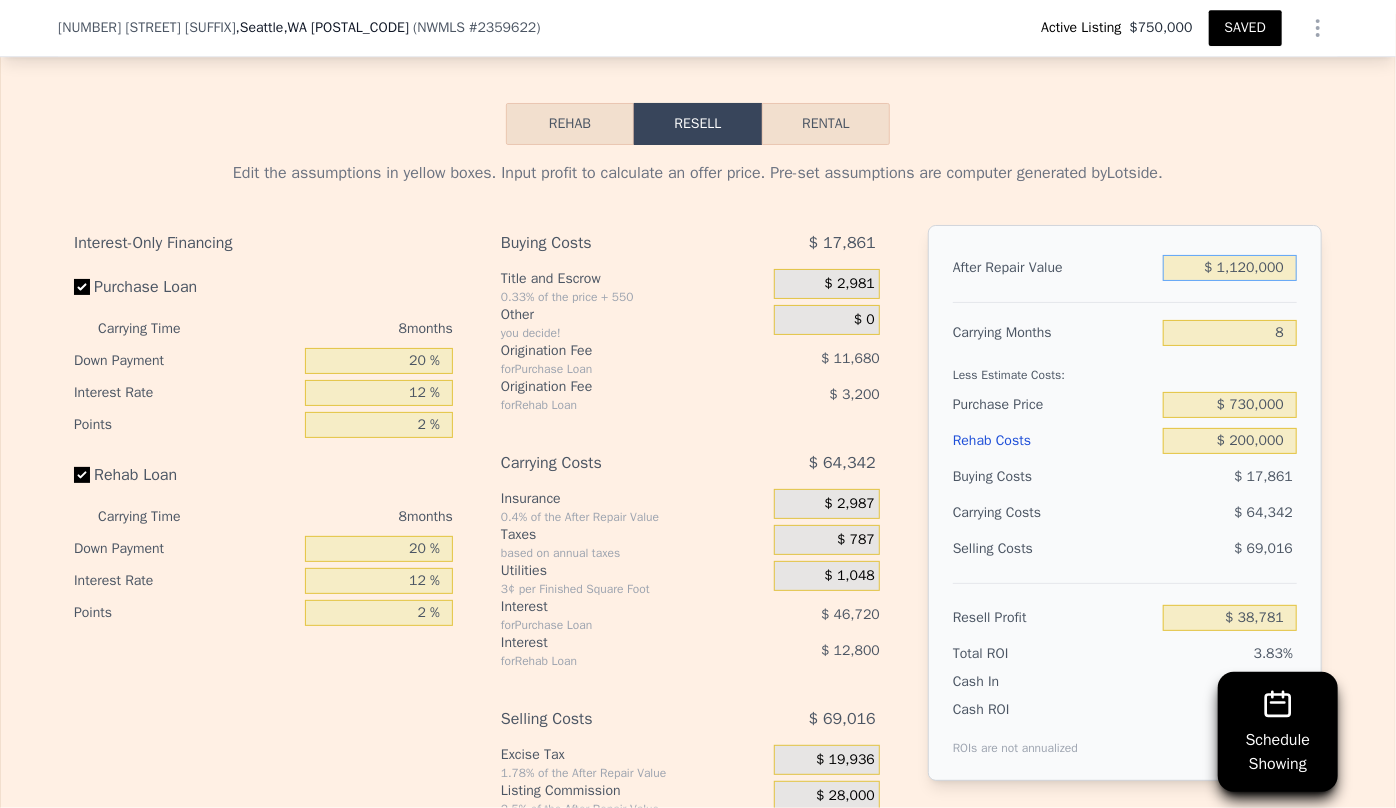 click on "$ 1,120,000" at bounding box center [1230, 268] 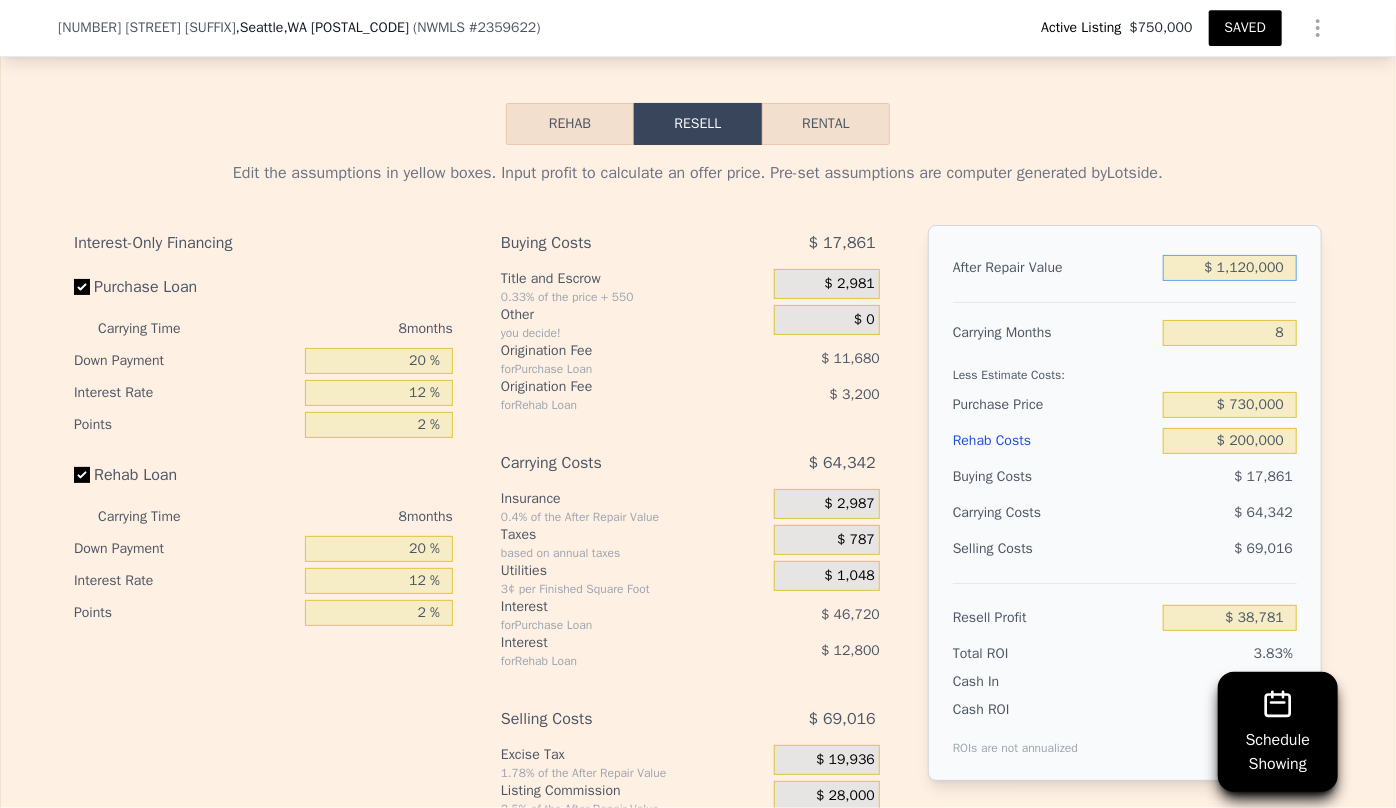 type on "$ 110,000" 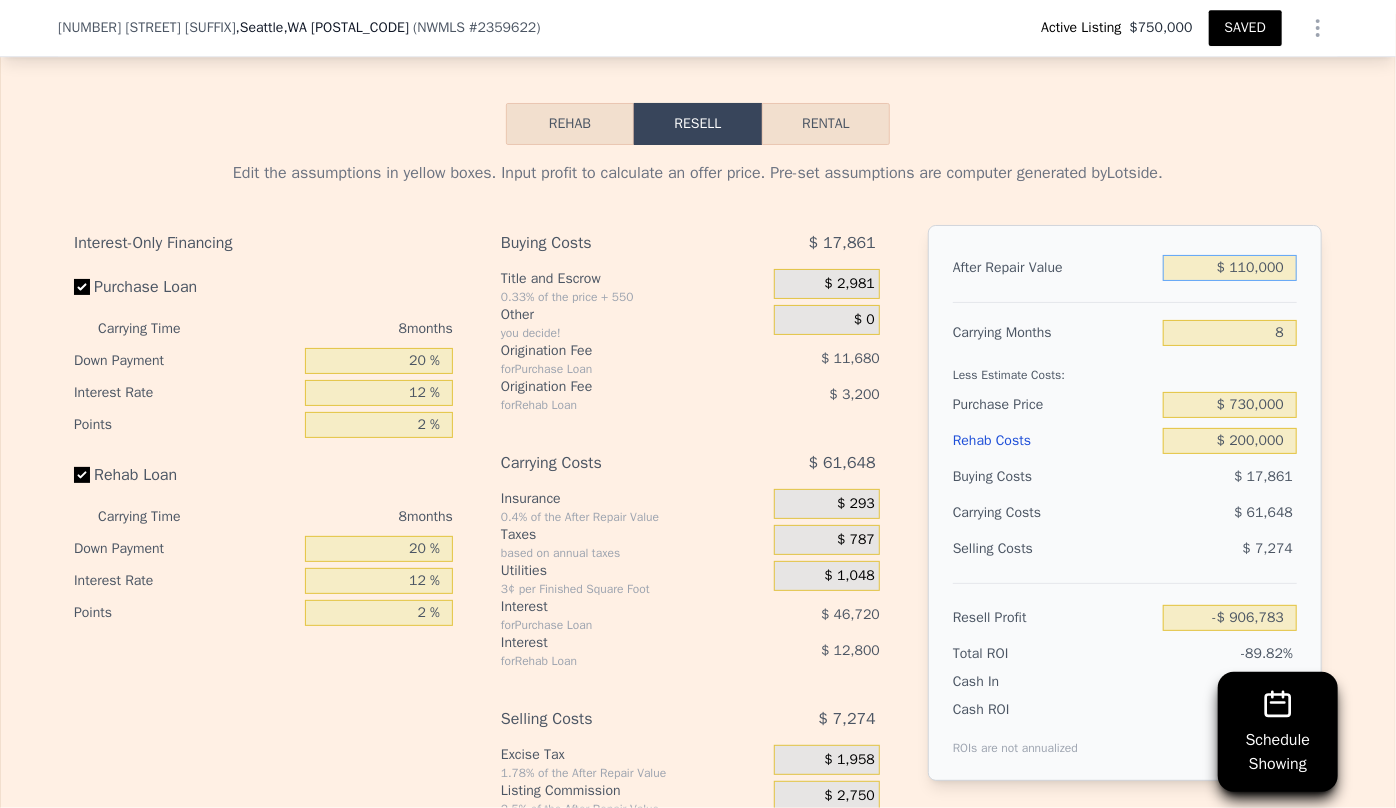 type on "-$ 906,783" 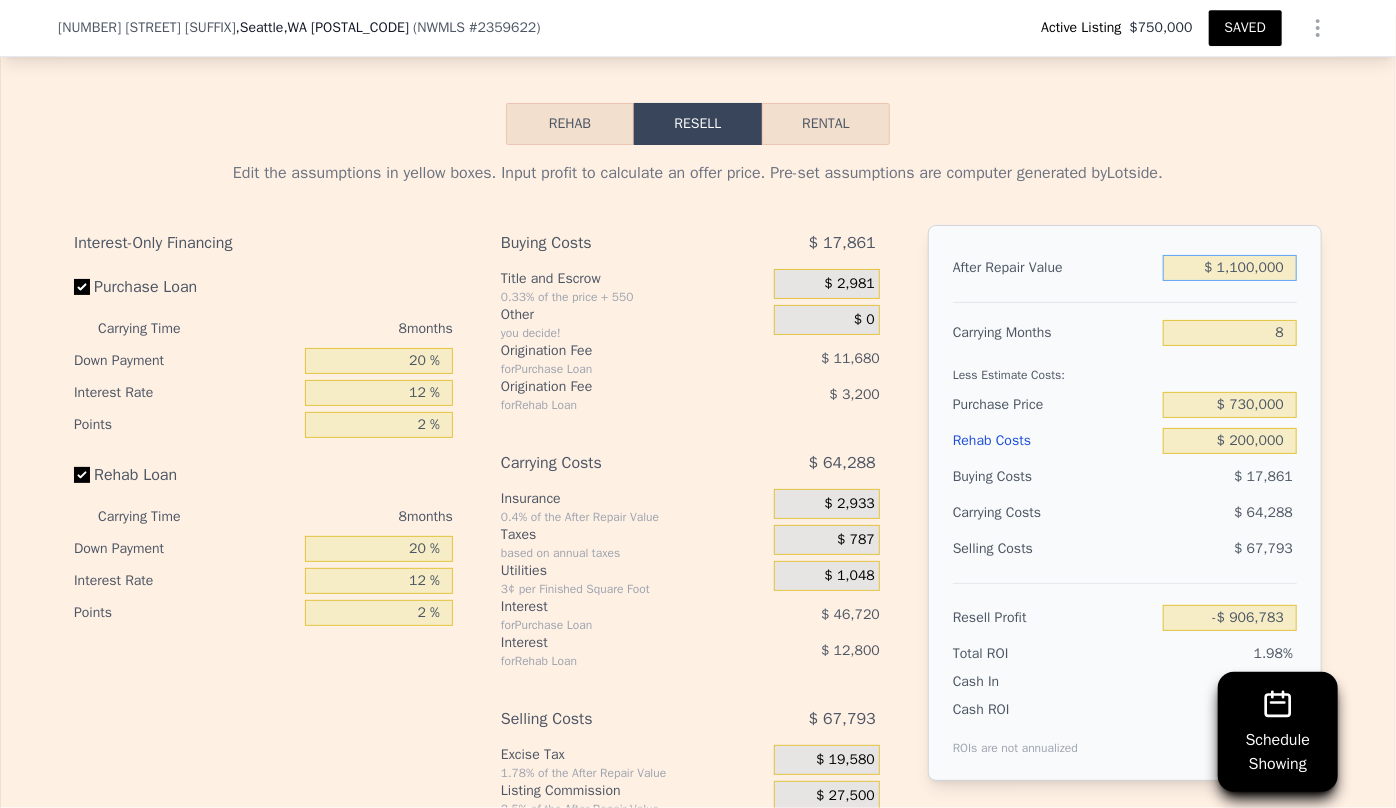 type on "$ 20,058" 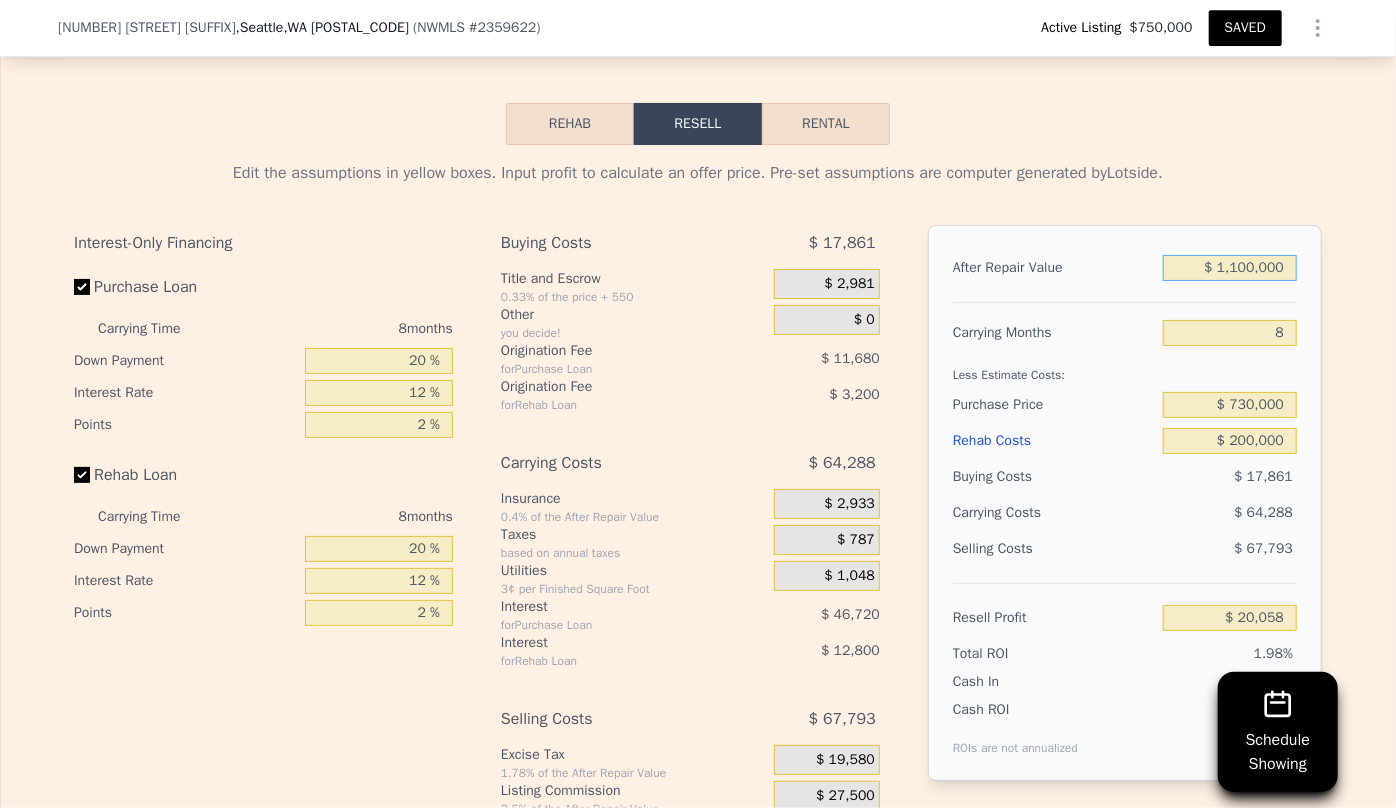 type on "$ 1,100,000" 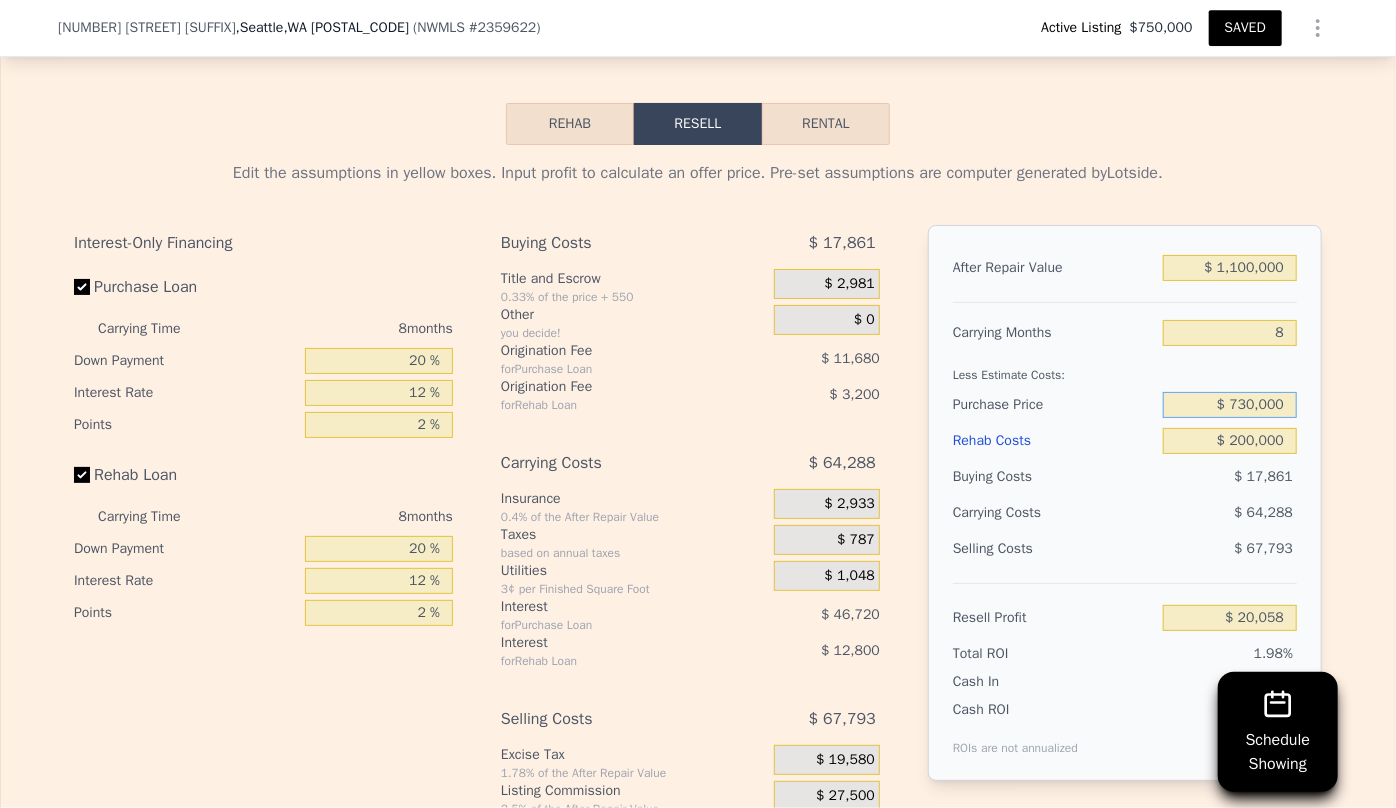 click on "$ 730,000" at bounding box center (1230, 405) 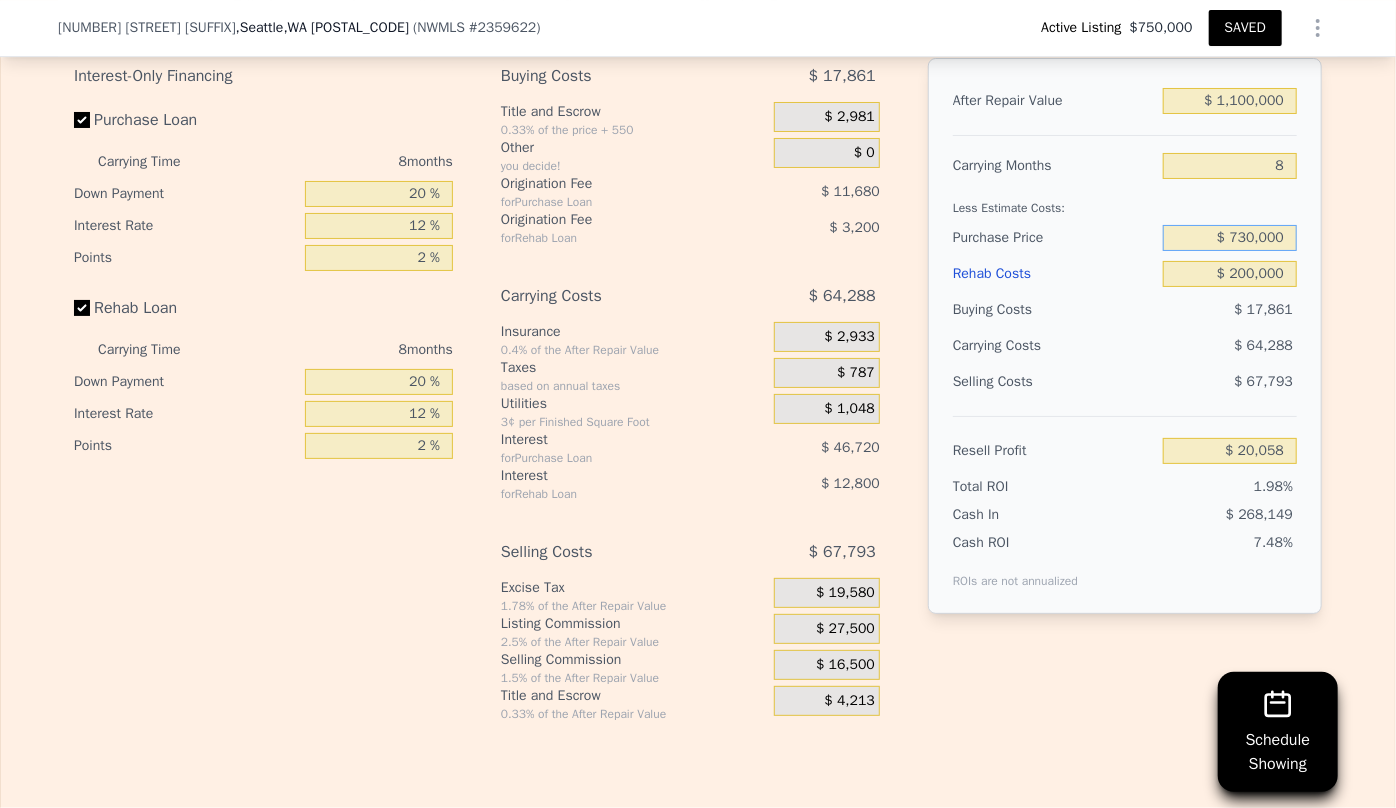 scroll, scrollTop: 3507, scrollLeft: 0, axis: vertical 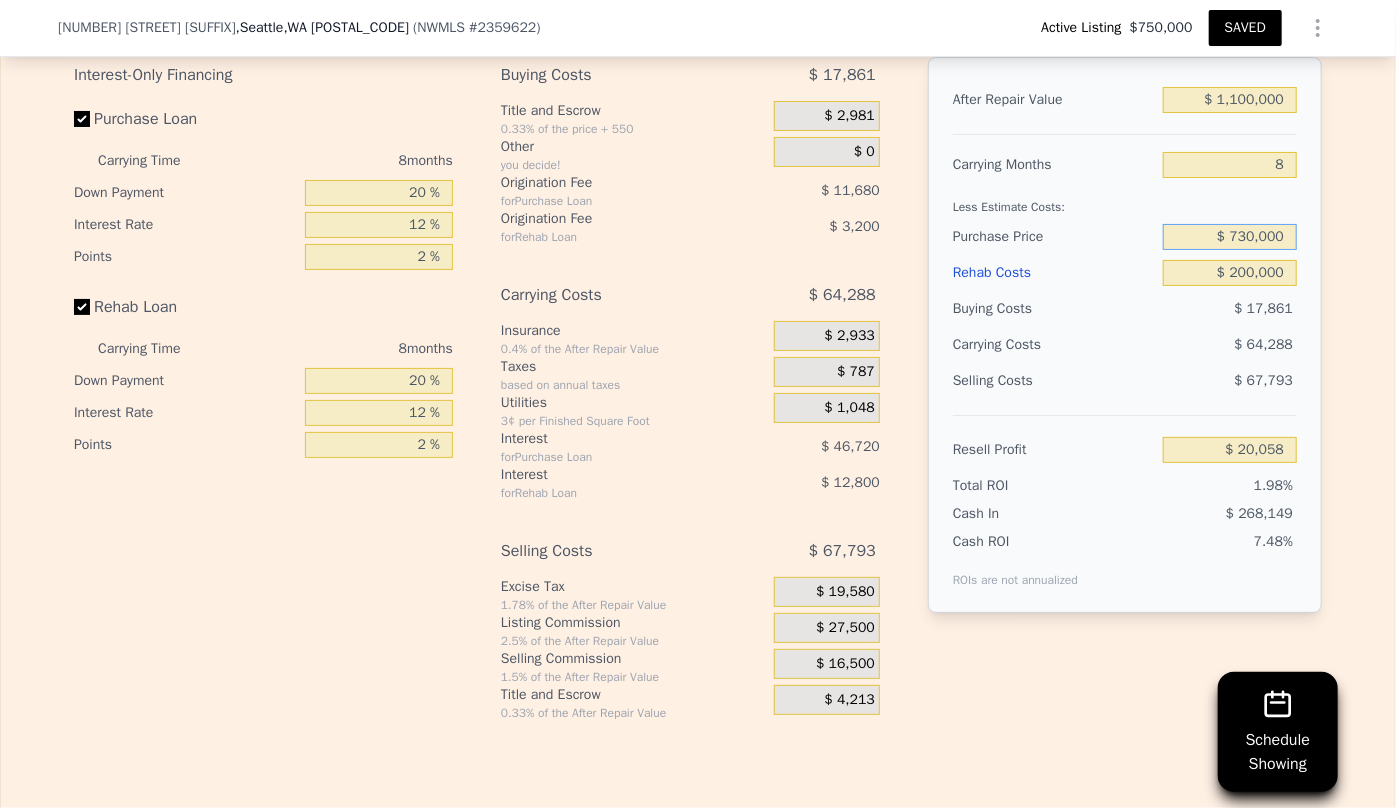 click on "$ 730,000" at bounding box center [1230, 237] 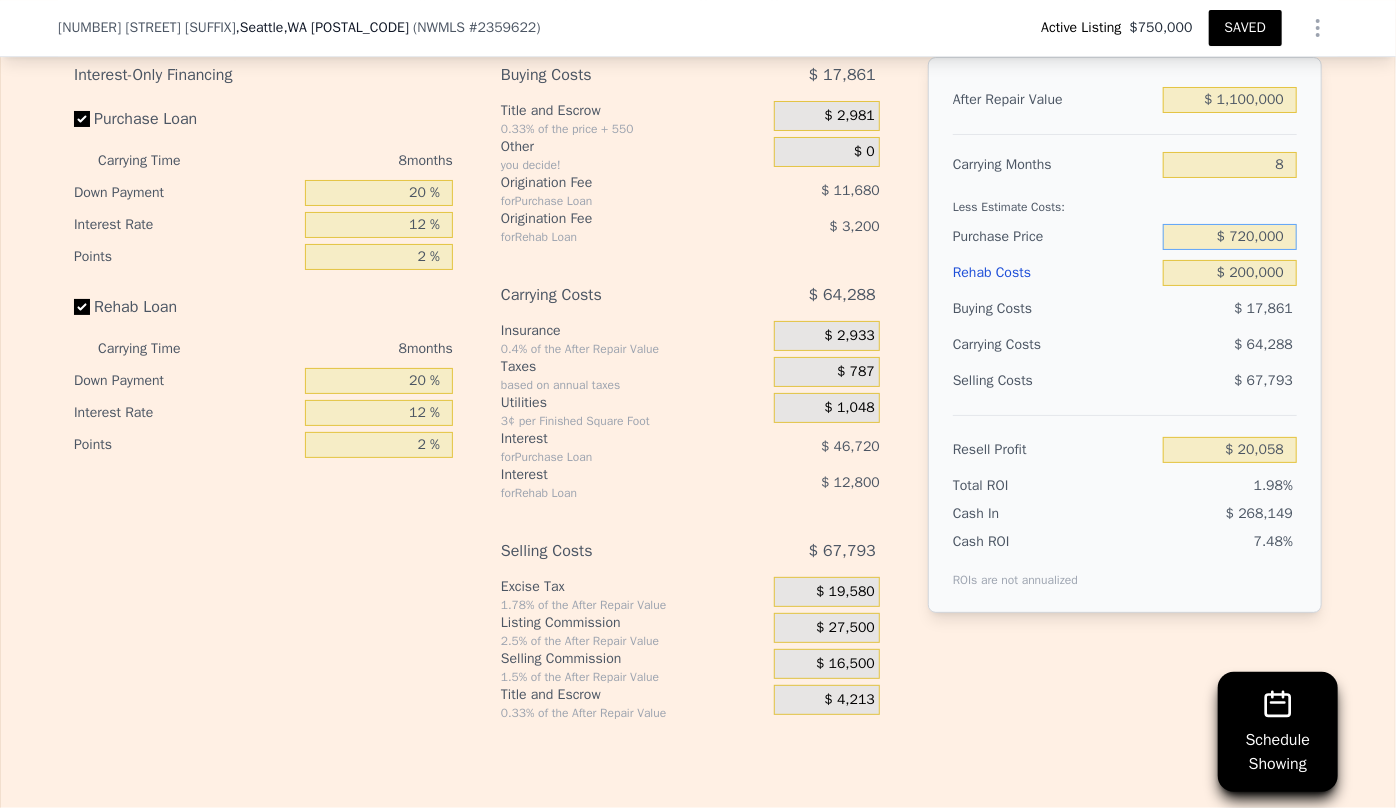 type on "$ 720,000" 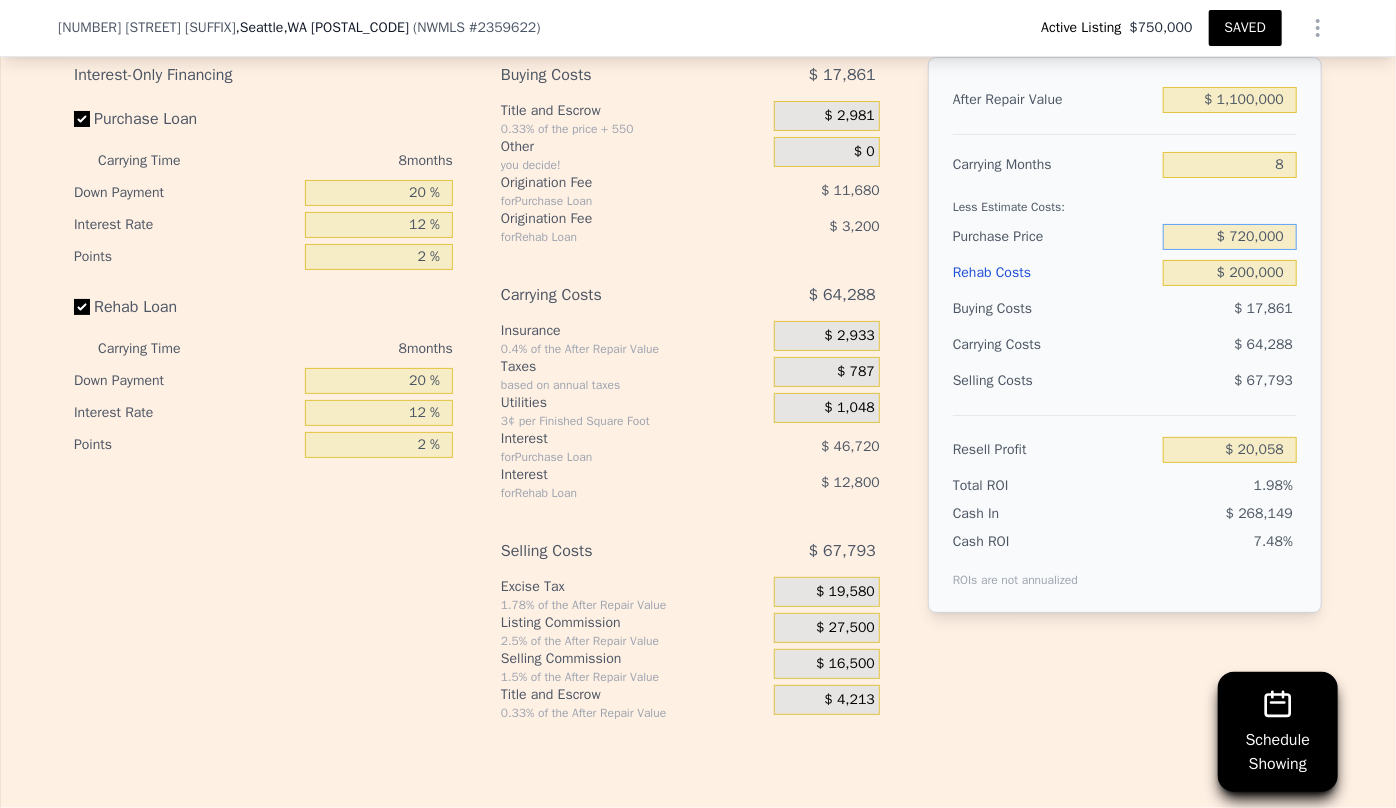 type on "$ 30,891" 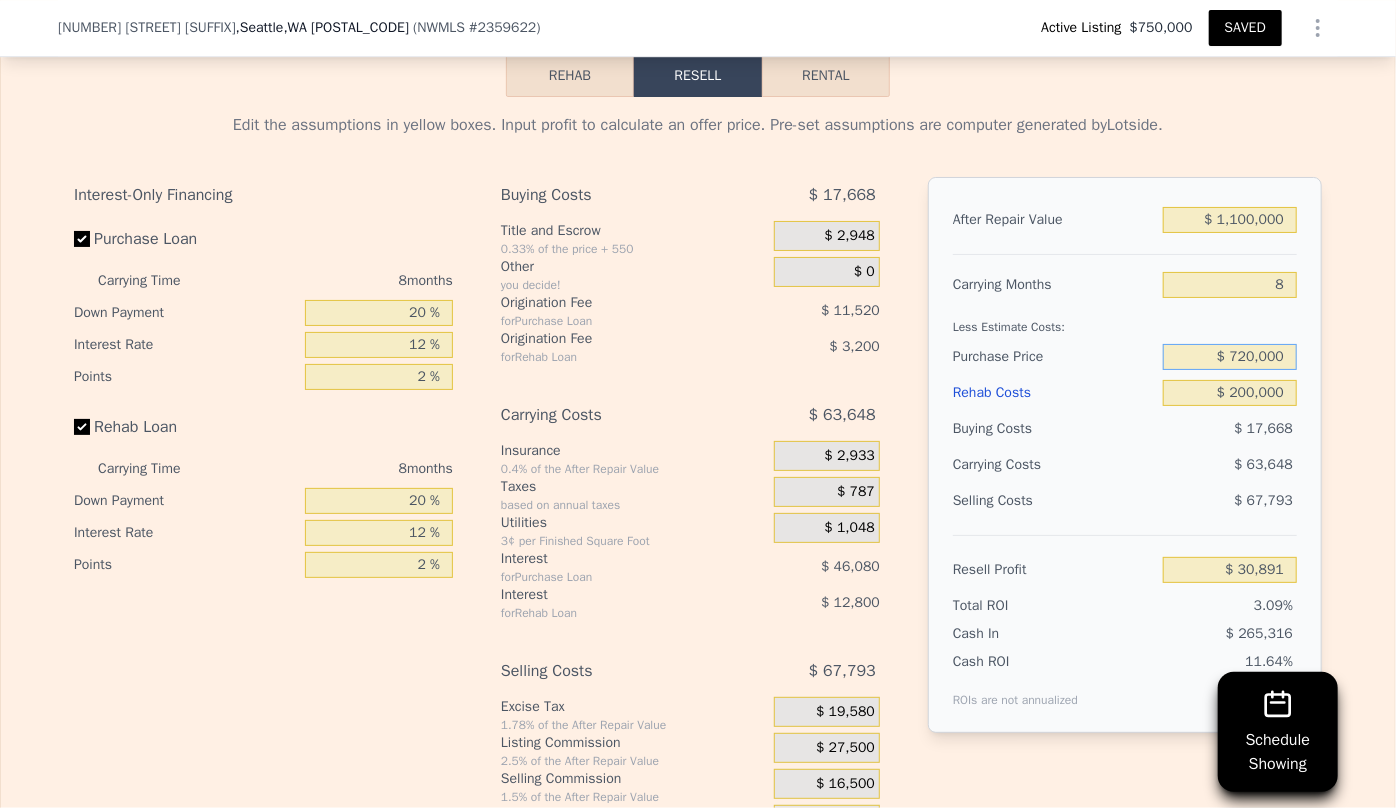 scroll, scrollTop: 3388, scrollLeft: 0, axis: vertical 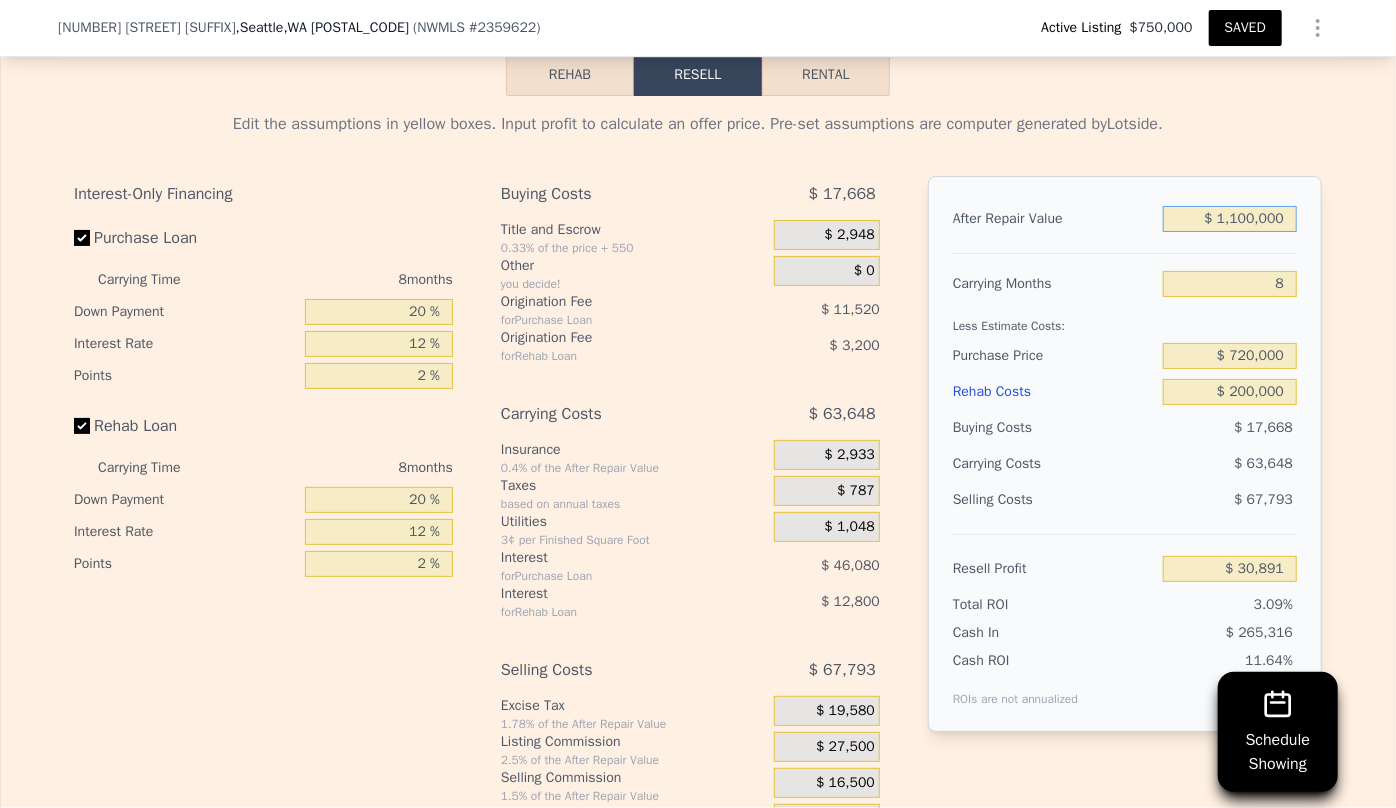 click on "$ 1,100,000" at bounding box center (1230, 219) 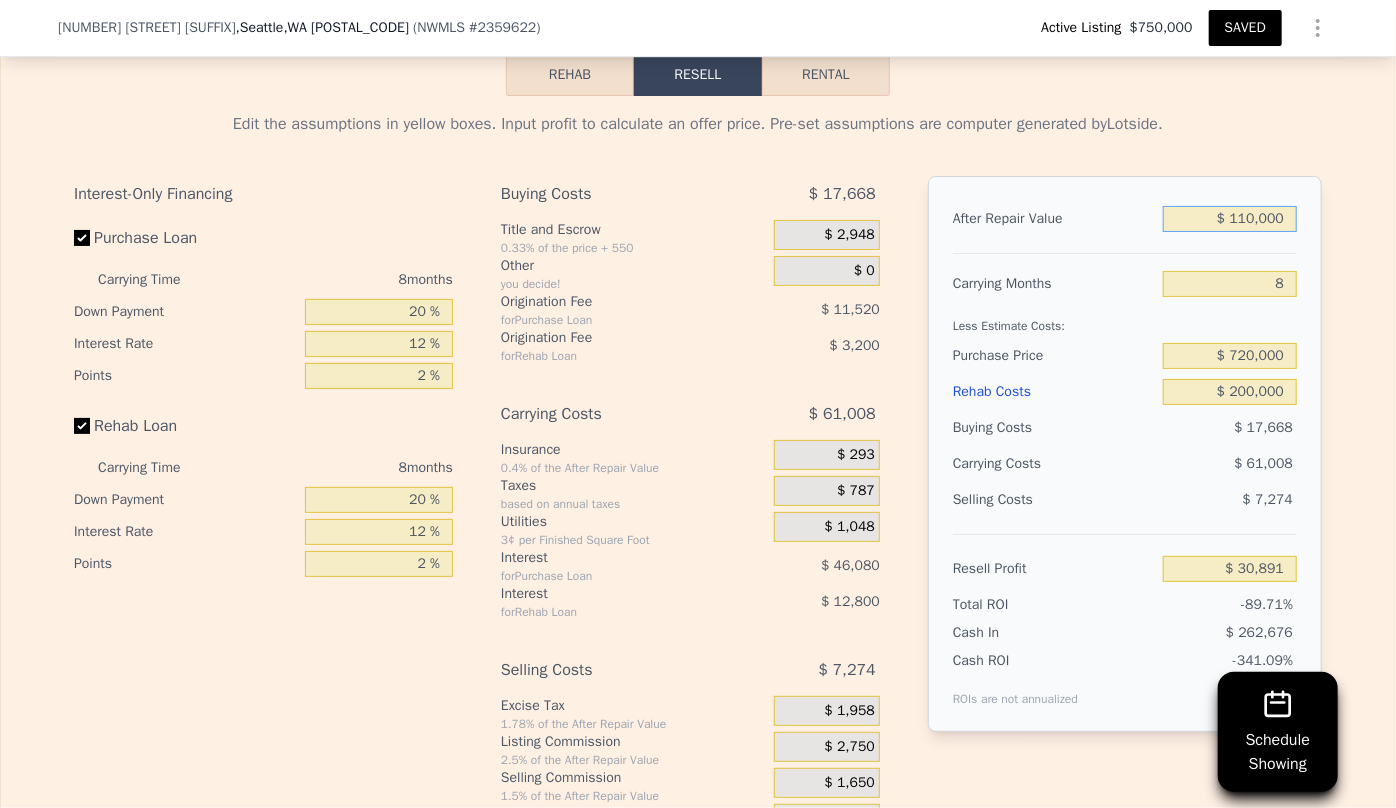 type on "-$ 895,950" 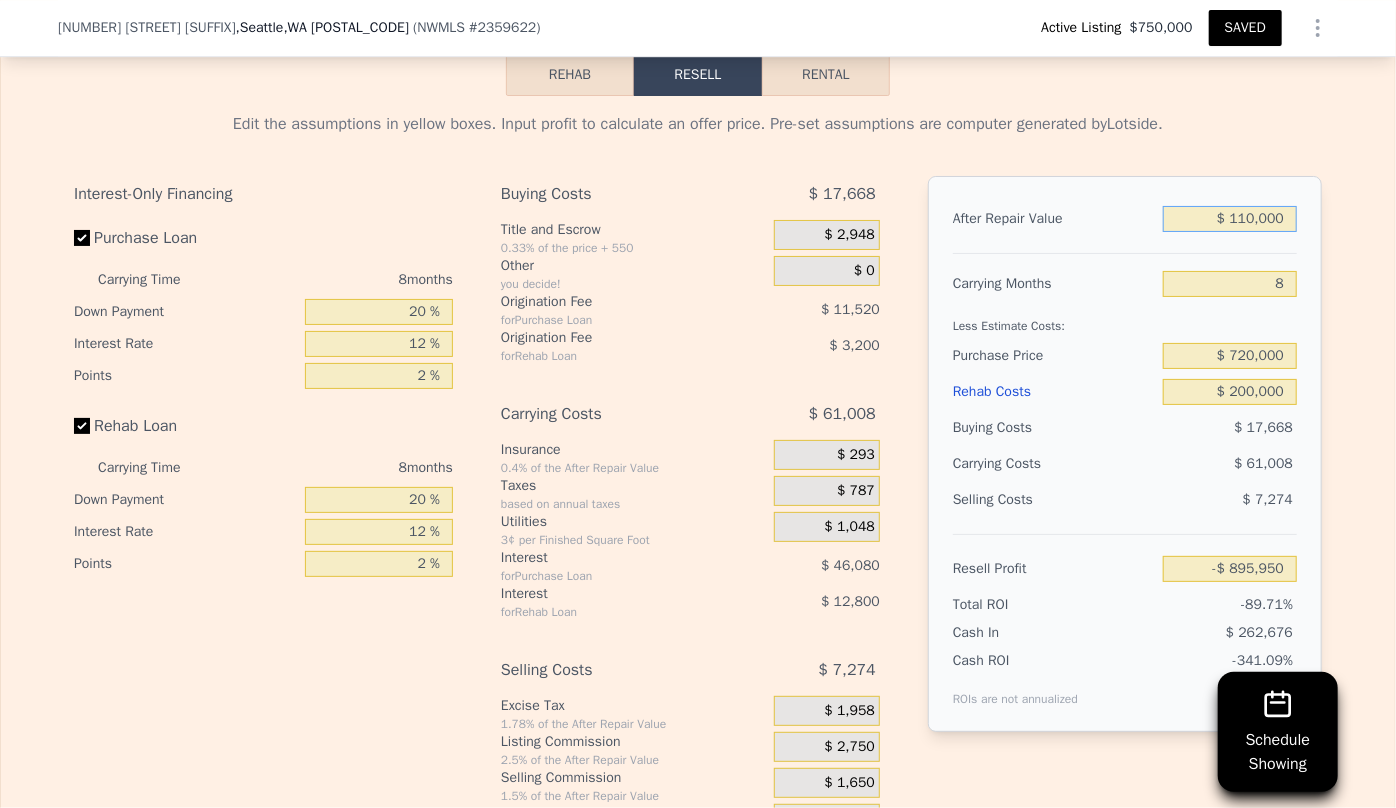 type on "$ 1,120,000" 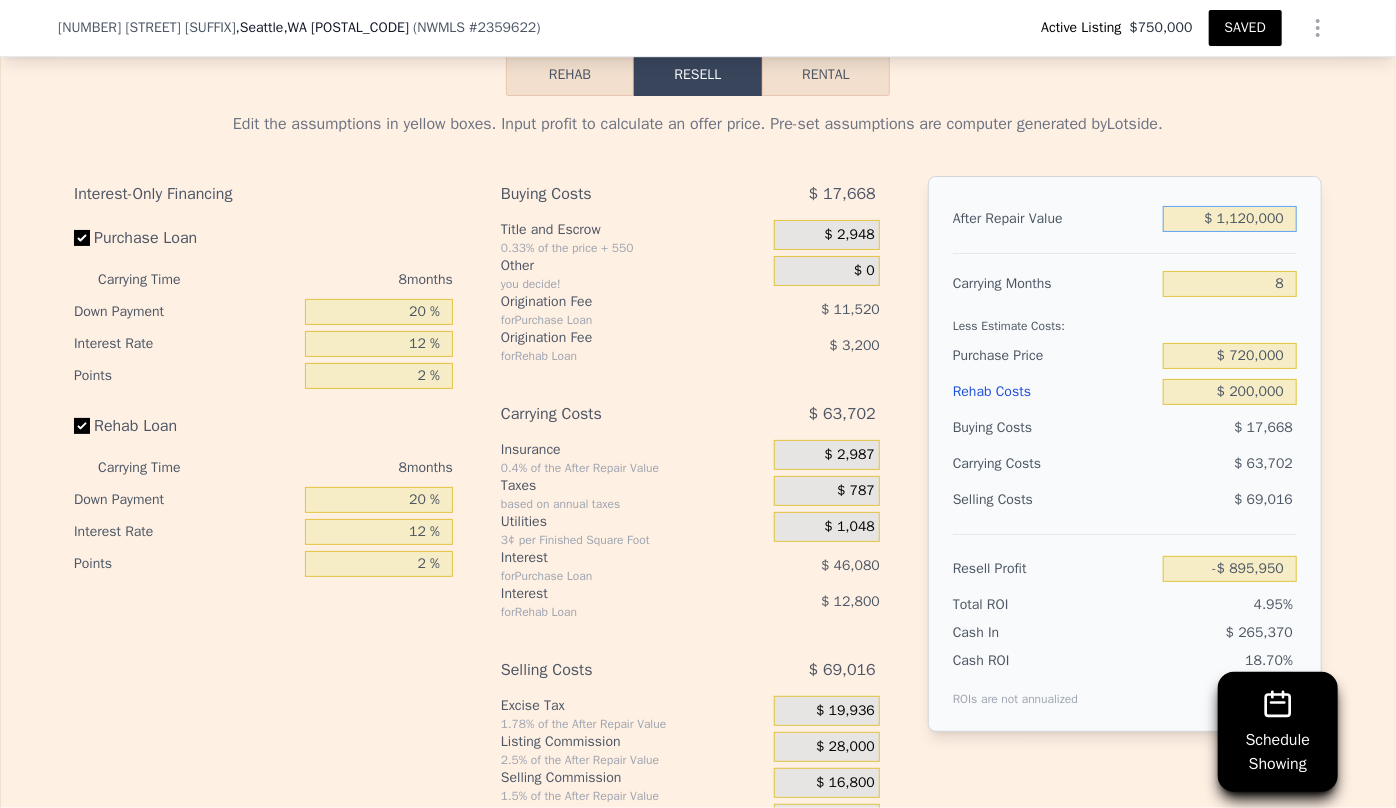 type on "$ 49,614" 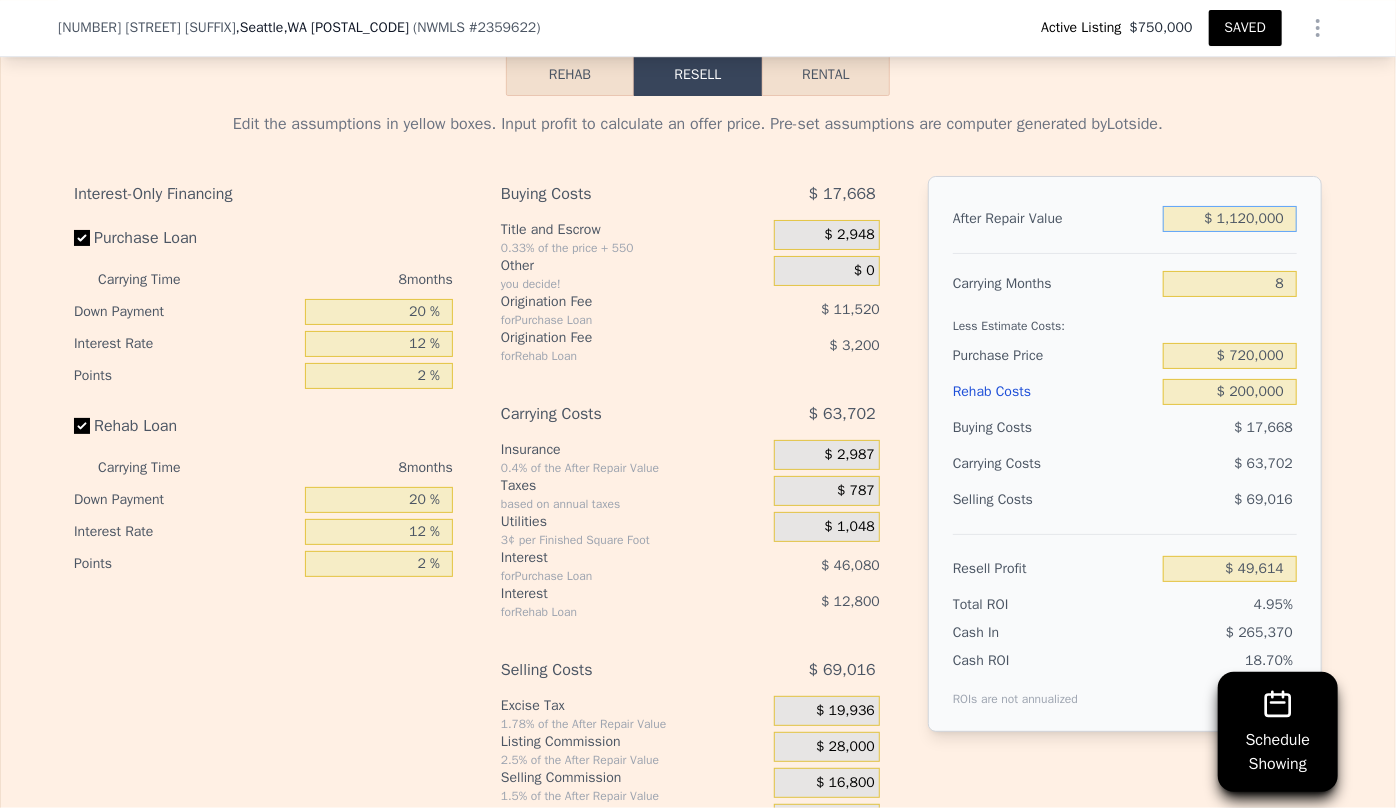 type on "$ 1,120,000" 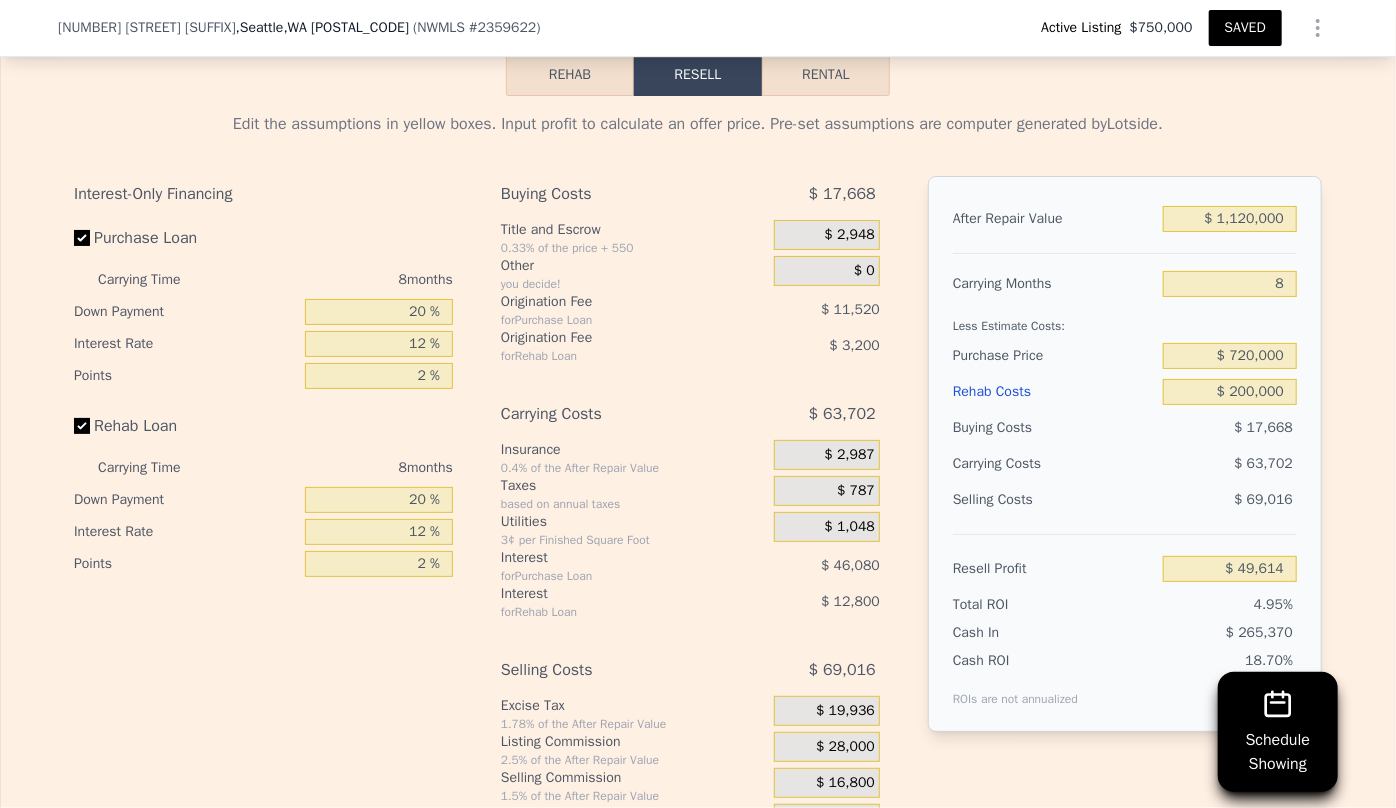 click on "SAVED" at bounding box center [1245, 28] 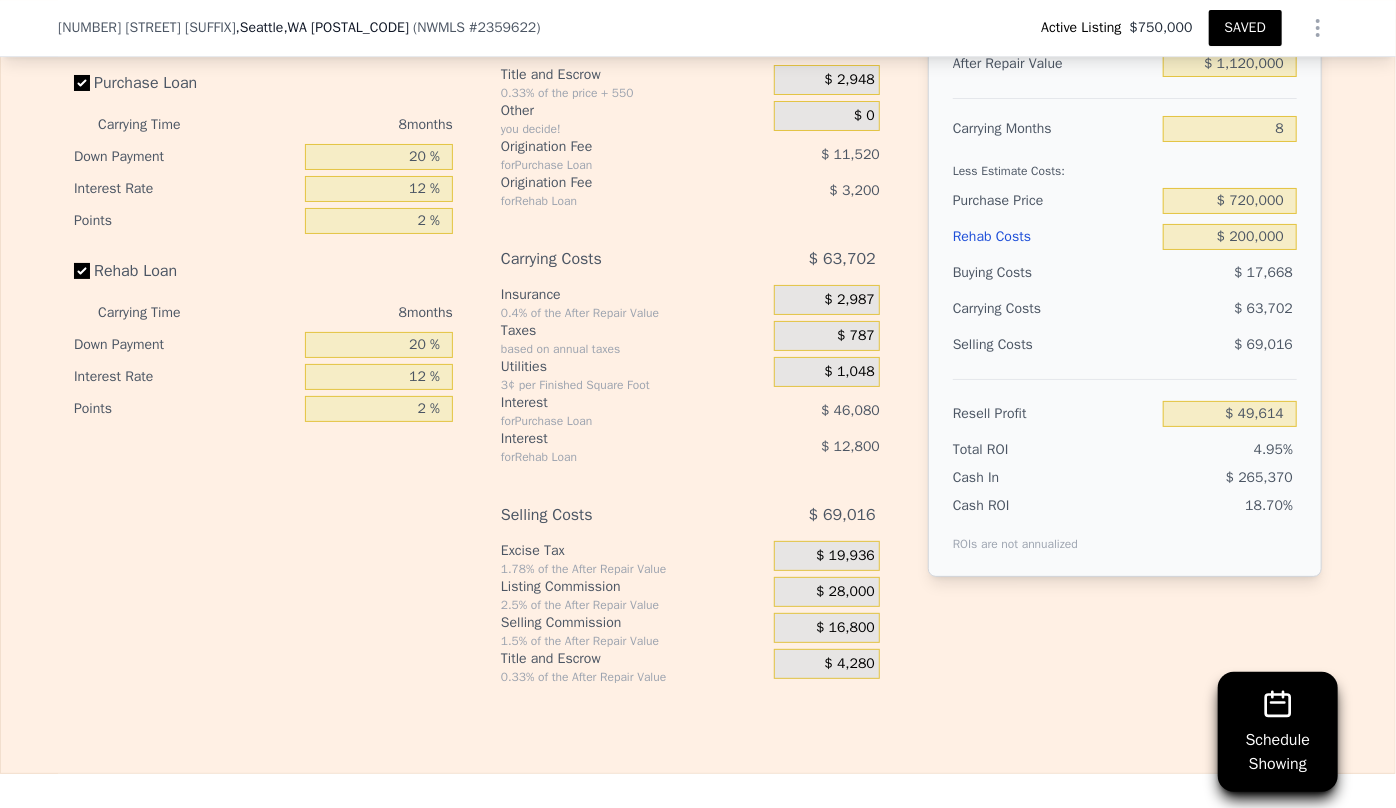 scroll, scrollTop: 3561, scrollLeft: 0, axis: vertical 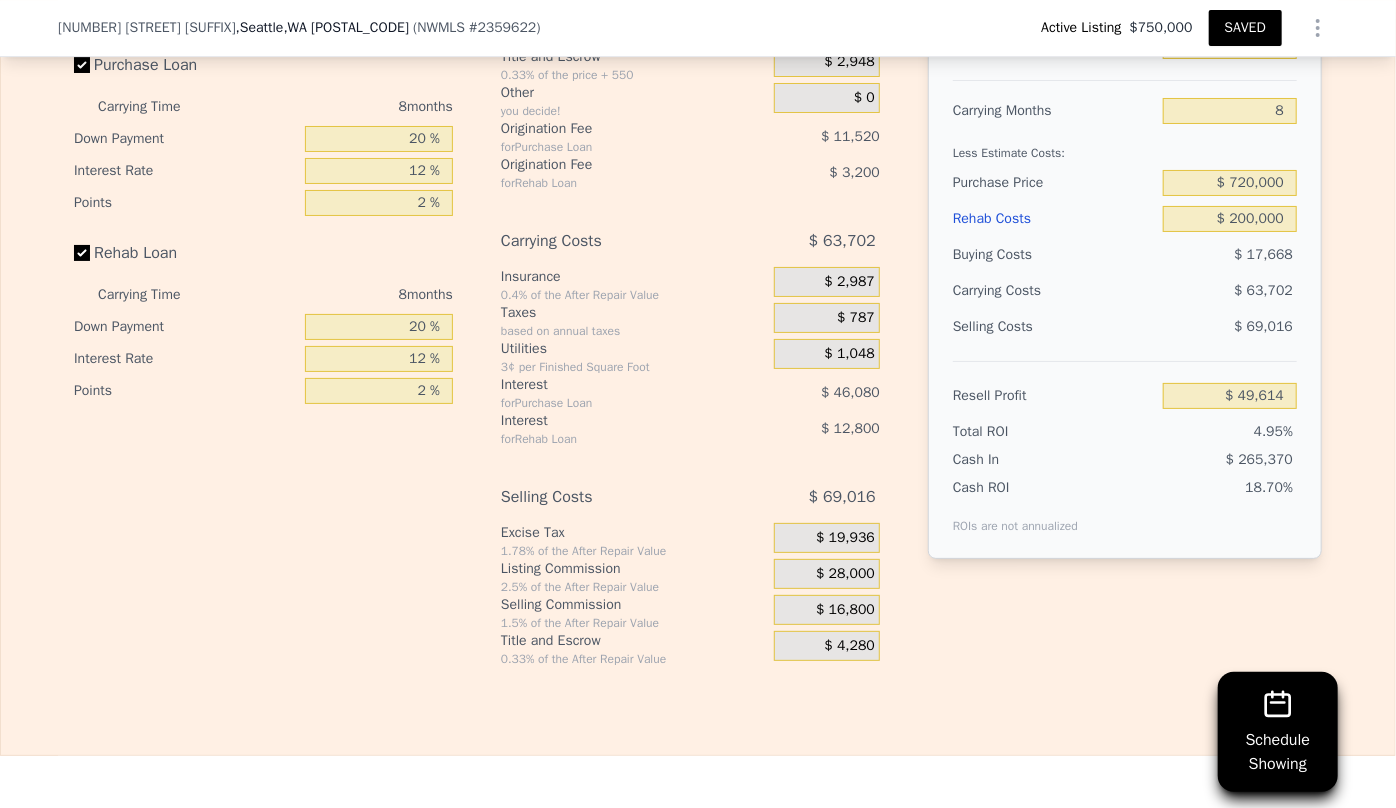 click on "SAVED" at bounding box center [1245, 28] 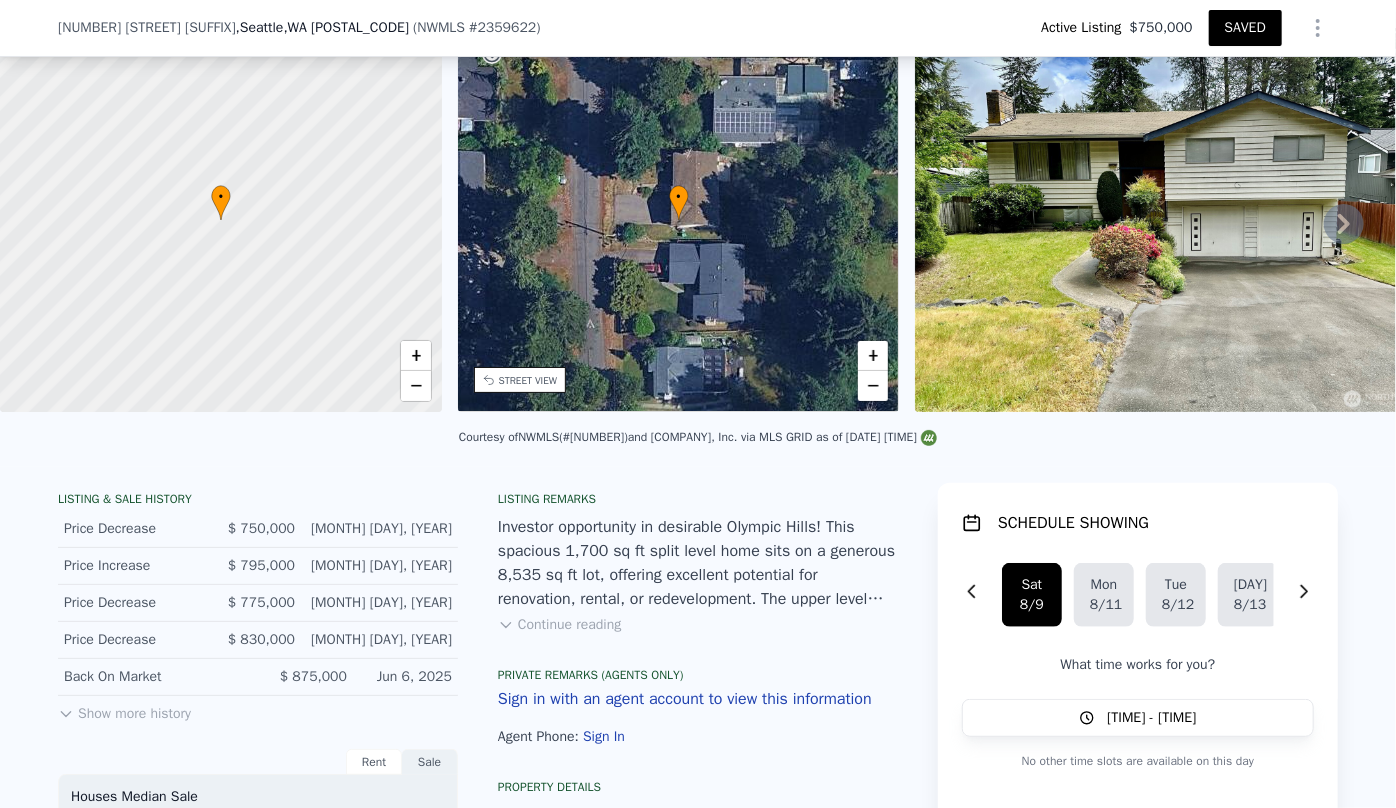 scroll, scrollTop: 174, scrollLeft: 0, axis: vertical 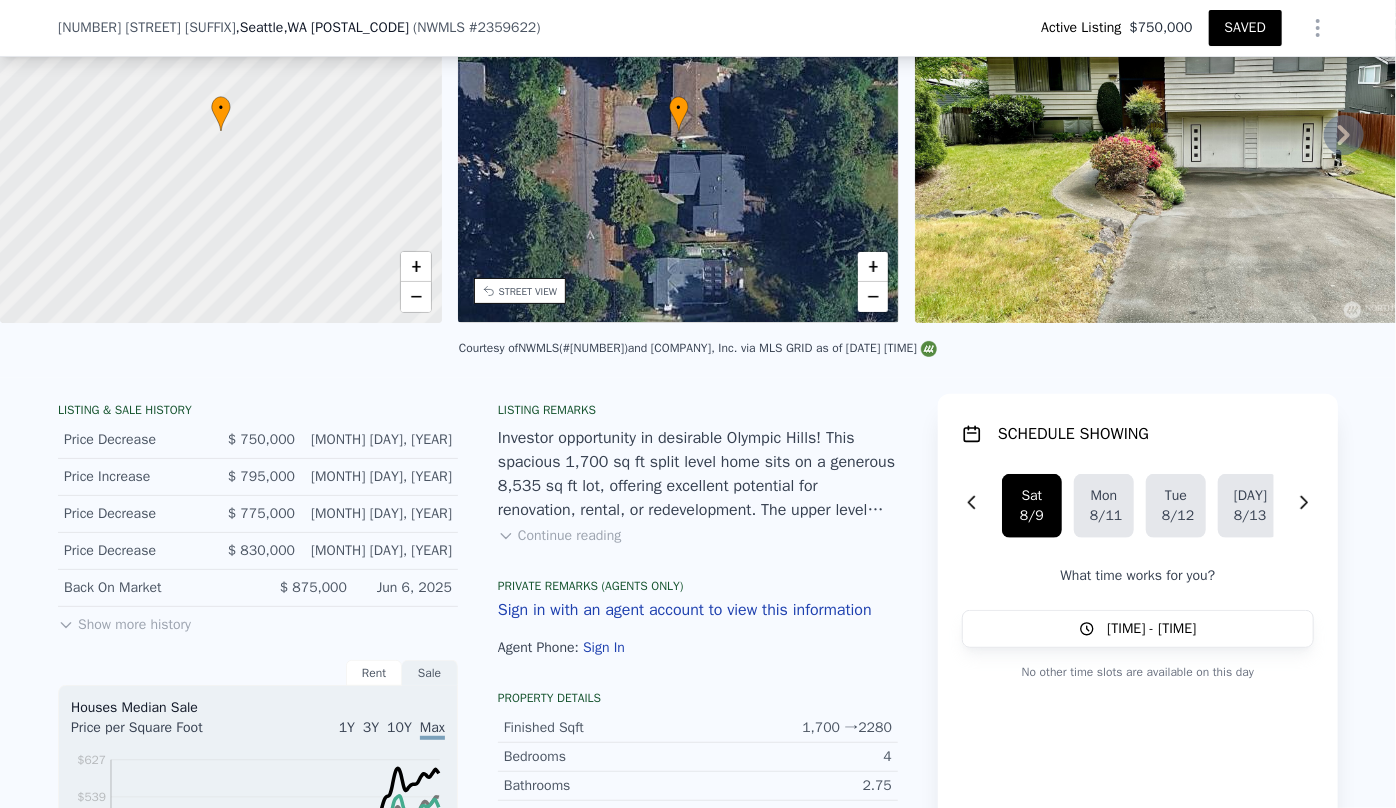 click on "Show more history" at bounding box center [124, 621] 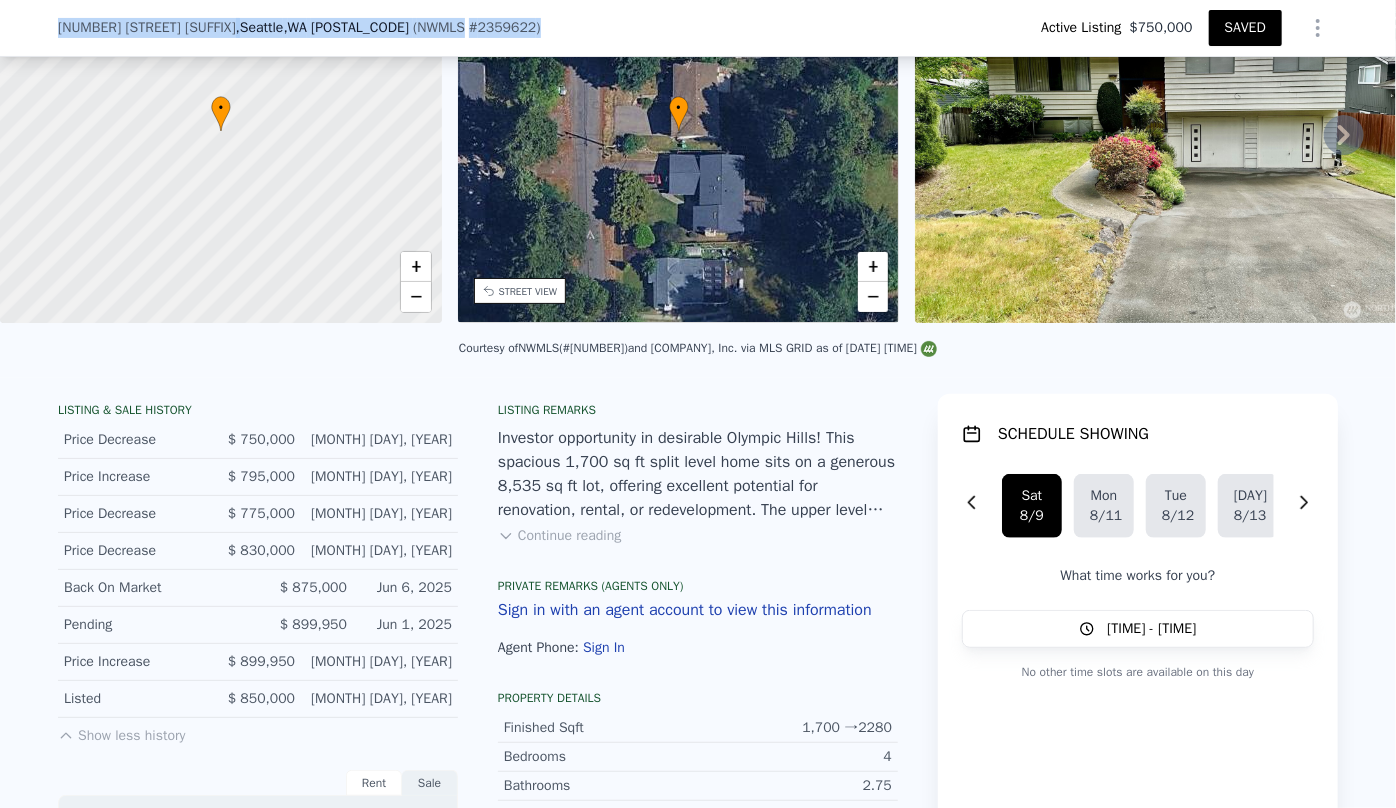 drag, startPoint x: 42, startPoint y: 23, endPoint x: 421, endPoint y: 34, distance: 379.1596 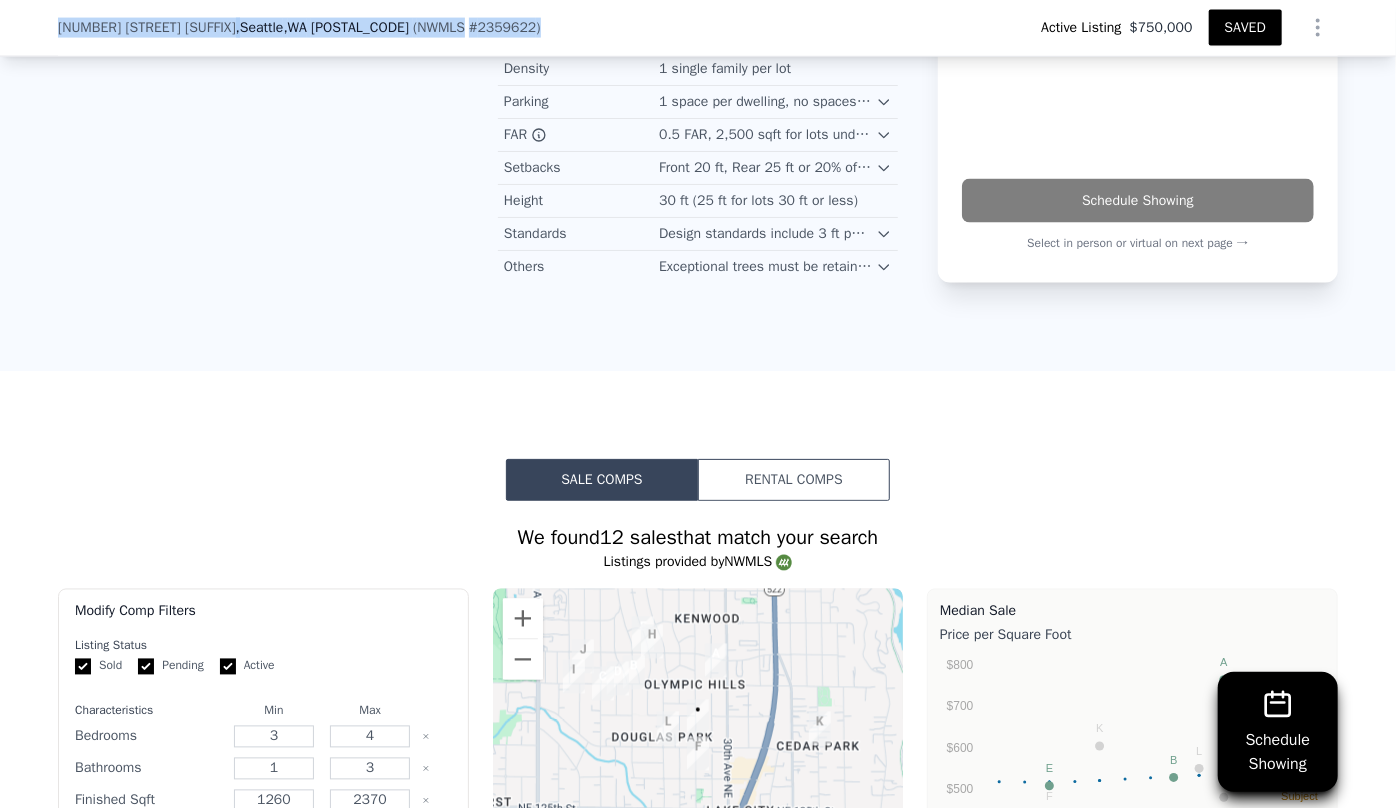 scroll, scrollTop: 1583, scrollLeft: 0, axis: vertical 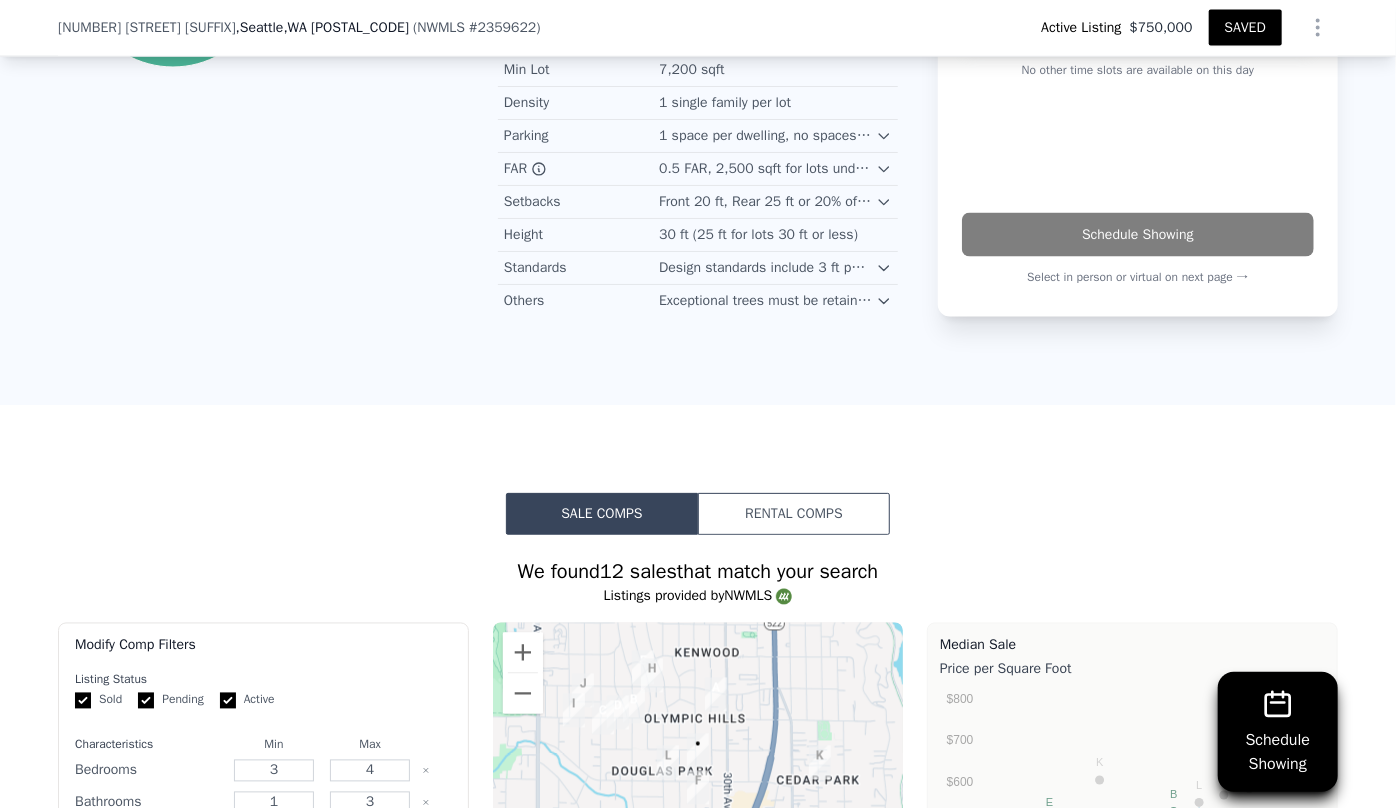 click on "Sale Comps Rental Comps Schedule Showing We found  12 sales  that match your search Listings provided by  NWMLS  Filters  Map  Prices Modify Comp Filters Listing Status Sold Pending Active Characteristics   Min Max Bedrooms 3 4 Bathrooms 1 3 Finished Sqft 1260 2370 Lot Size Sqft 5000 15200 Edit all filters To navigate the map with touch gestures double-tap and hold your finger on the map, then drag the map. ← Move left → Move right ↑ Move up ↓ Move down + Zoom in - Zoom out Home Jump left by 75% End Jump right by 75% Page Up Jump up by 75% Page Down Jump down by 75% A B C D E F G H I J K L • Keyboard shortcuts Map Data Map data ©2025 Google Map data ©2025 Google 500 m  Click to toggle between metric and imperial units Terms Report a map error Median Sale Price per Square Foot 98125 Selected Comp Unselected Comp Sep 24 Nov 24 Jan 25 Mar 25 May 25 Jul 25 $400 $500 $600 $700 $800 E B A Subject F K L H I J Month 98125 Selected Comp Unselected Comp Aug 1, 2024 516.72 Sep 1, 2024 516.233 Oct 1, 2024 H" at bounding box center (698, 1087) 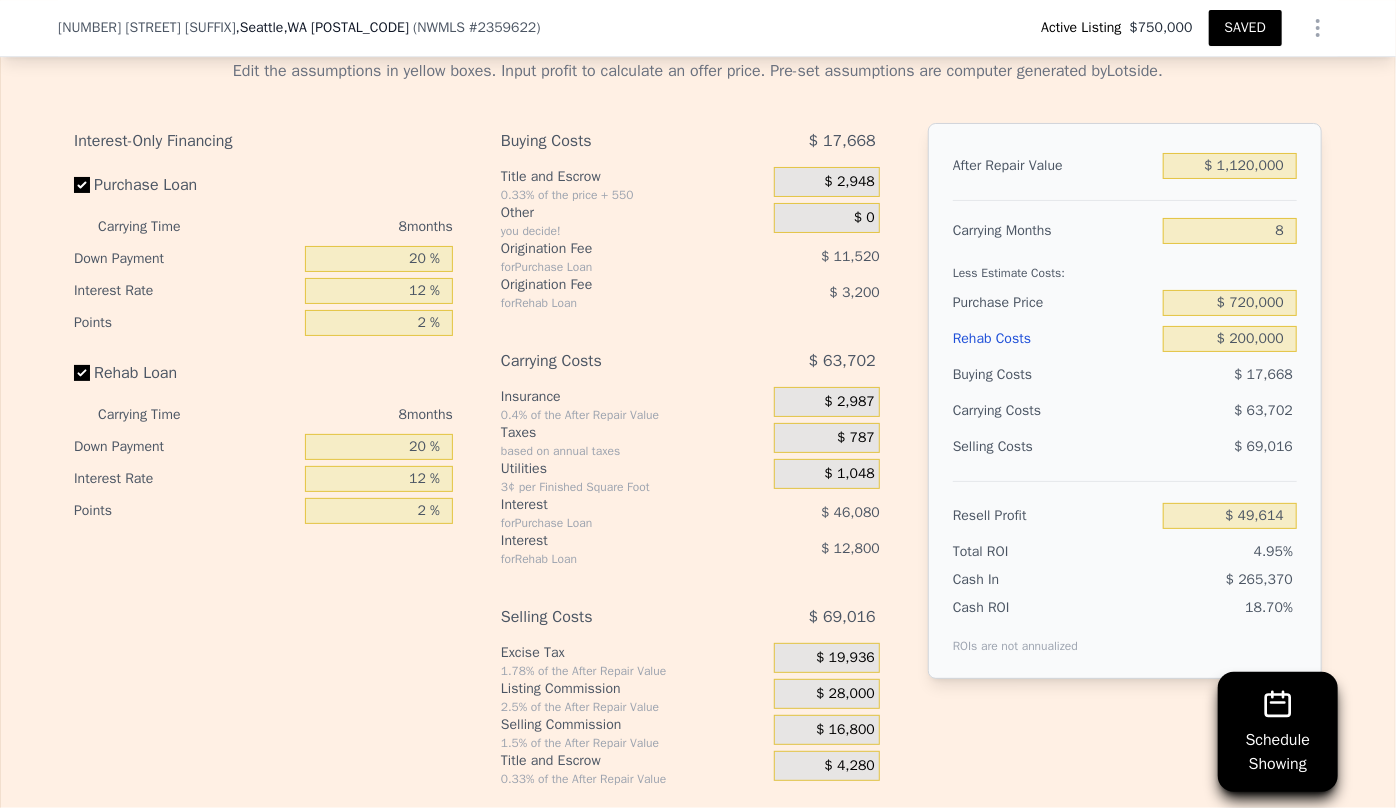 scroll, scrollTop: 3442, scrollLeft: 0, axis: vertical 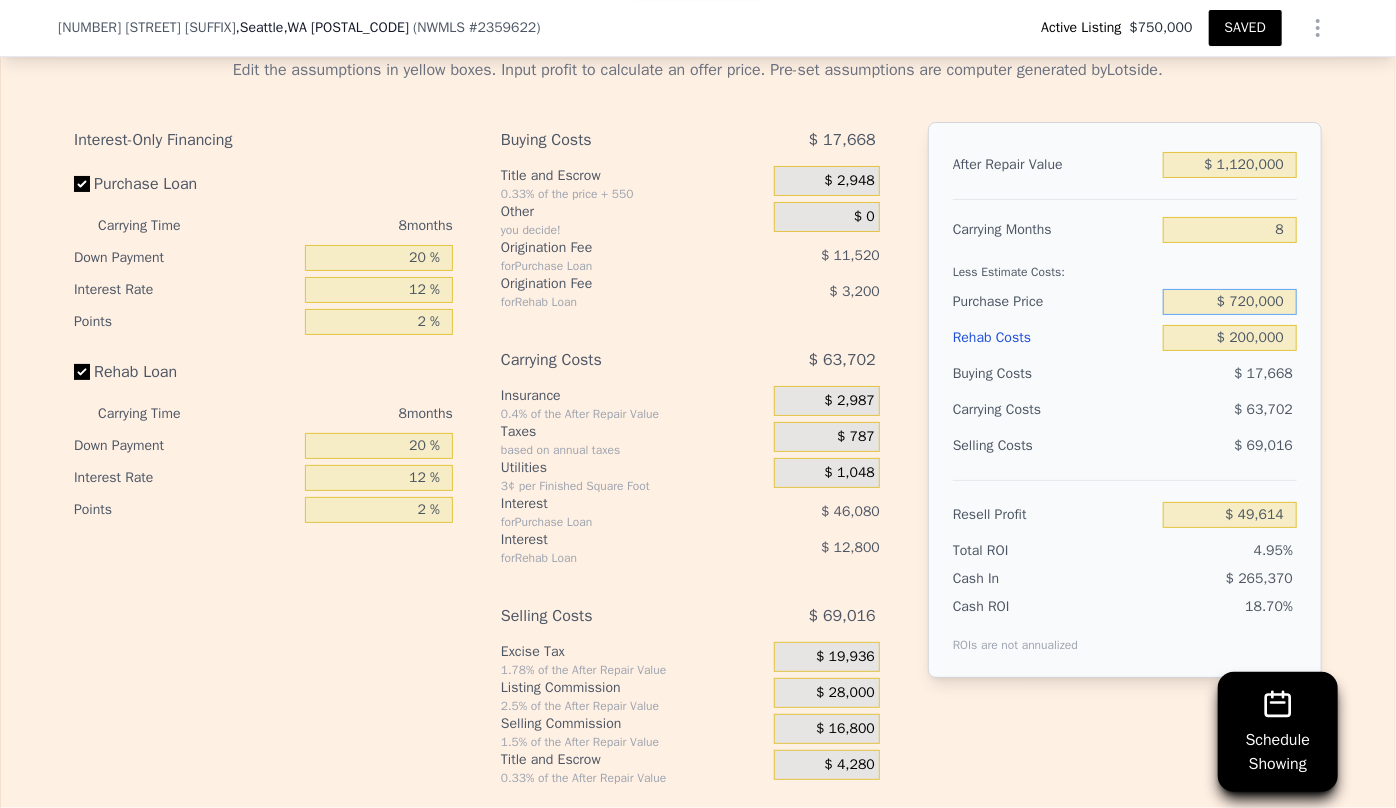 click on "$ 720,000" at bounding box center (1230, 302) 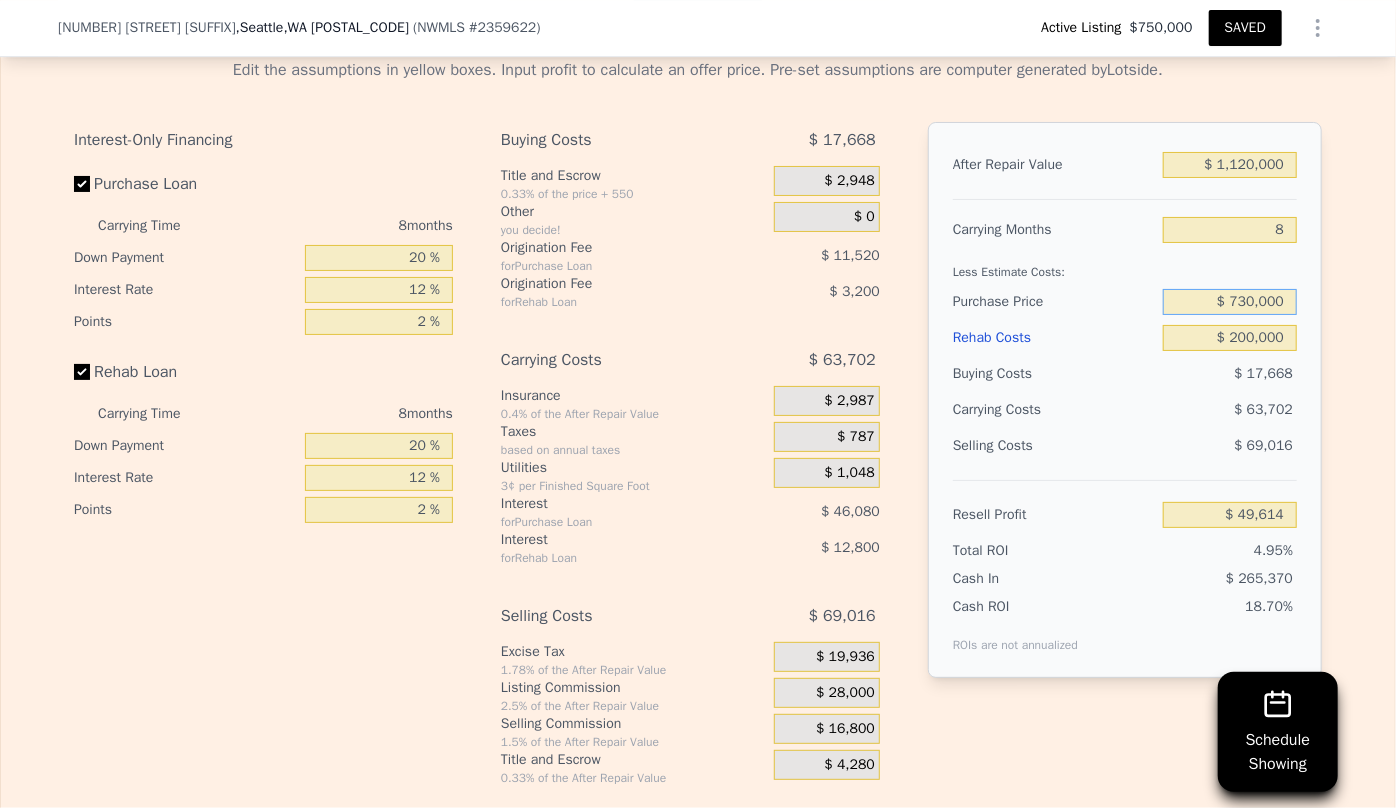 type on "$ 730,000" 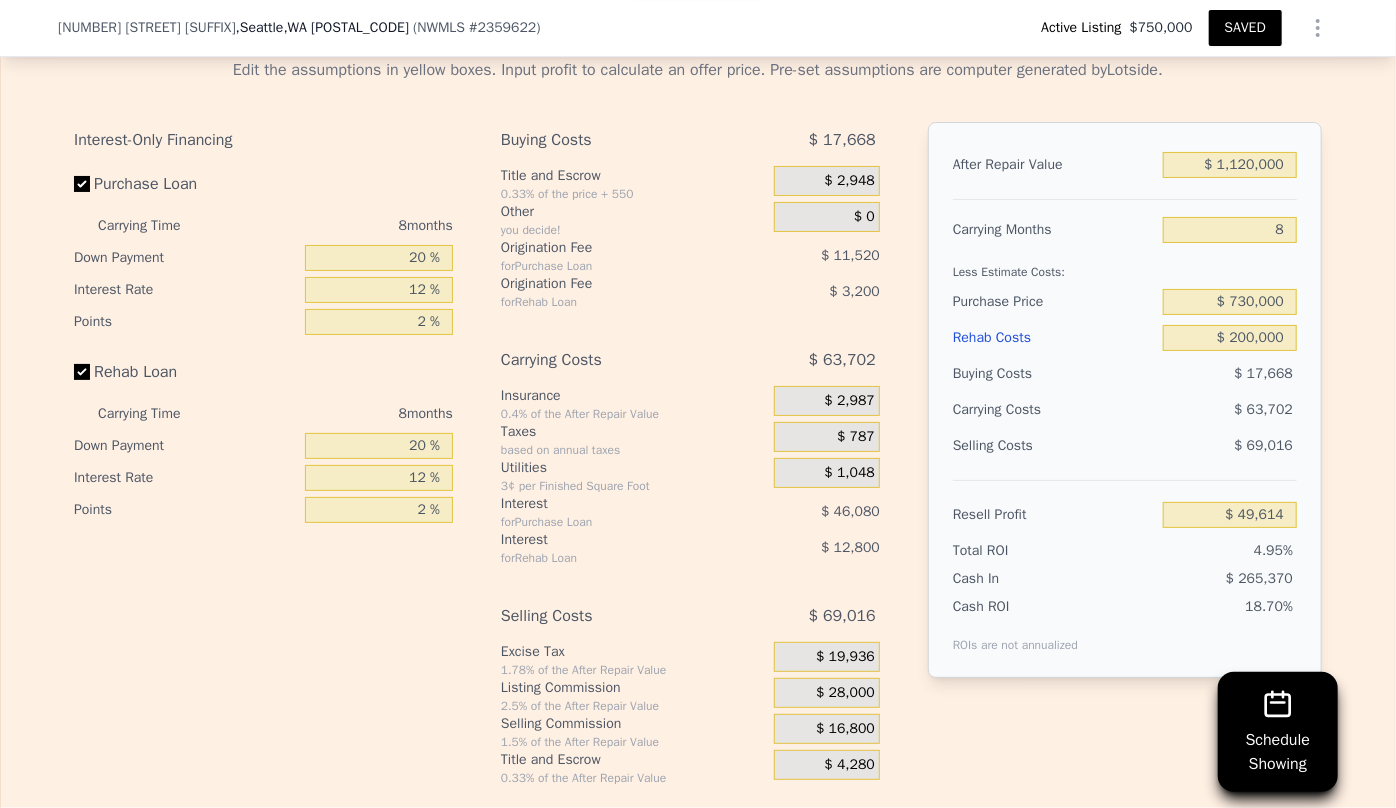 click on "Selling Costs $ 69,016" at bounding box center [1125, 454] 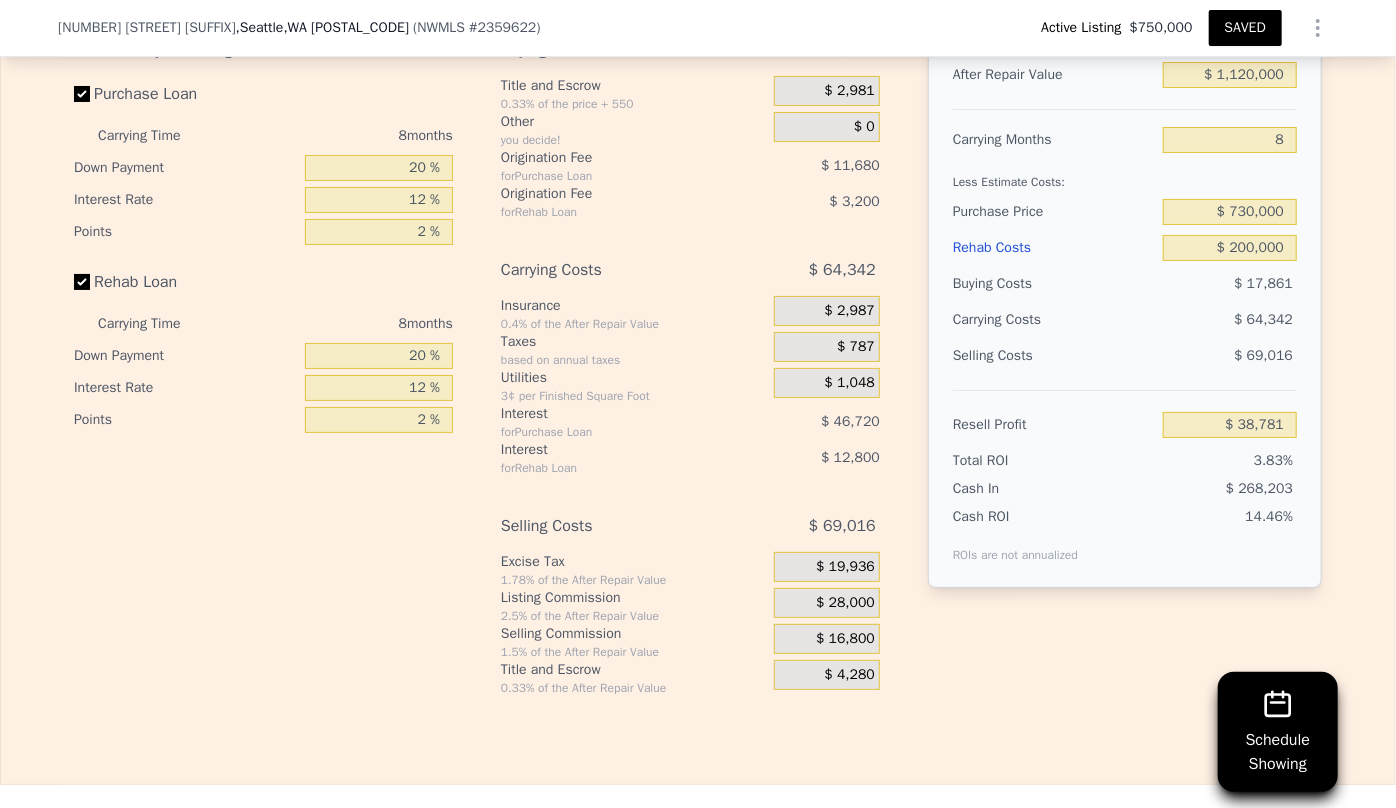 scroll, scrollTop: 3499, scrollLeft: 0, axis: vertical 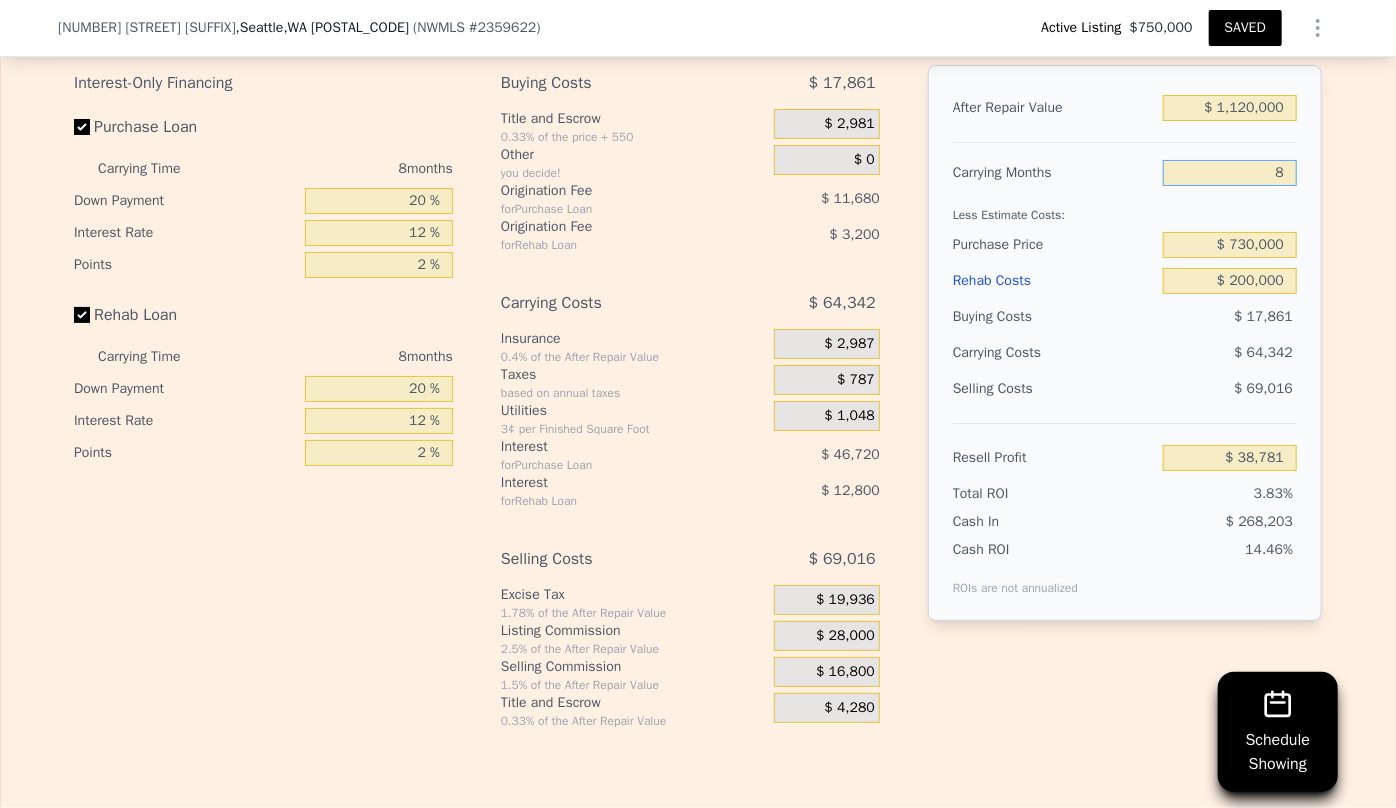 click on "8" at bounding box center (1230, 173) 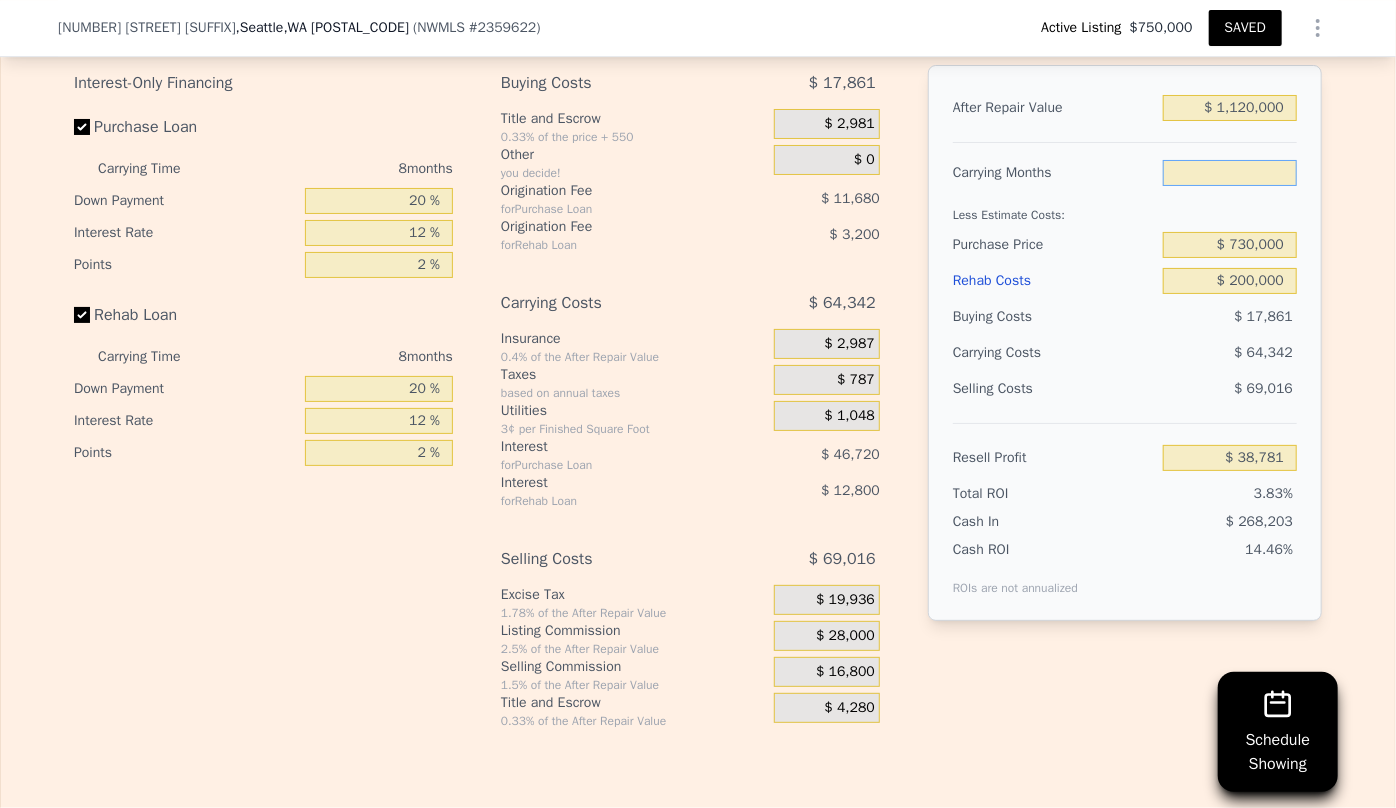 type on "6" 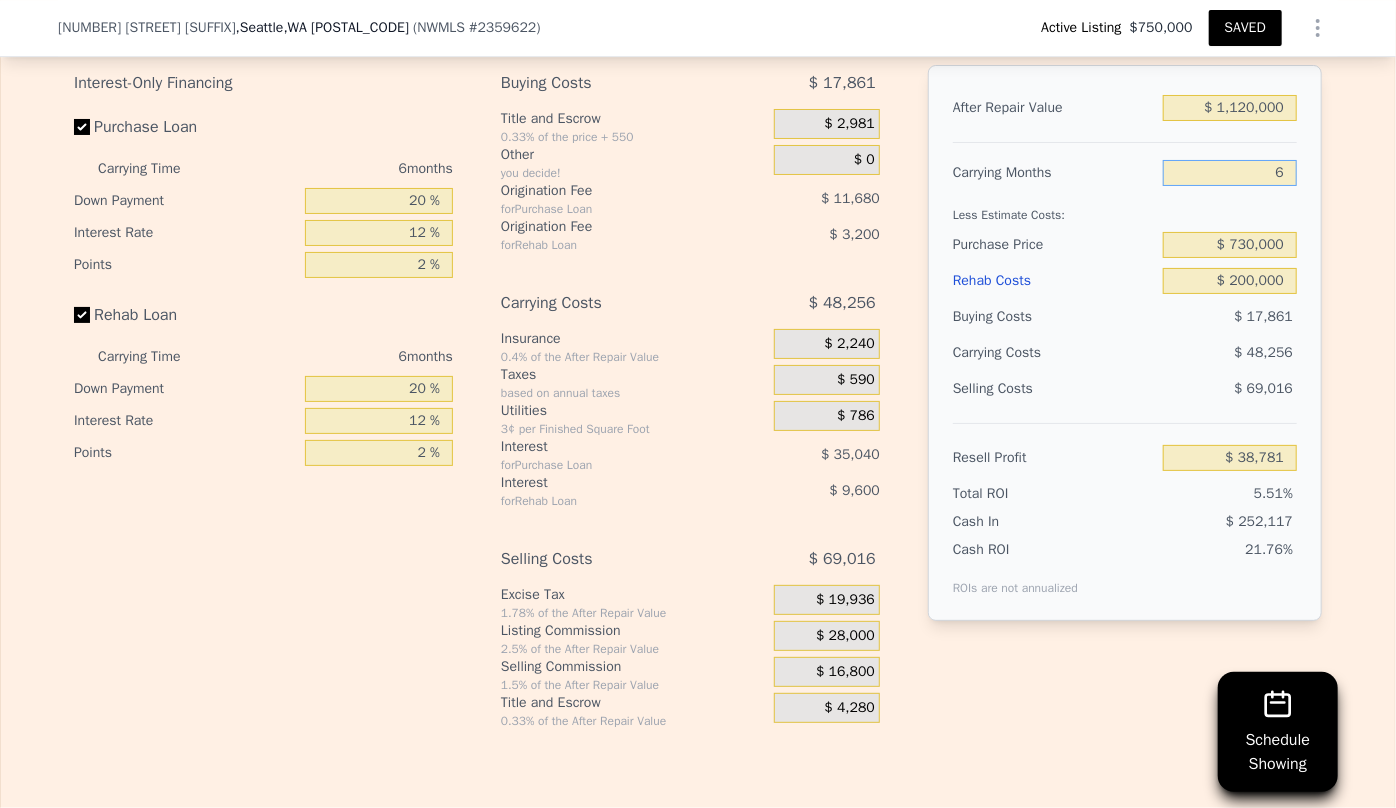 type on "$ 54,867" 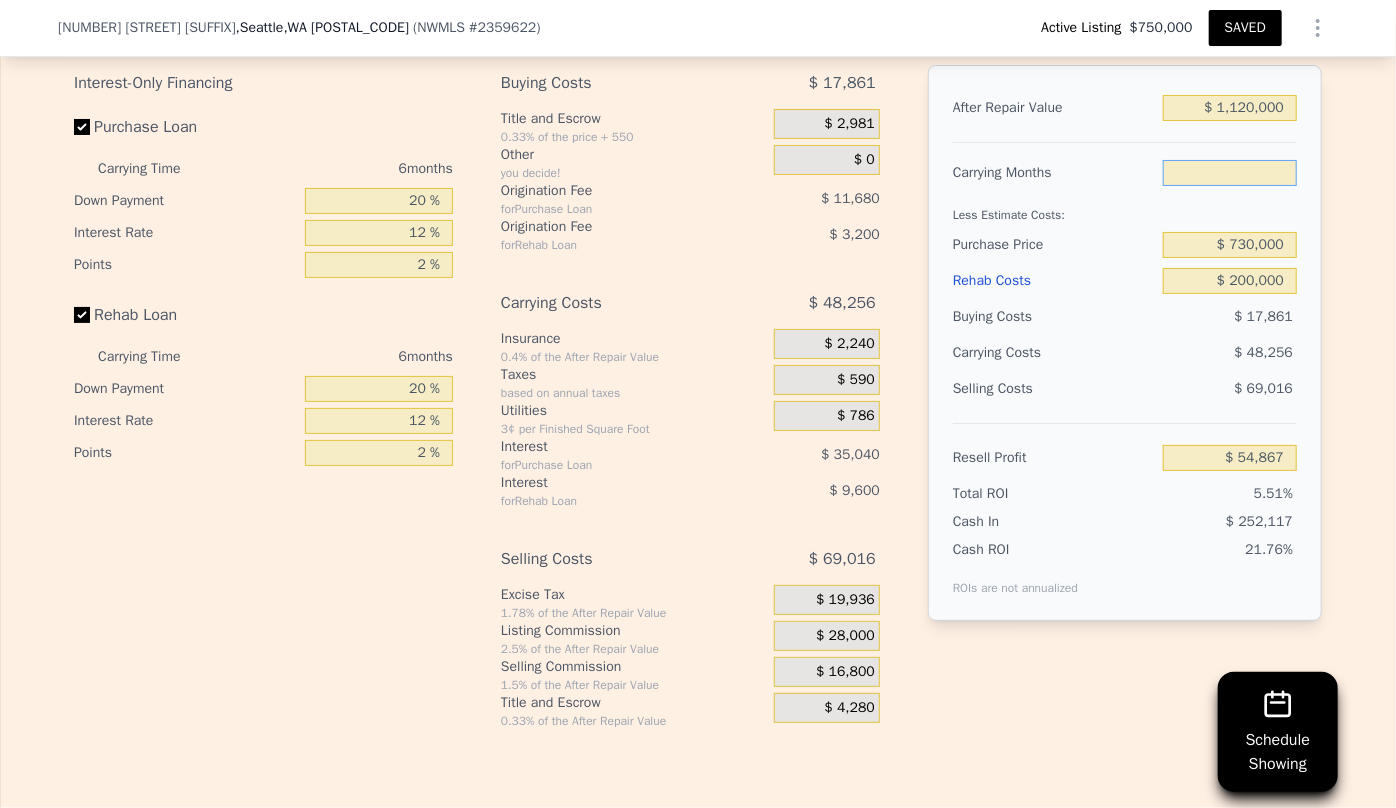 type on "8" 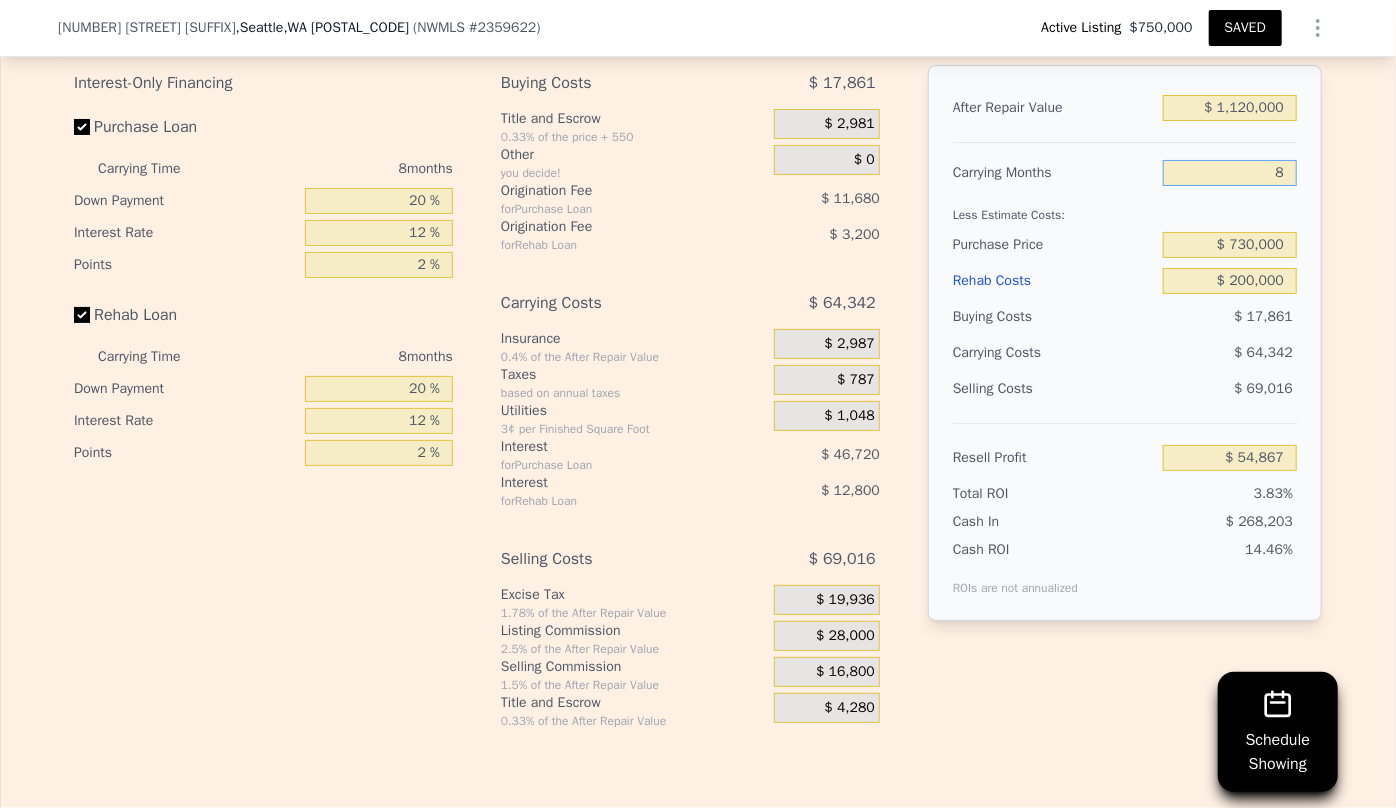 type on "$ 38,781" 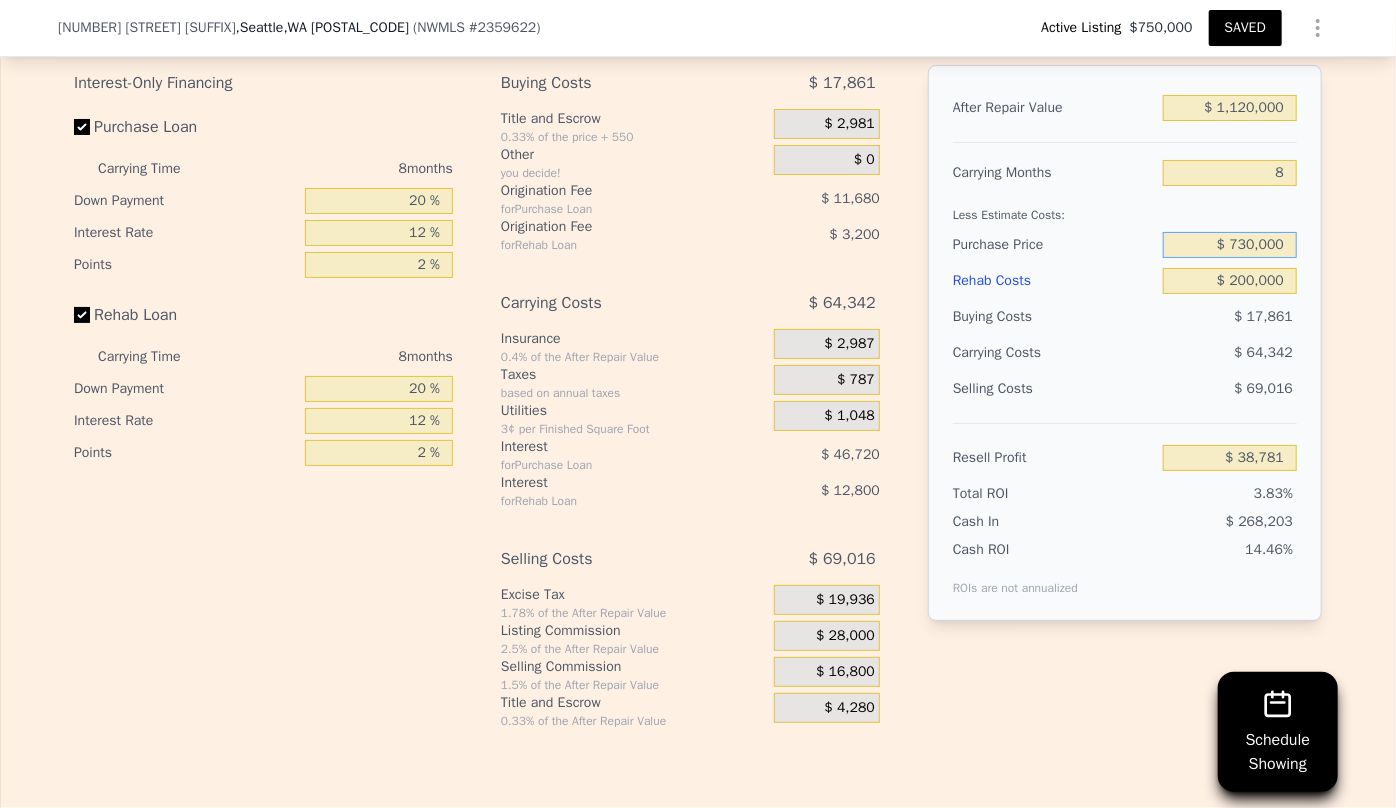 click on "$ 730,000" at bounding box center [1230, 245] 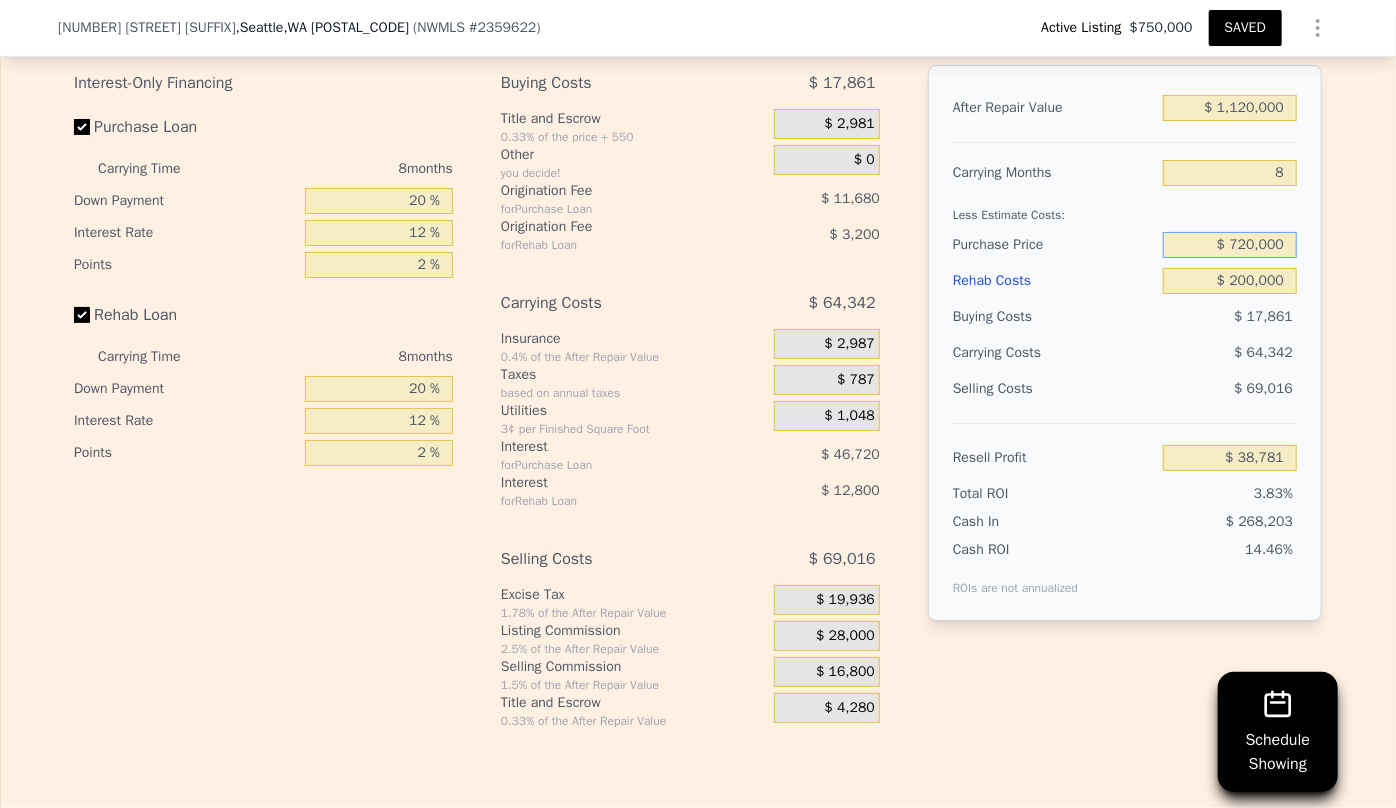 type on "$ 720,000" 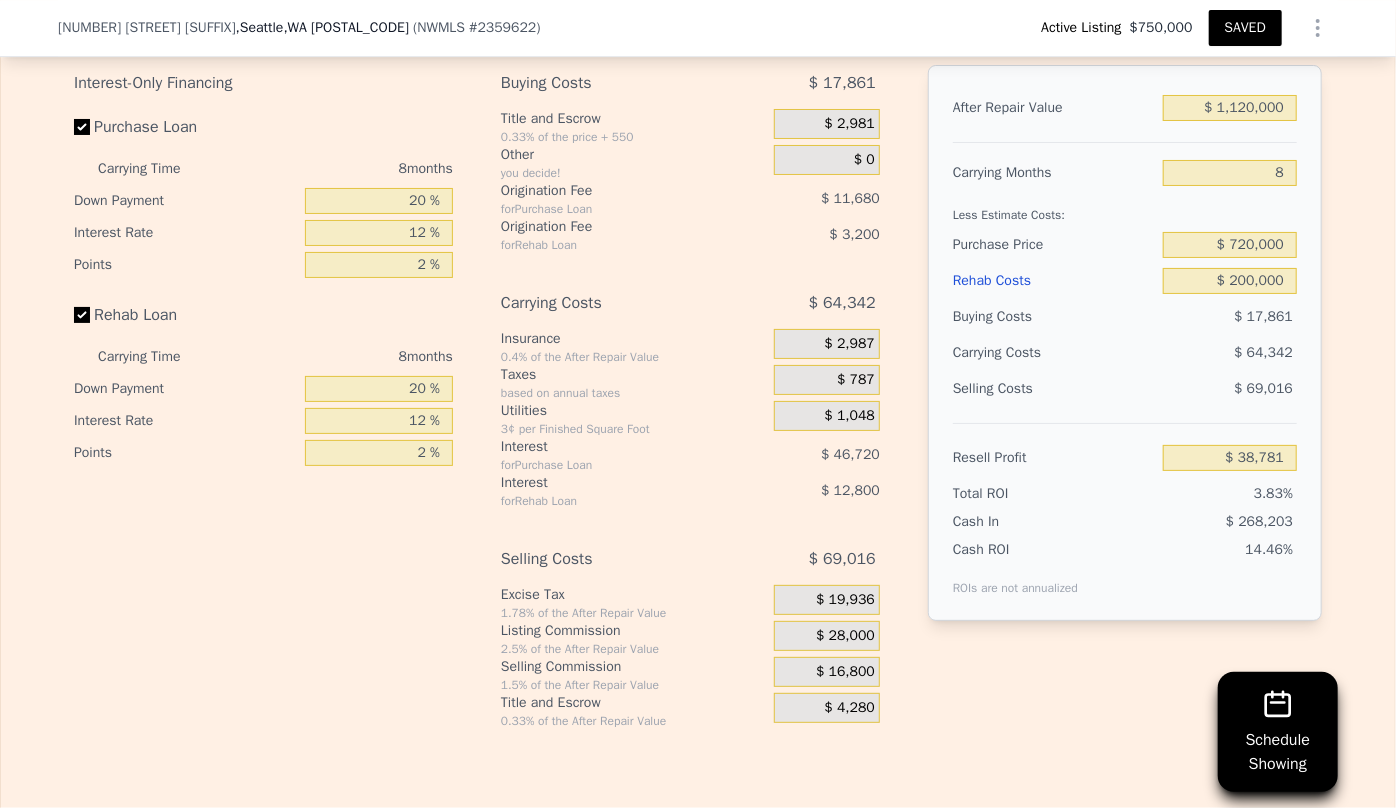click on "Resell Profit $ 38,781" at bounding box center (1125, 449) 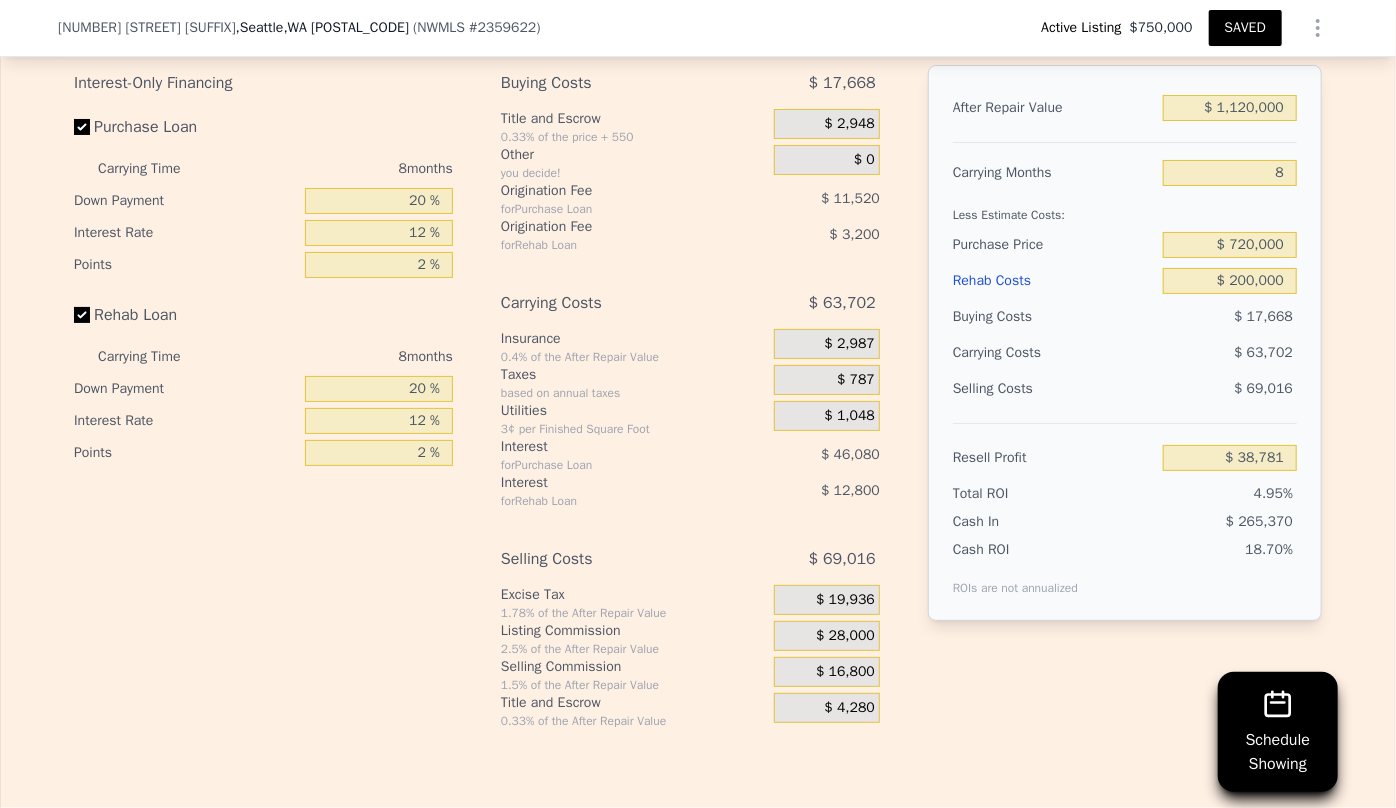 type on "$ 49,614" 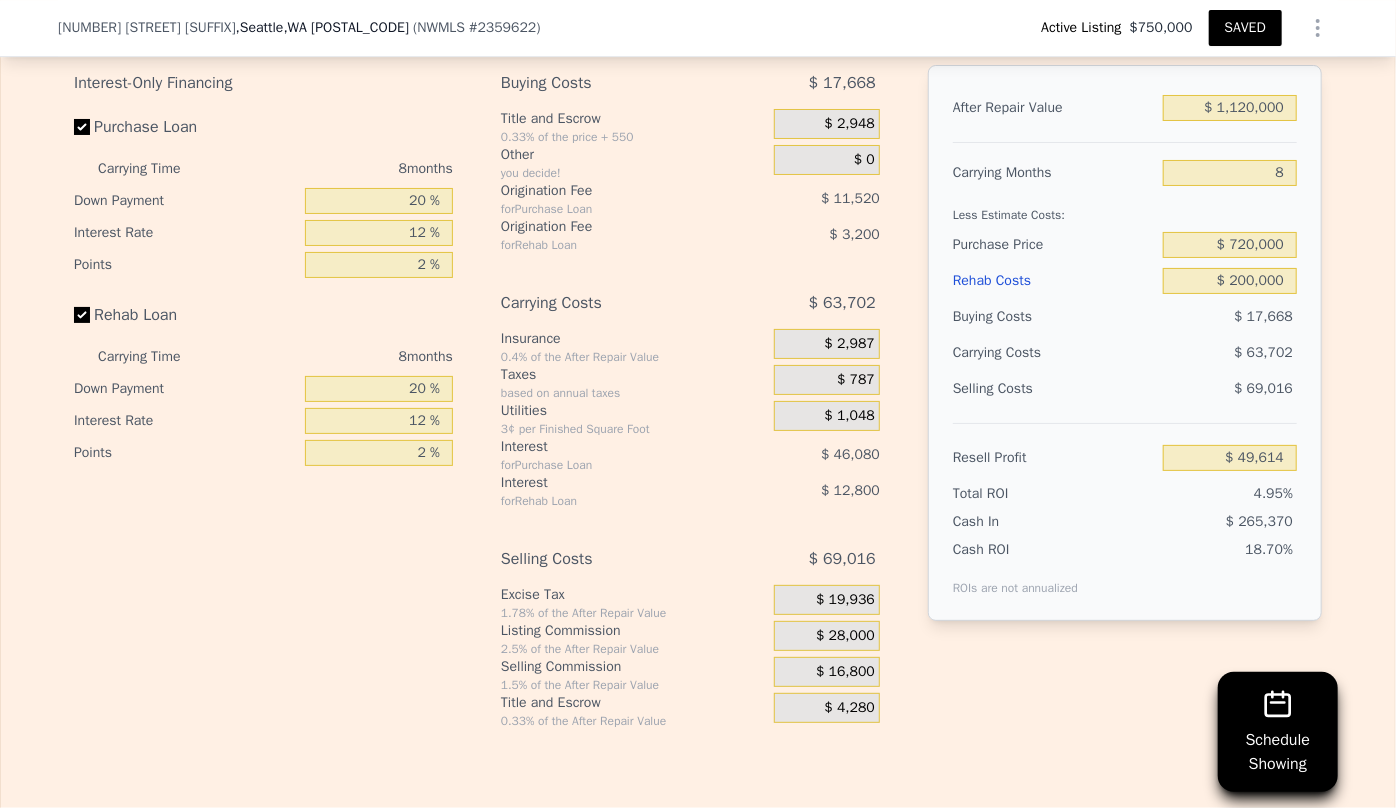 click on "SAVED" at bounding box center (1245, 28) 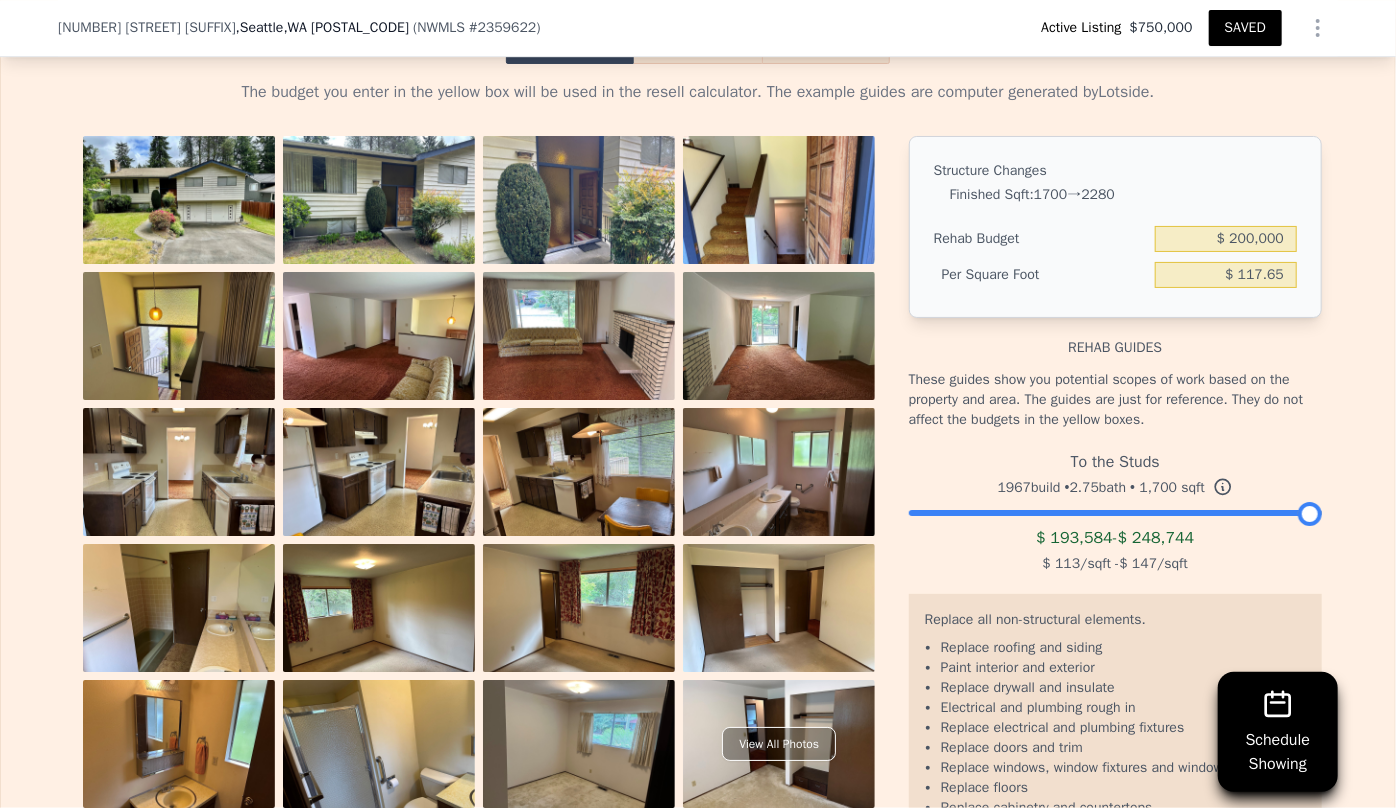 scroll, scrollTop: 3419, scrollLeft: 0, axis: vertical 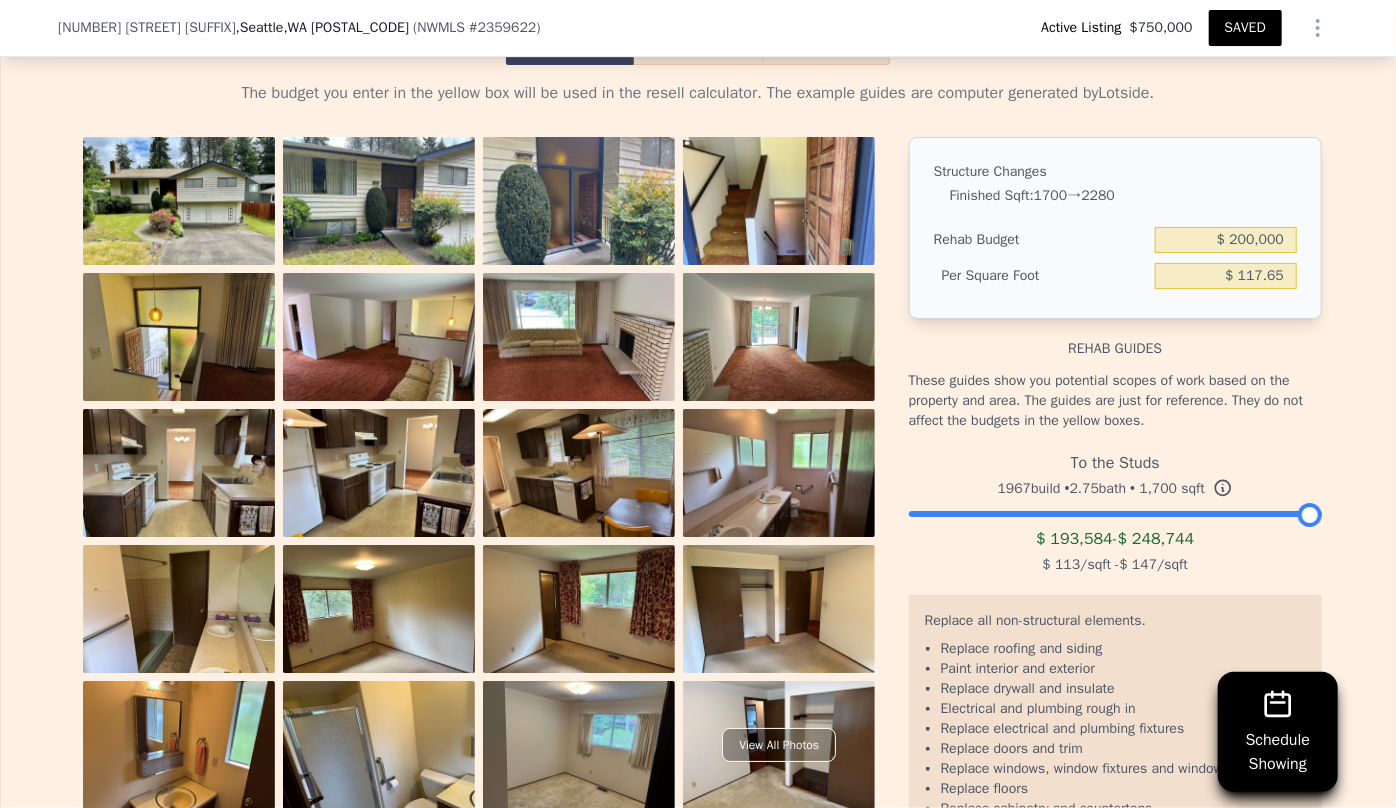 click at bounding box center [579, 345] 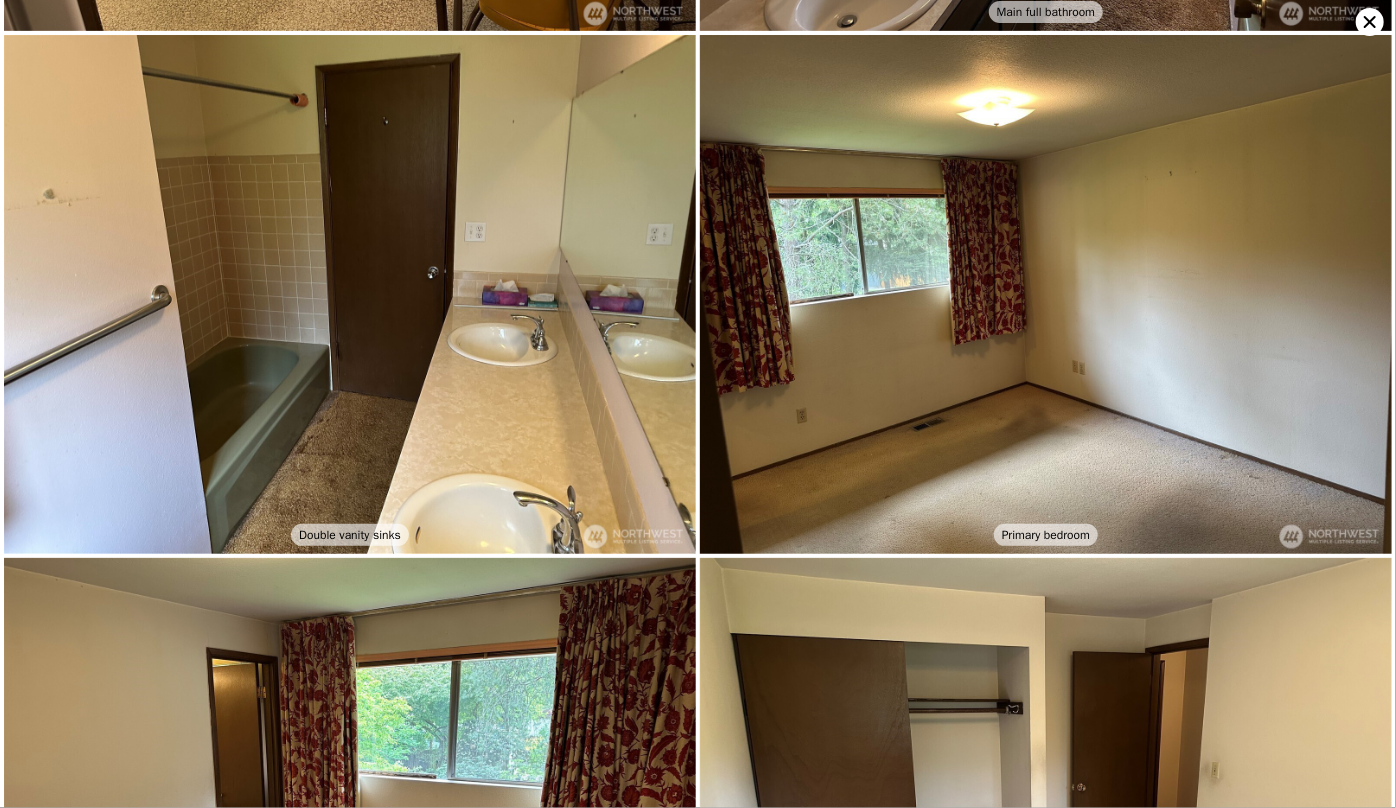 scroll, scrollTop: 3108, scrollLeft: 0, axis: vertical 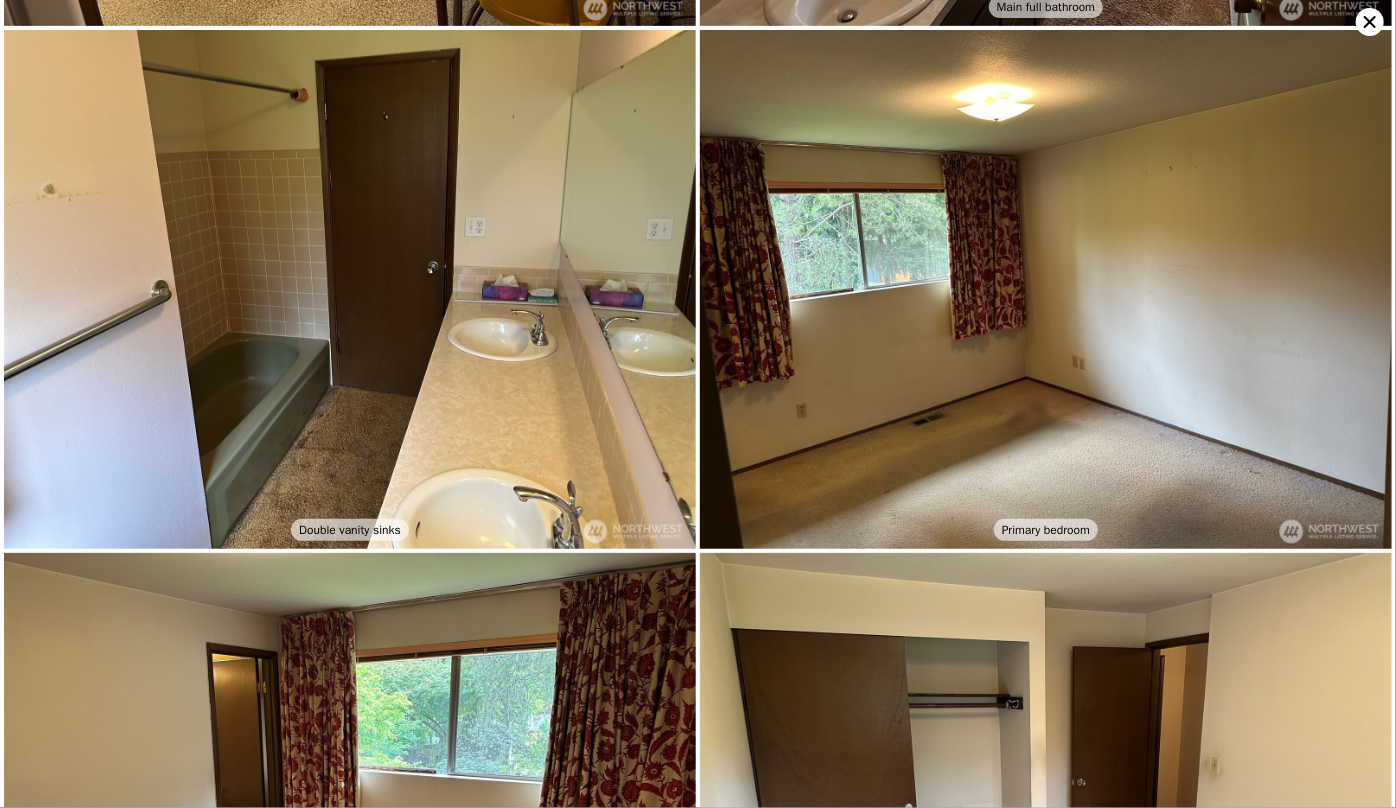 click 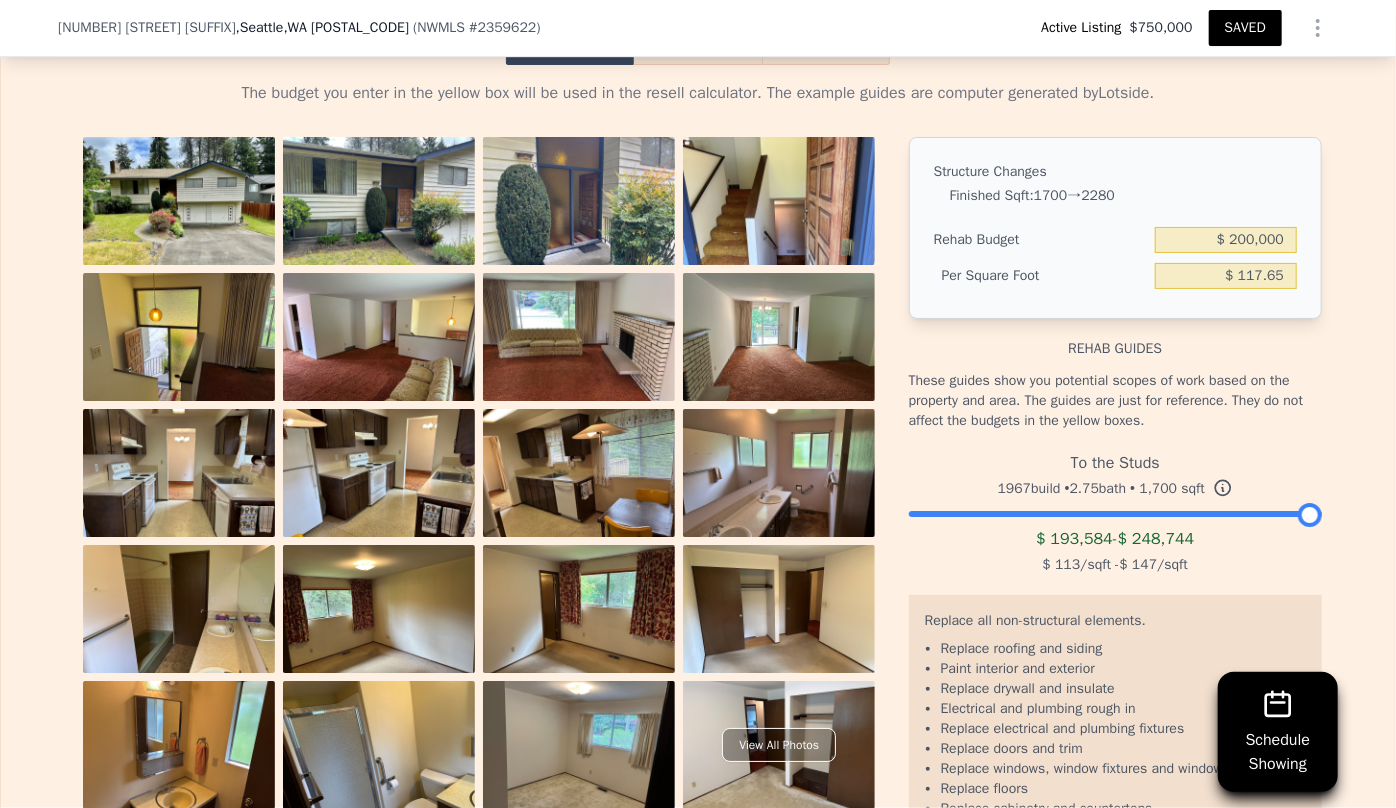 click on "Resell" at bounding box center (697, 44) 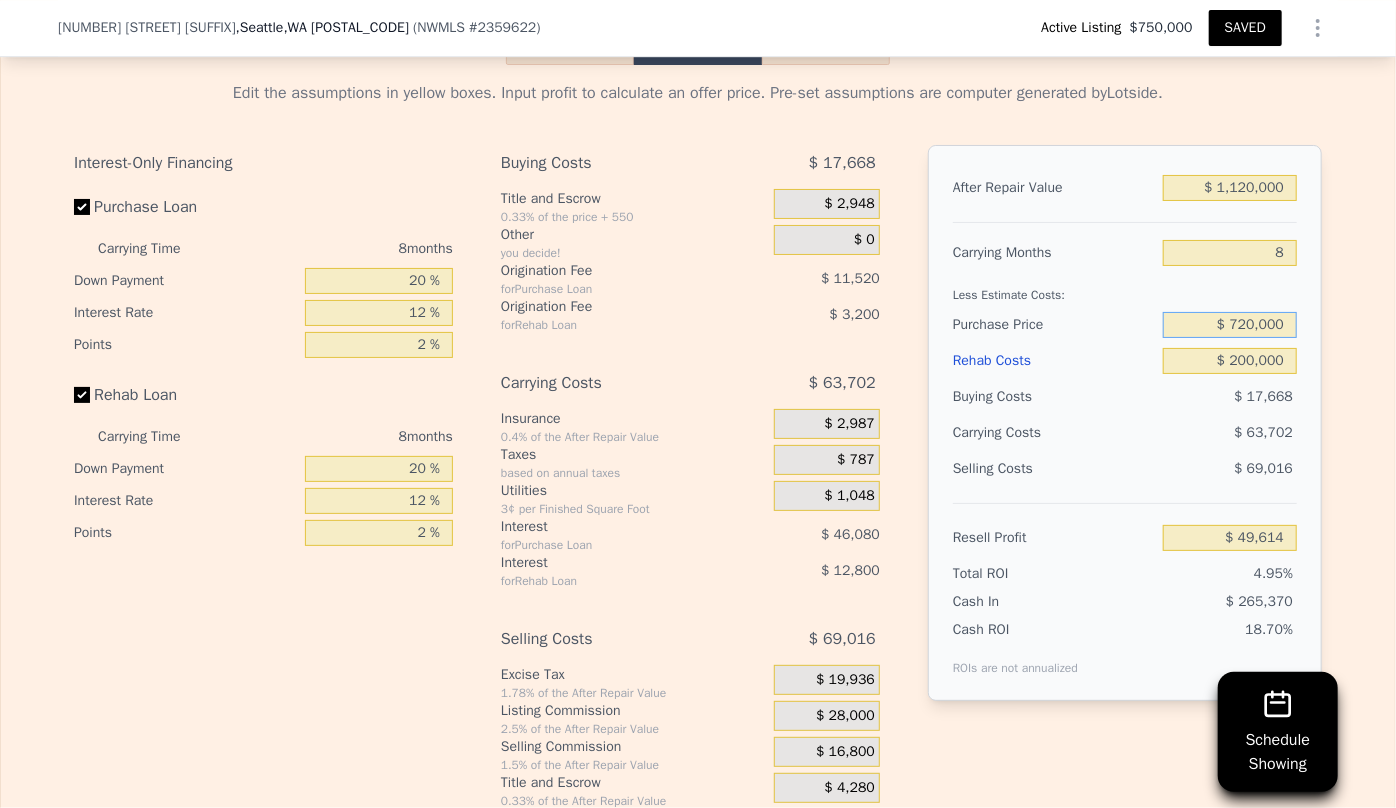 click on "$ 720,000" at bounding box center (1230, 325) 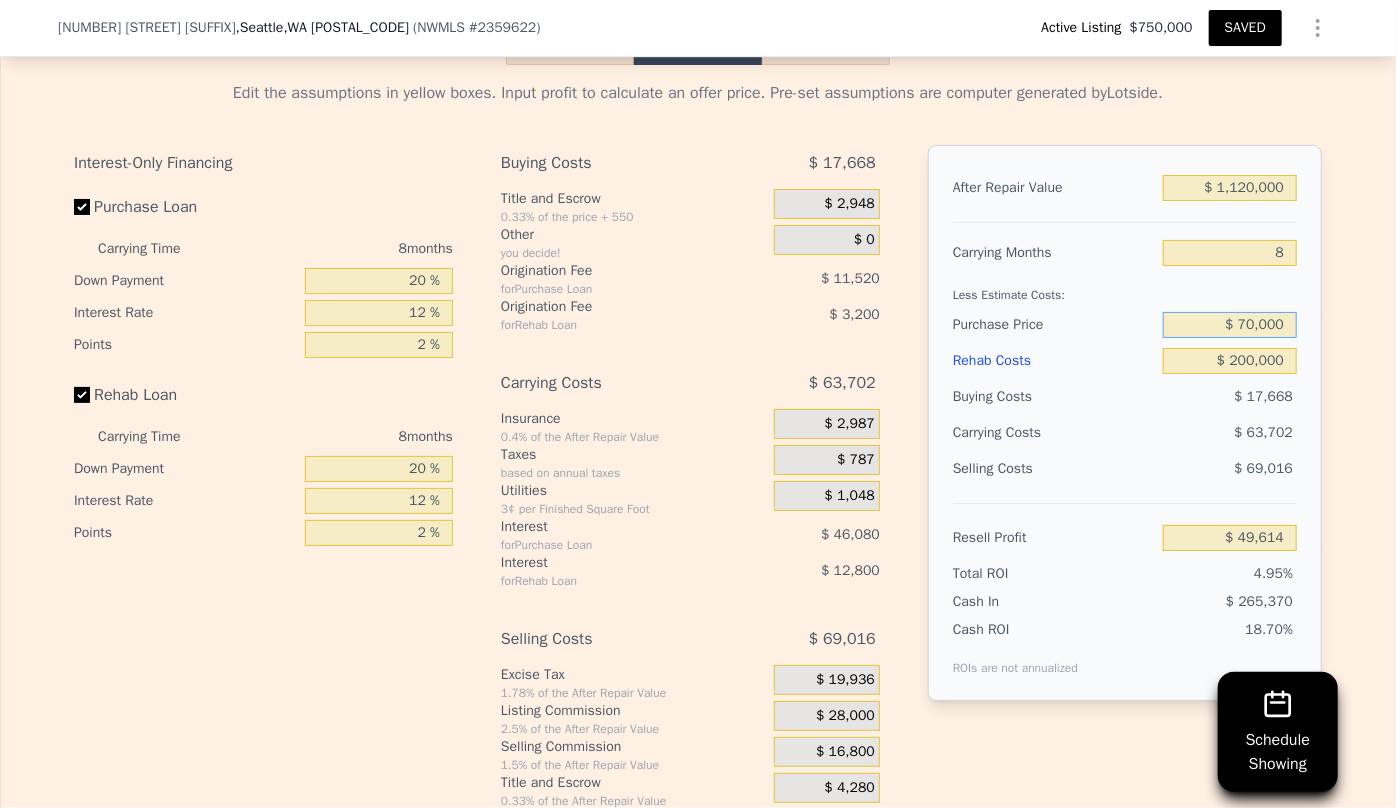 type on "$ 720,000" 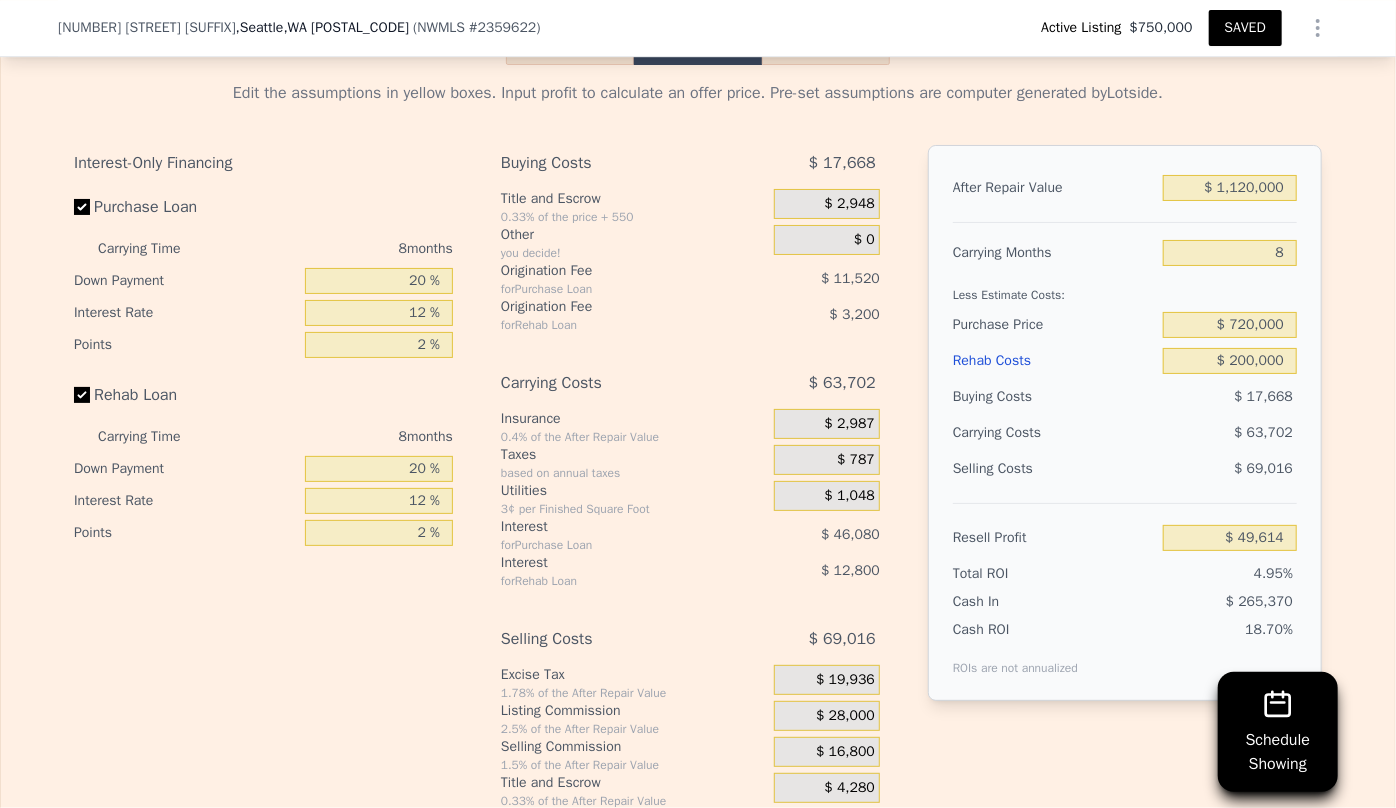 click on "Resell Profit $ 49,614" at bounding box center [1125, 529] 